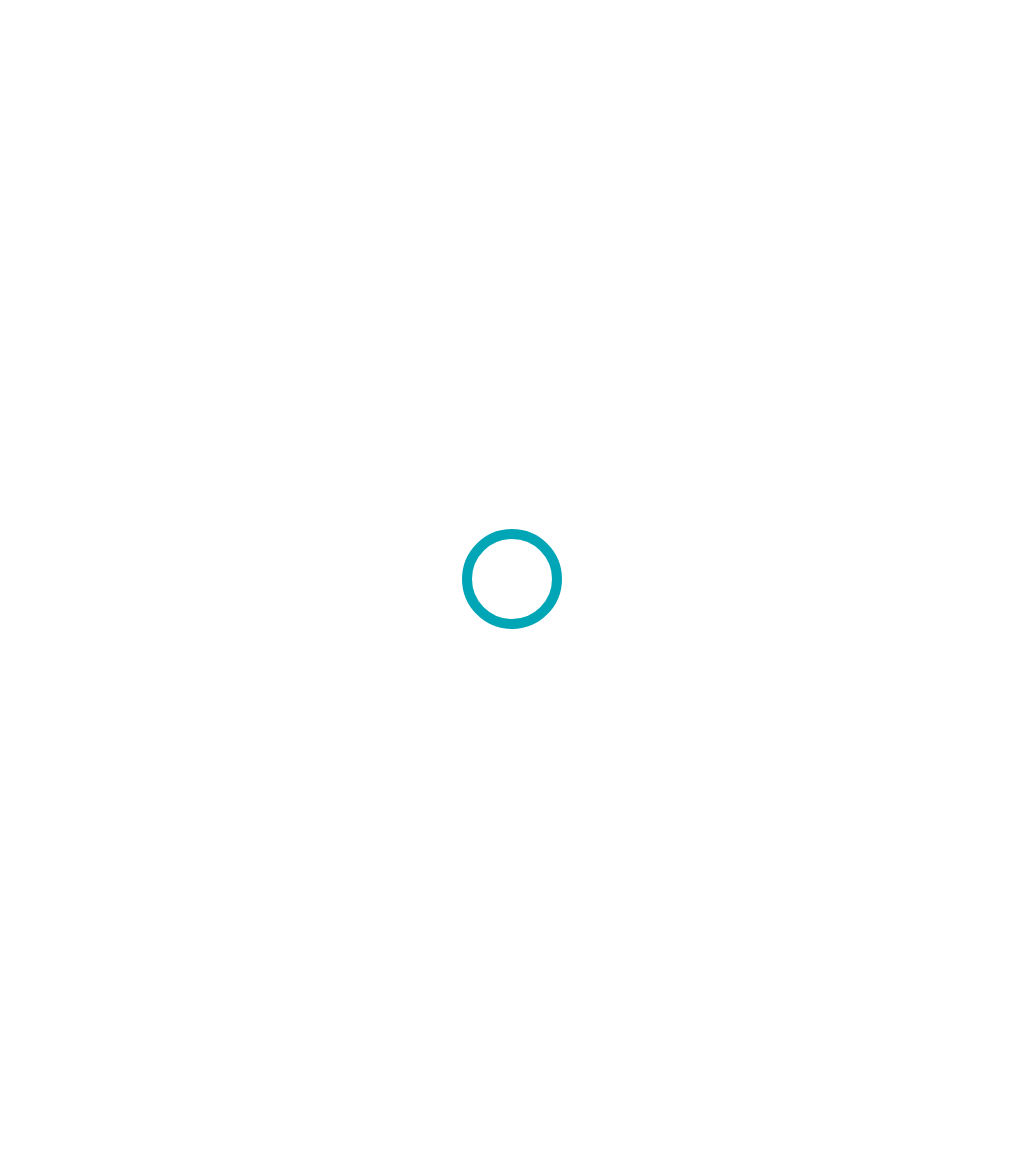 scroll, scrollTop: 0, scrollLeft: 0, axis: both 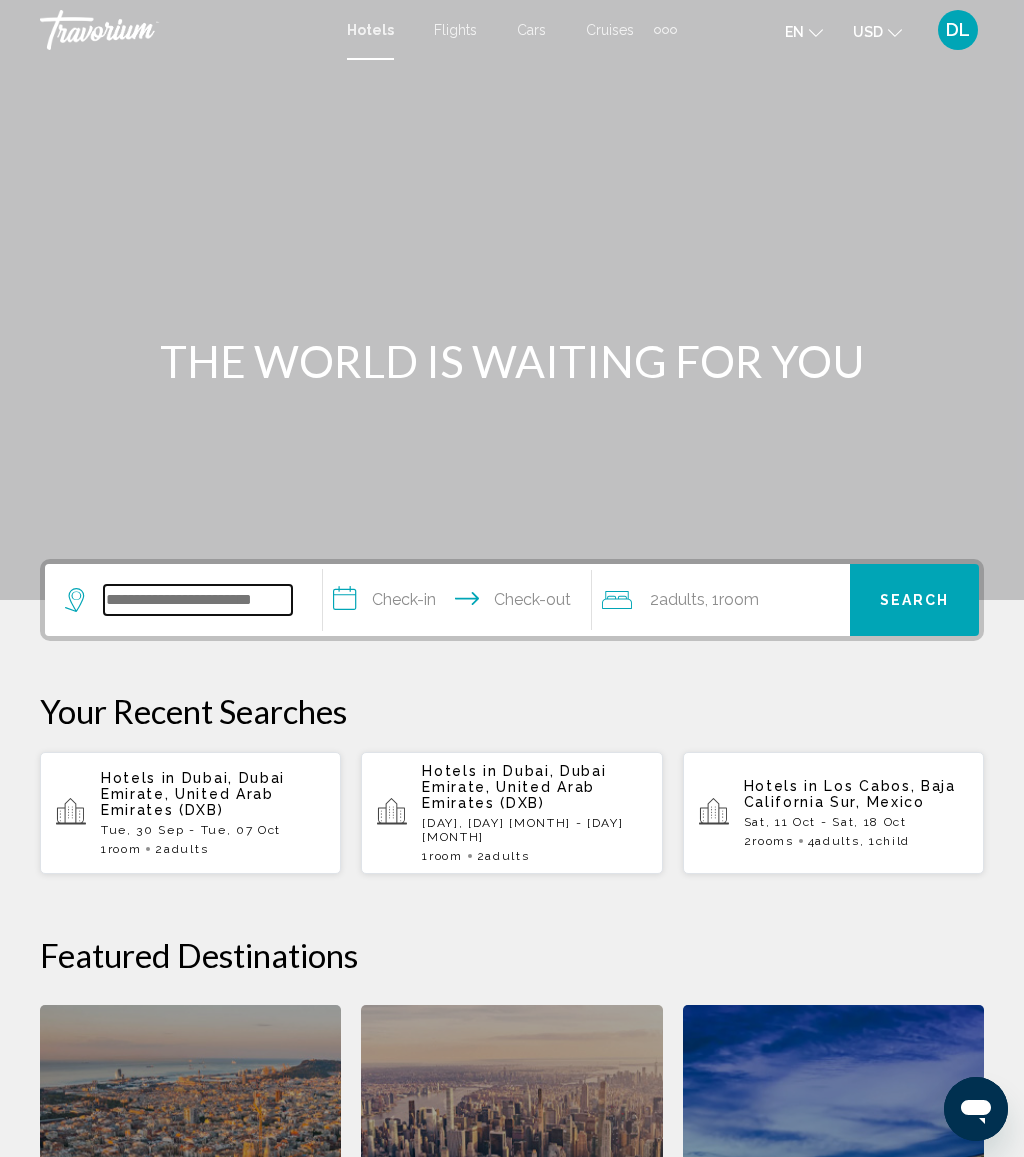 click at bounding box center (198, 600) 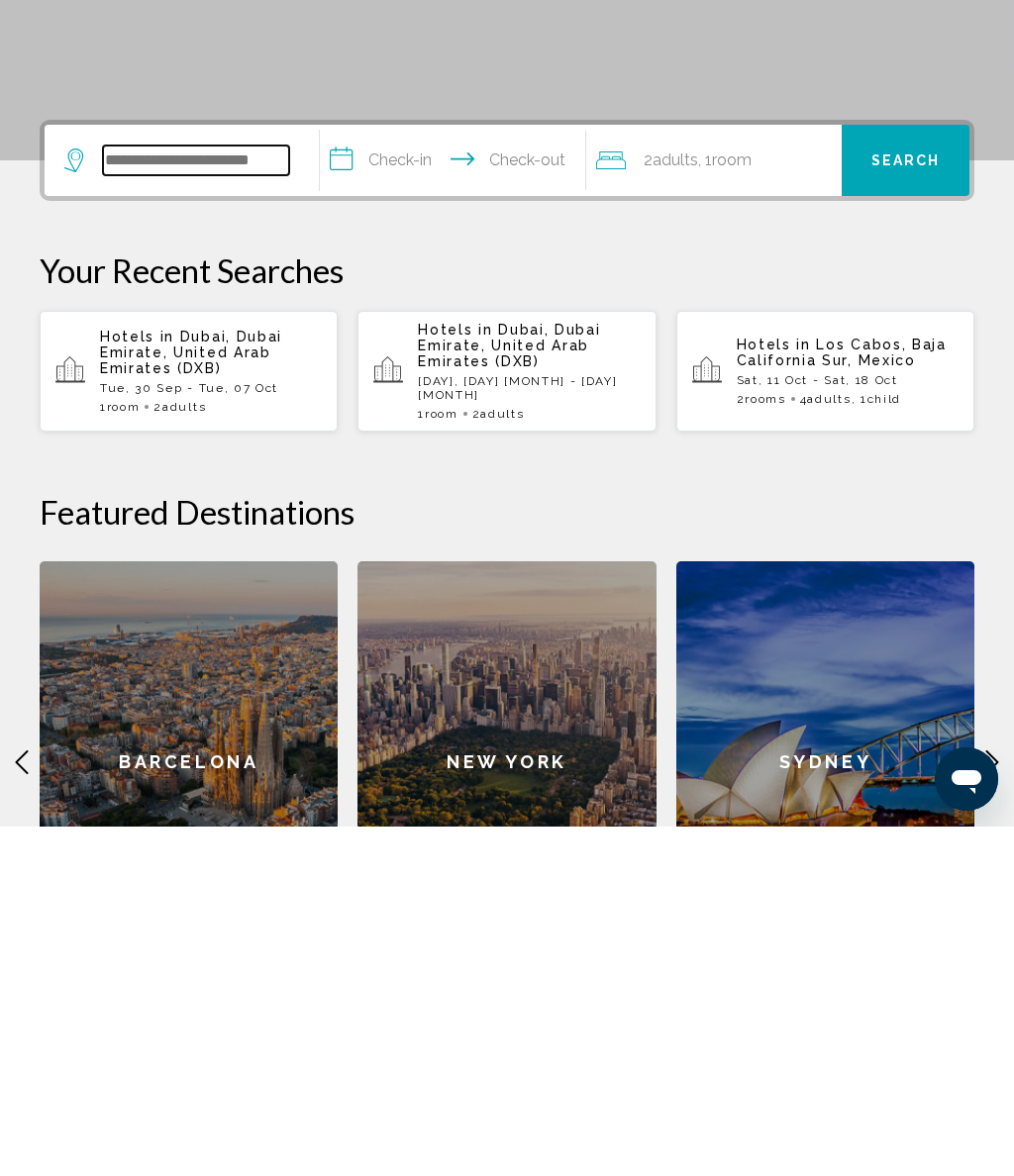 scroll, scrollTop: 140, scrollLeft: 0, axis: vertical 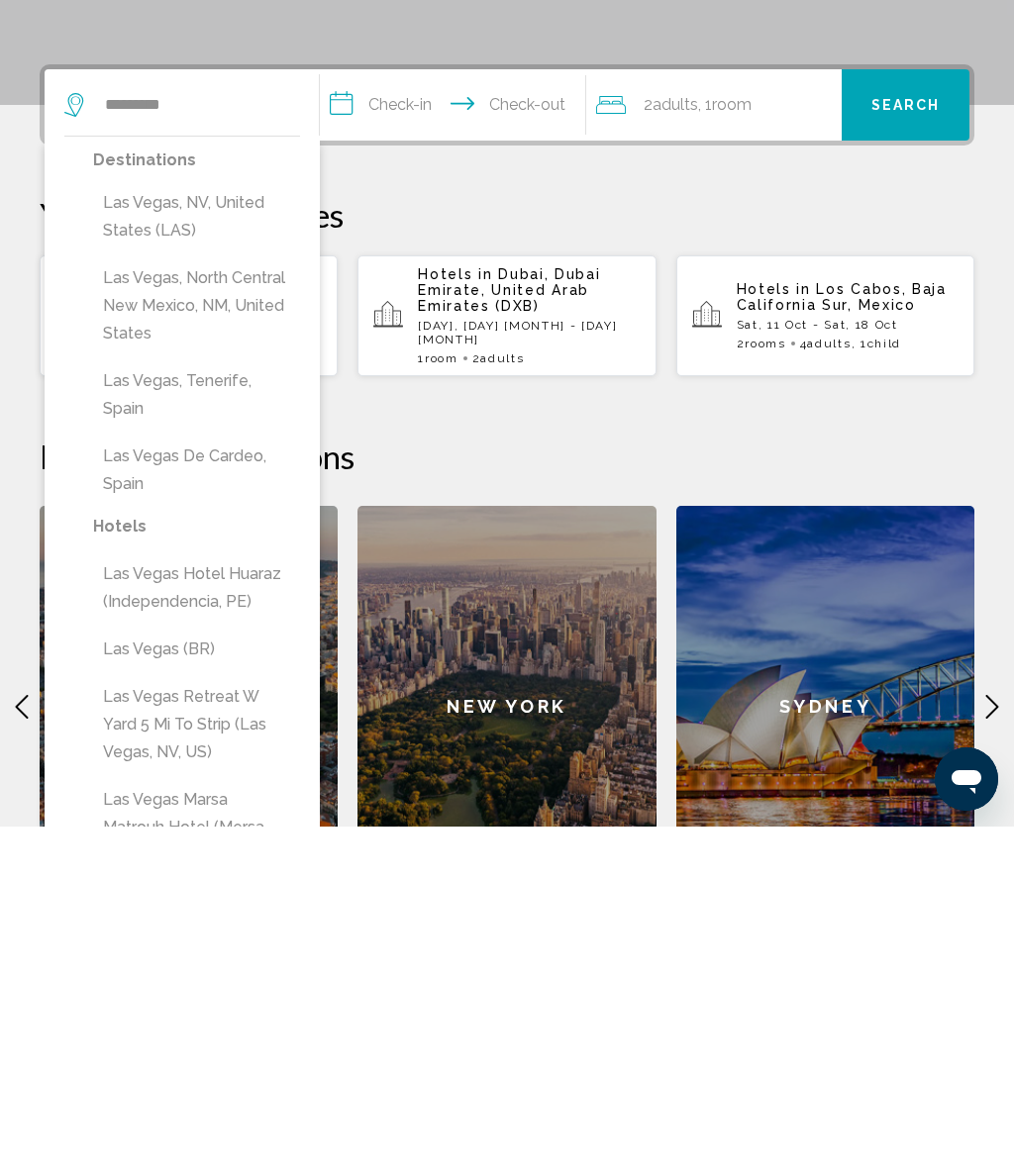 click on "Las Vegas, NV, United States (LAS)" at bounding box center [196, 566] 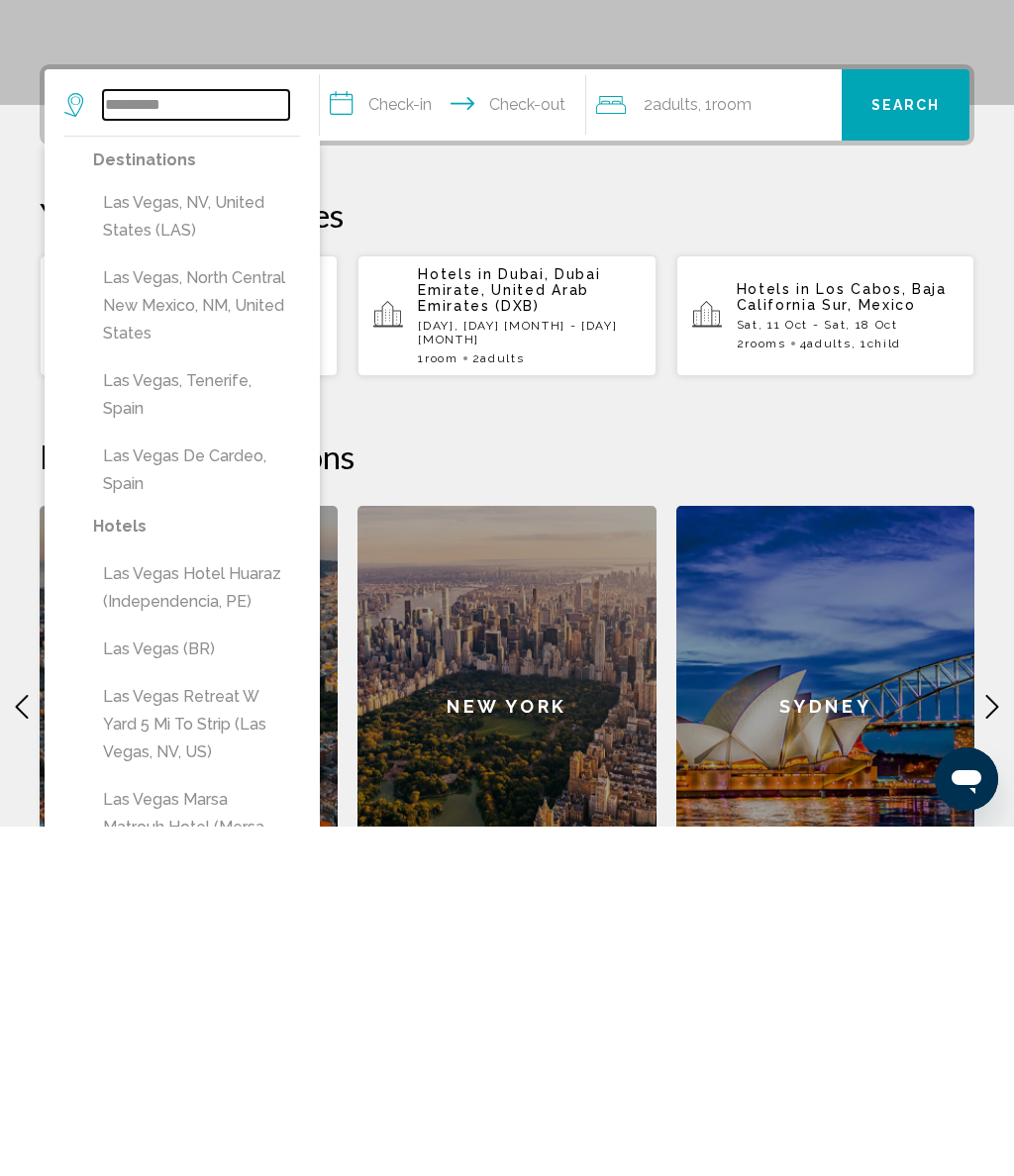 type on "**********" 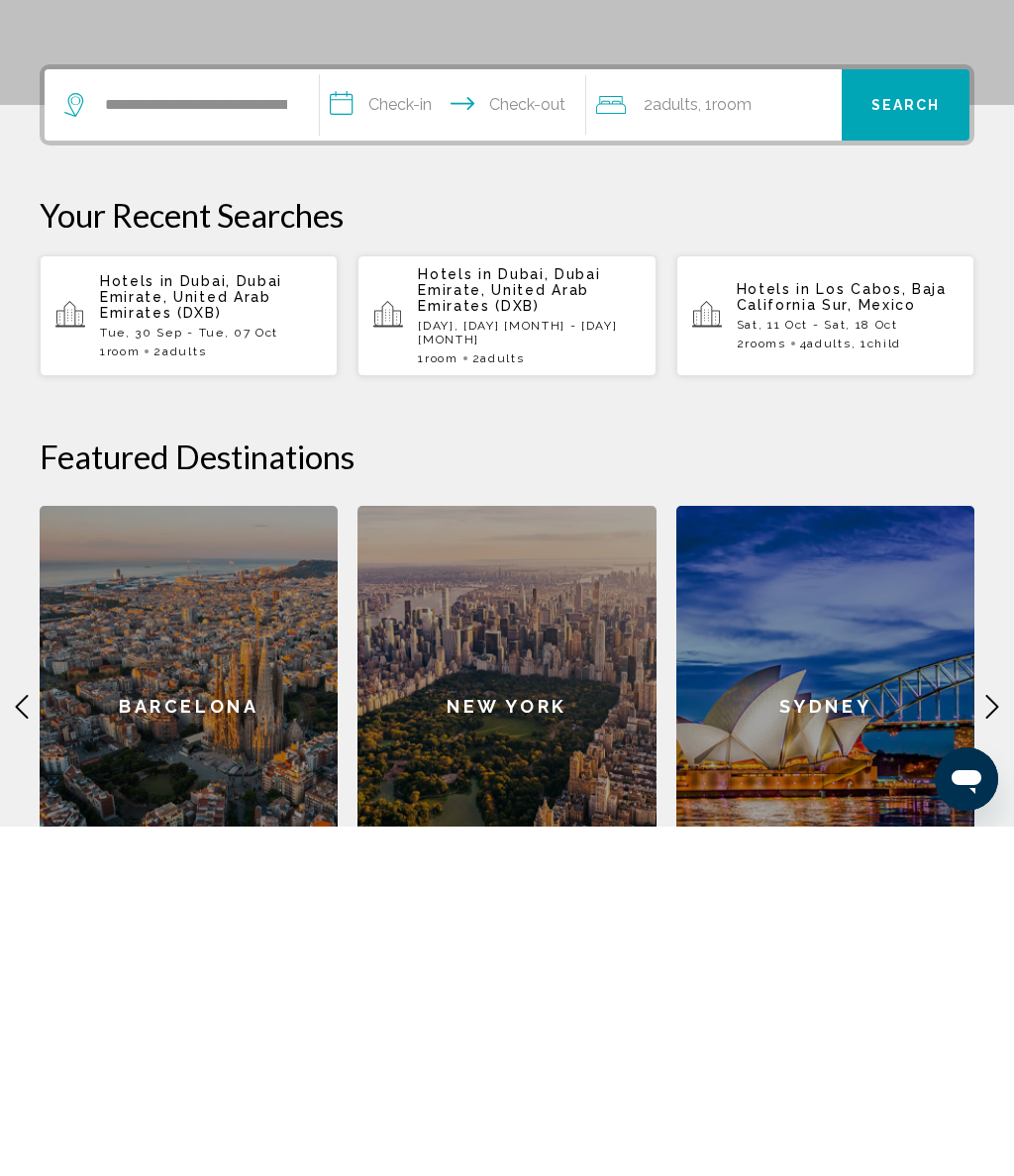 click on "**********" at bounding box center [456, 457] 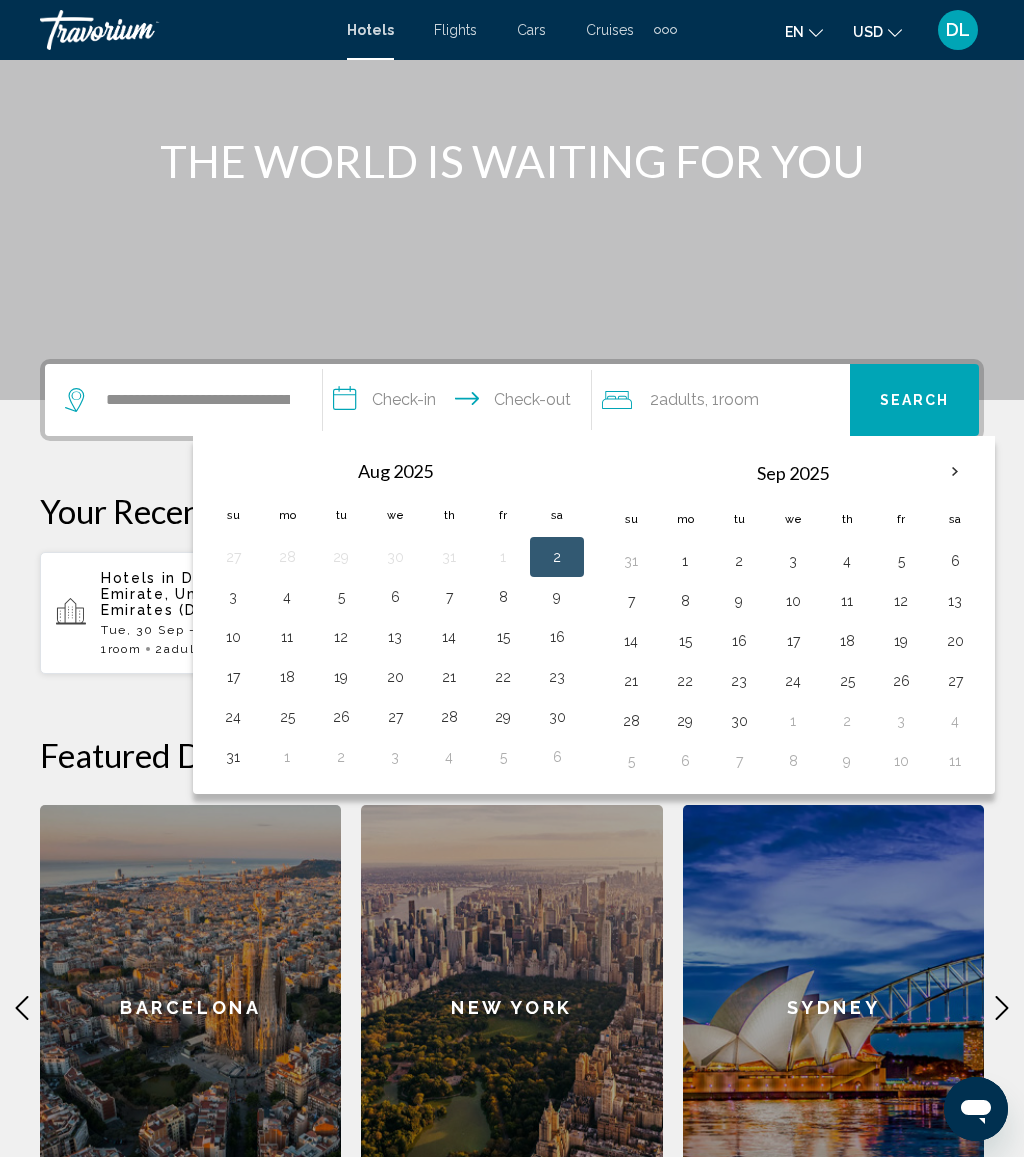 scroll, scrollTop: 176, scrollLeft: 0, axis: vertical 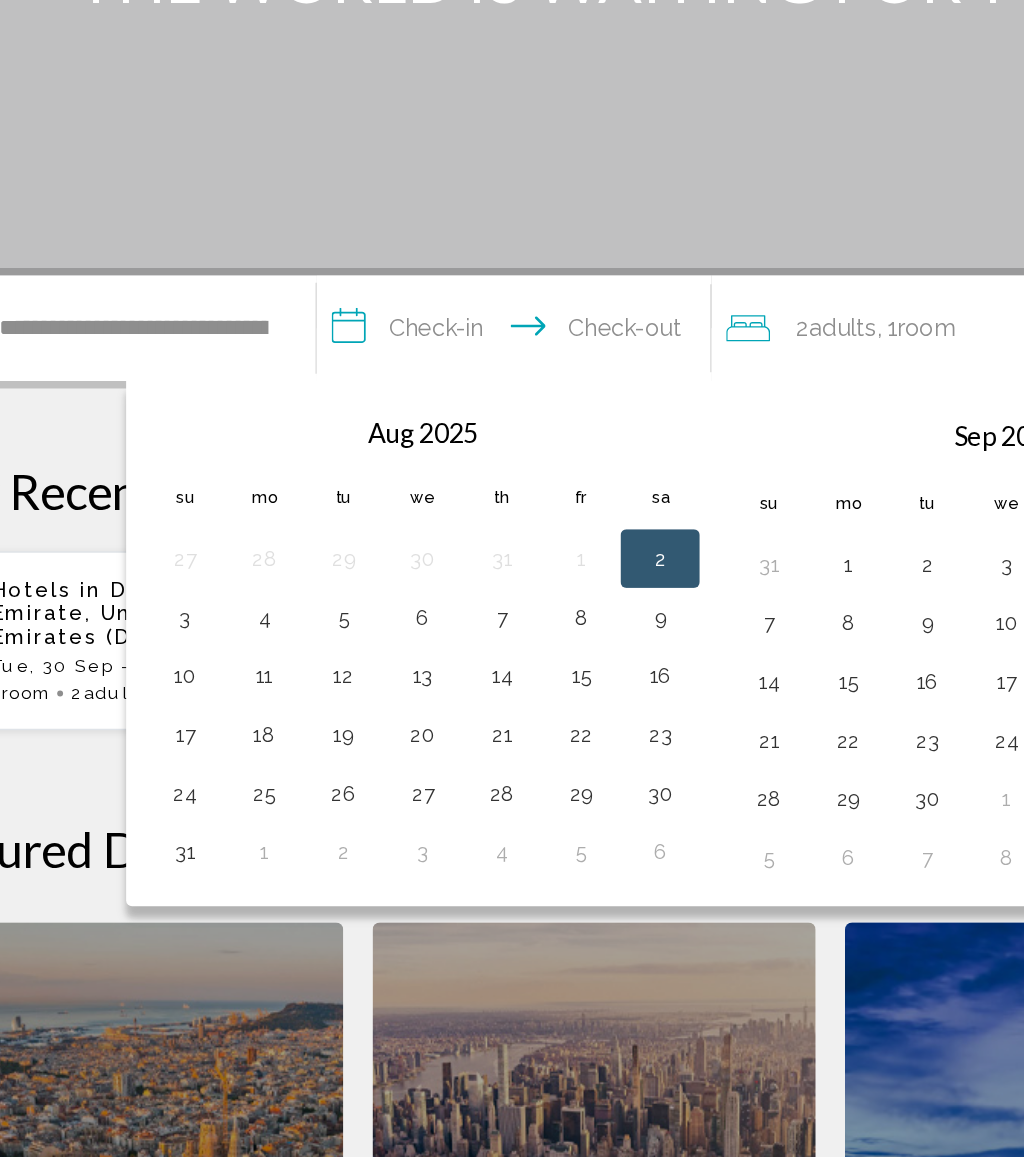 click on "13" at bounding box center (395, 661) 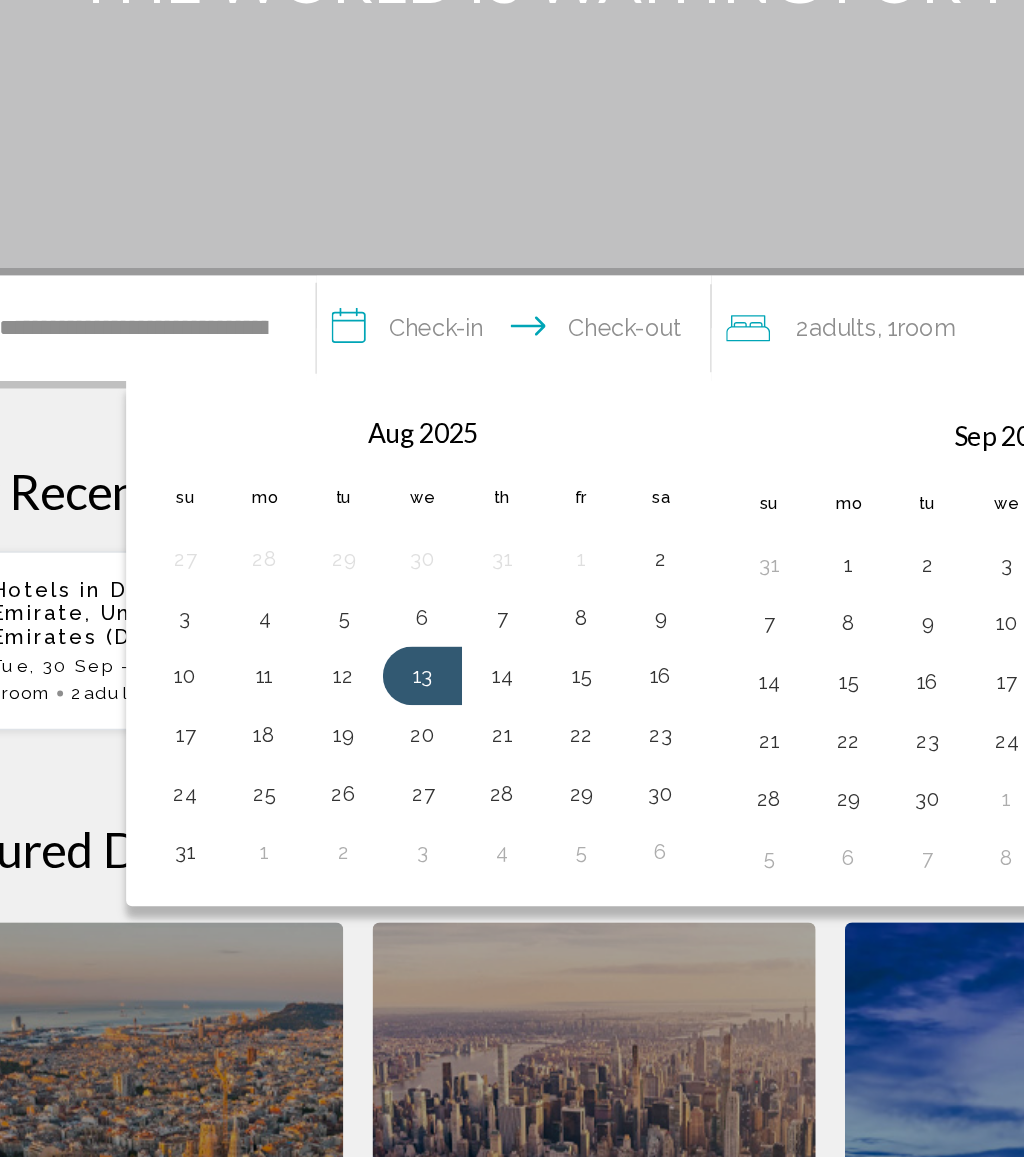 click on "16" at bounding box center [557, 661] 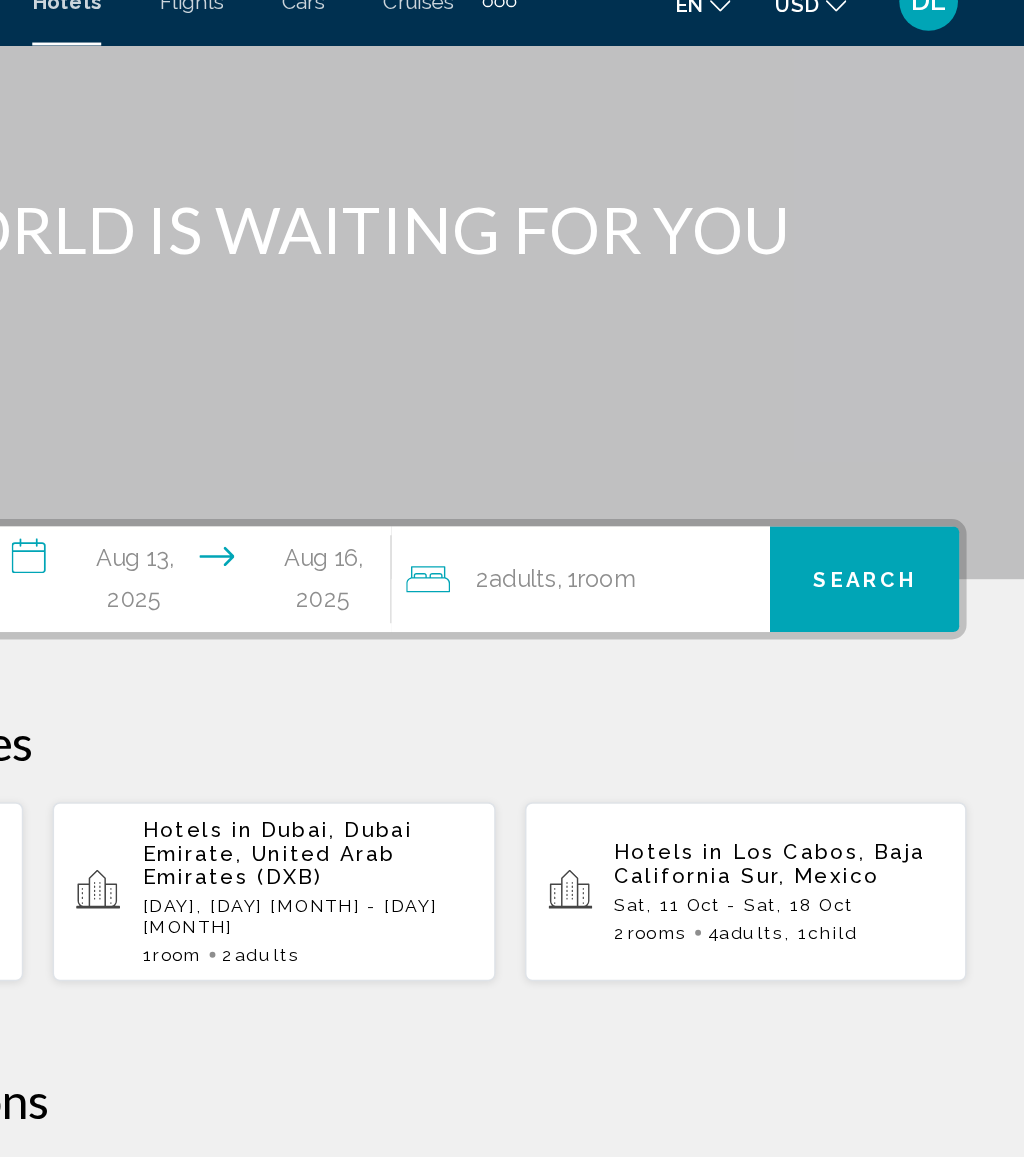 click on "Search" at bounding box center [915, 425] 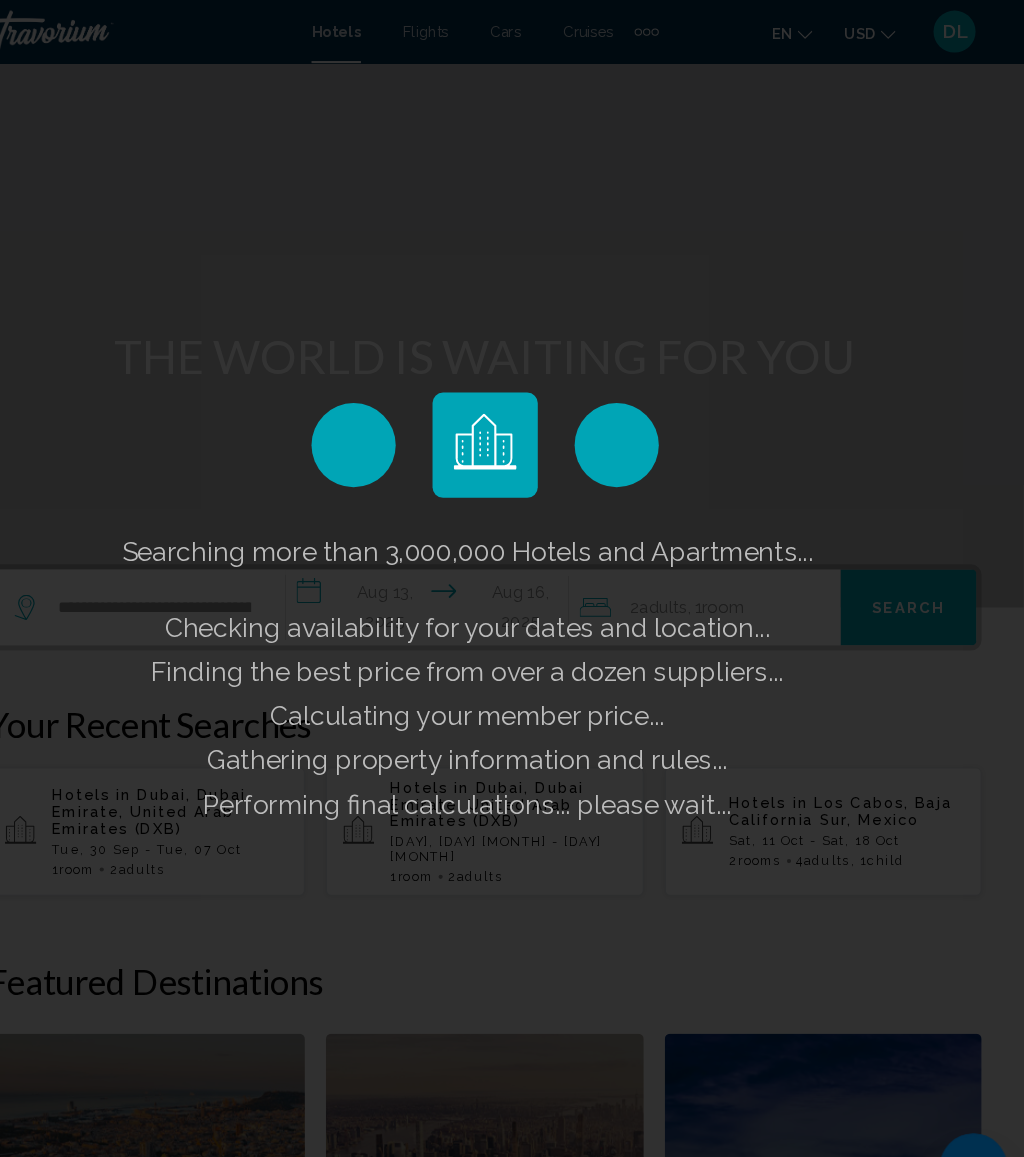 scroll, scrollTop: 0, scrollLeft: 0, axis: both 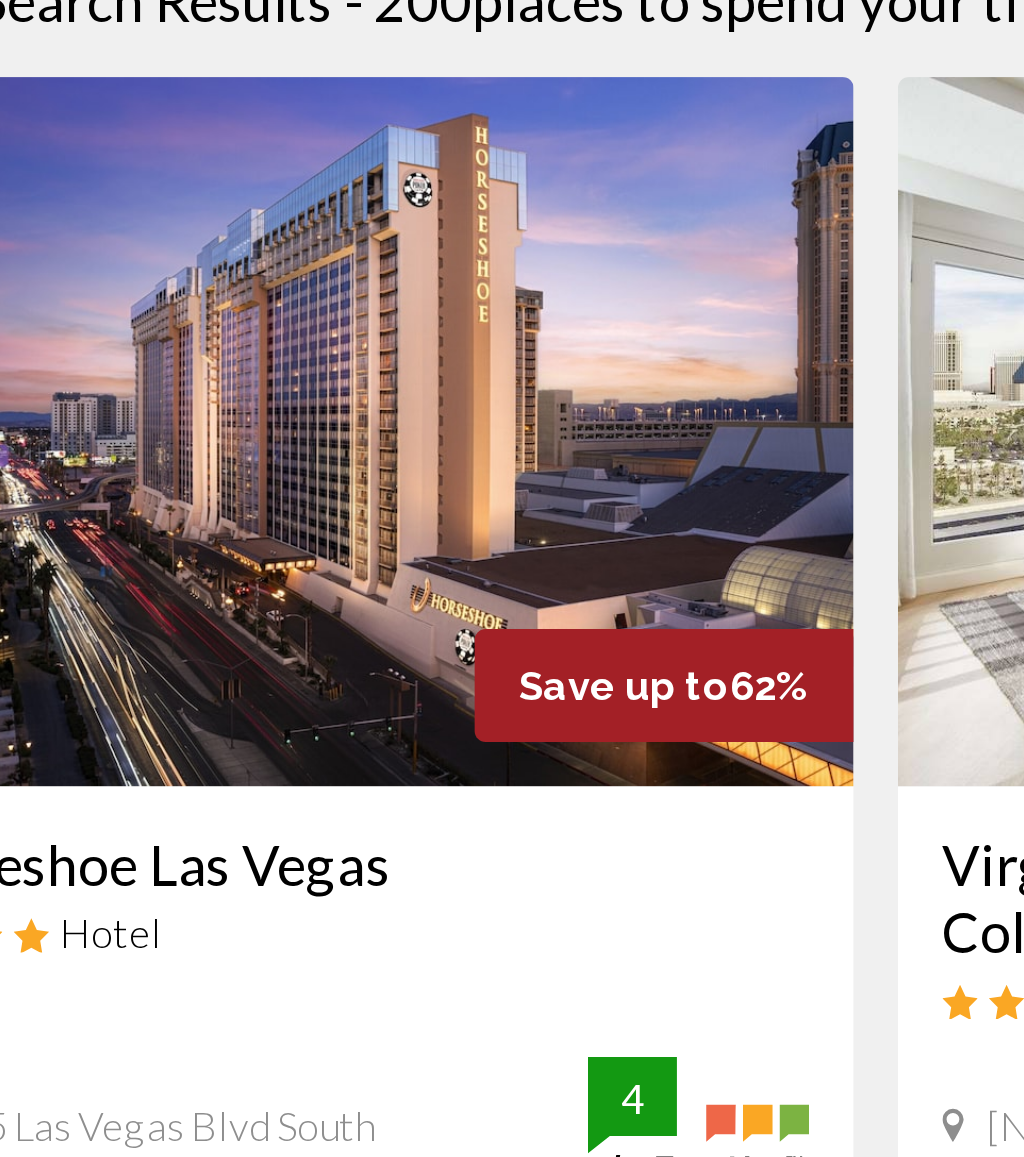 click on "[BRAND] [BRAND]
Hotel
[NUMBER] [STREET] [CITY] [POSTAL_CODE] [DISTANCE] [CITY] center from hotel [NUMBER]" at bounding box center [271, 672] 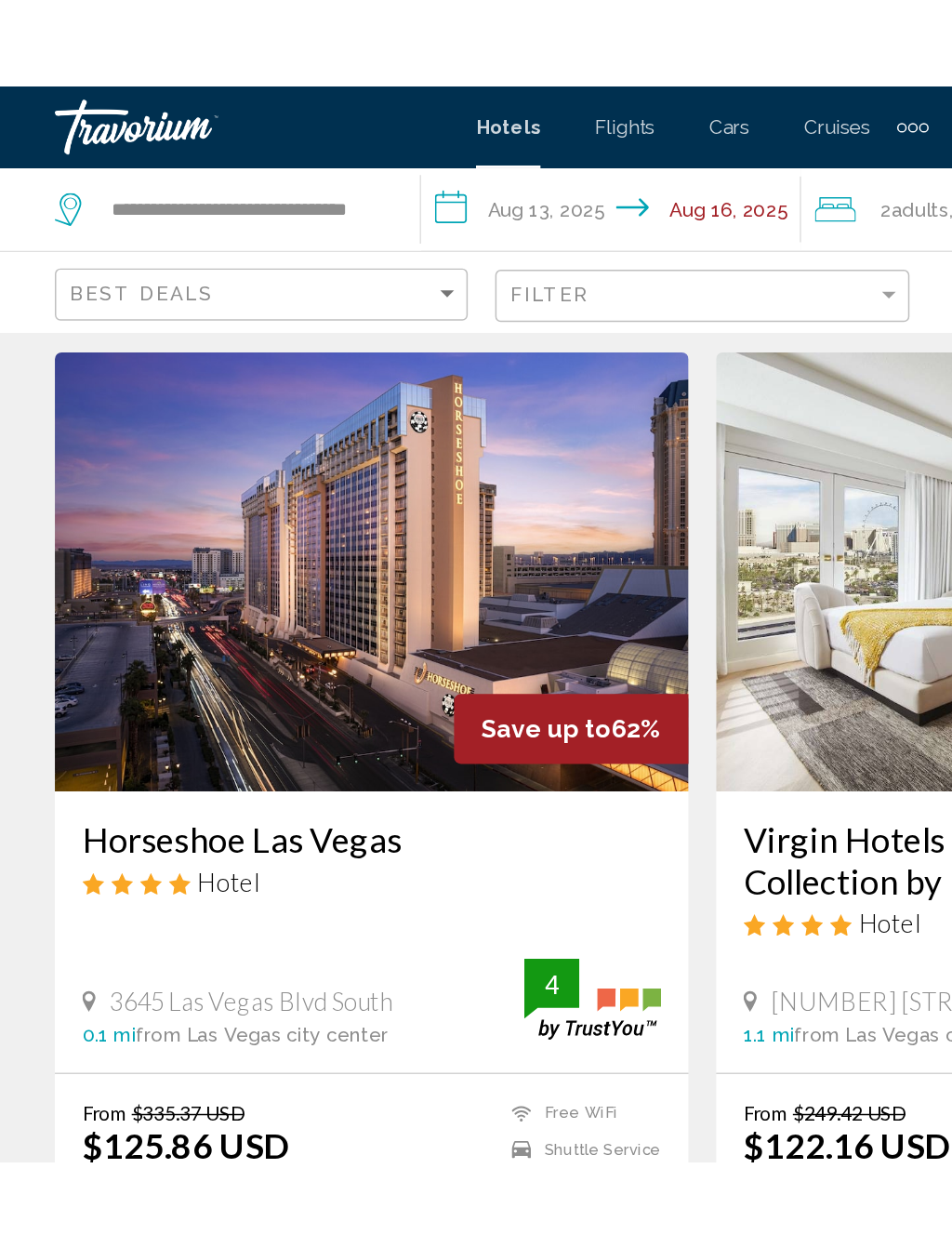 scroll, scrollTop: 0, scrollLeft: 0, axis: both 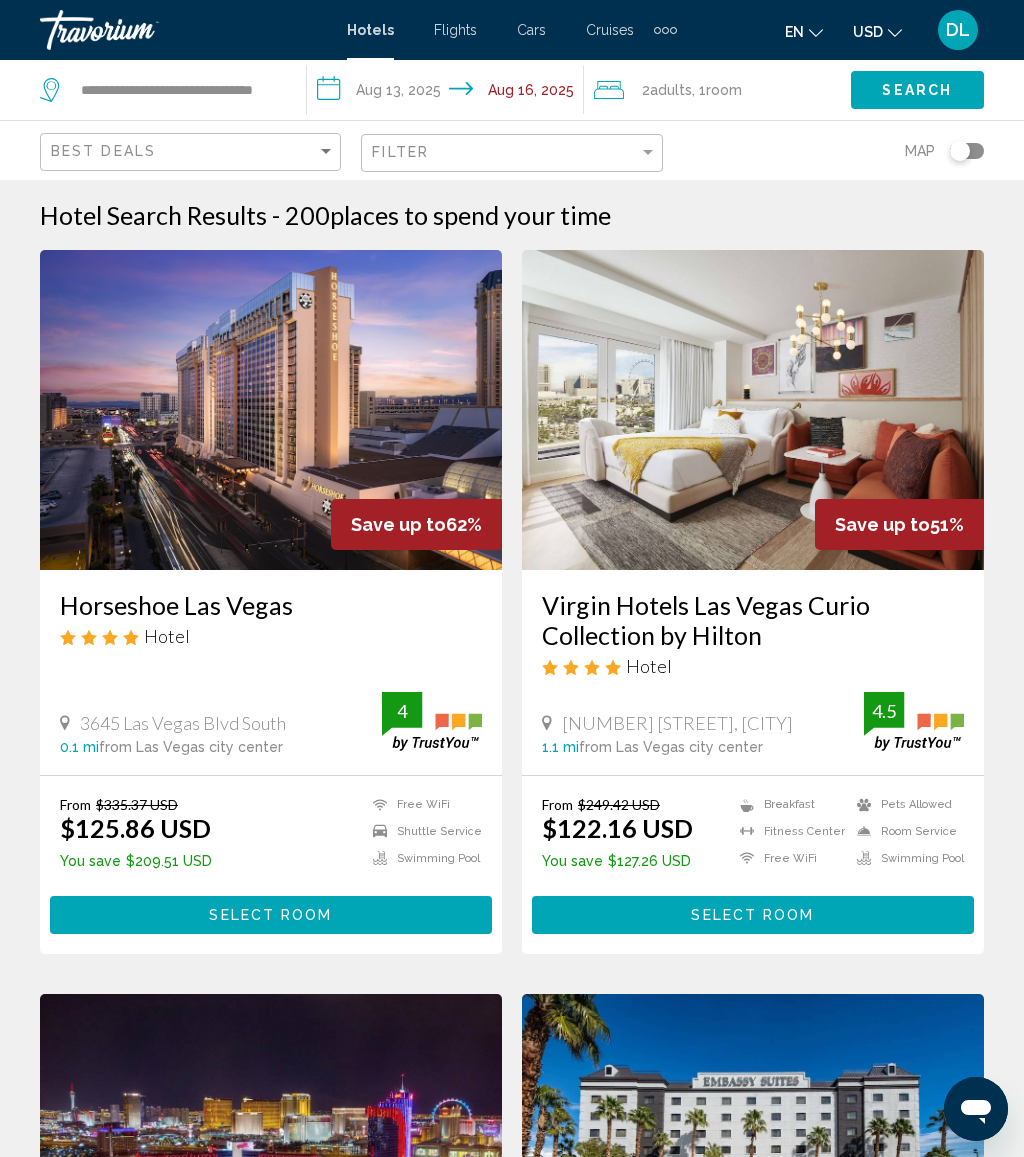 click on "**********" at bounding box center (449, 93) 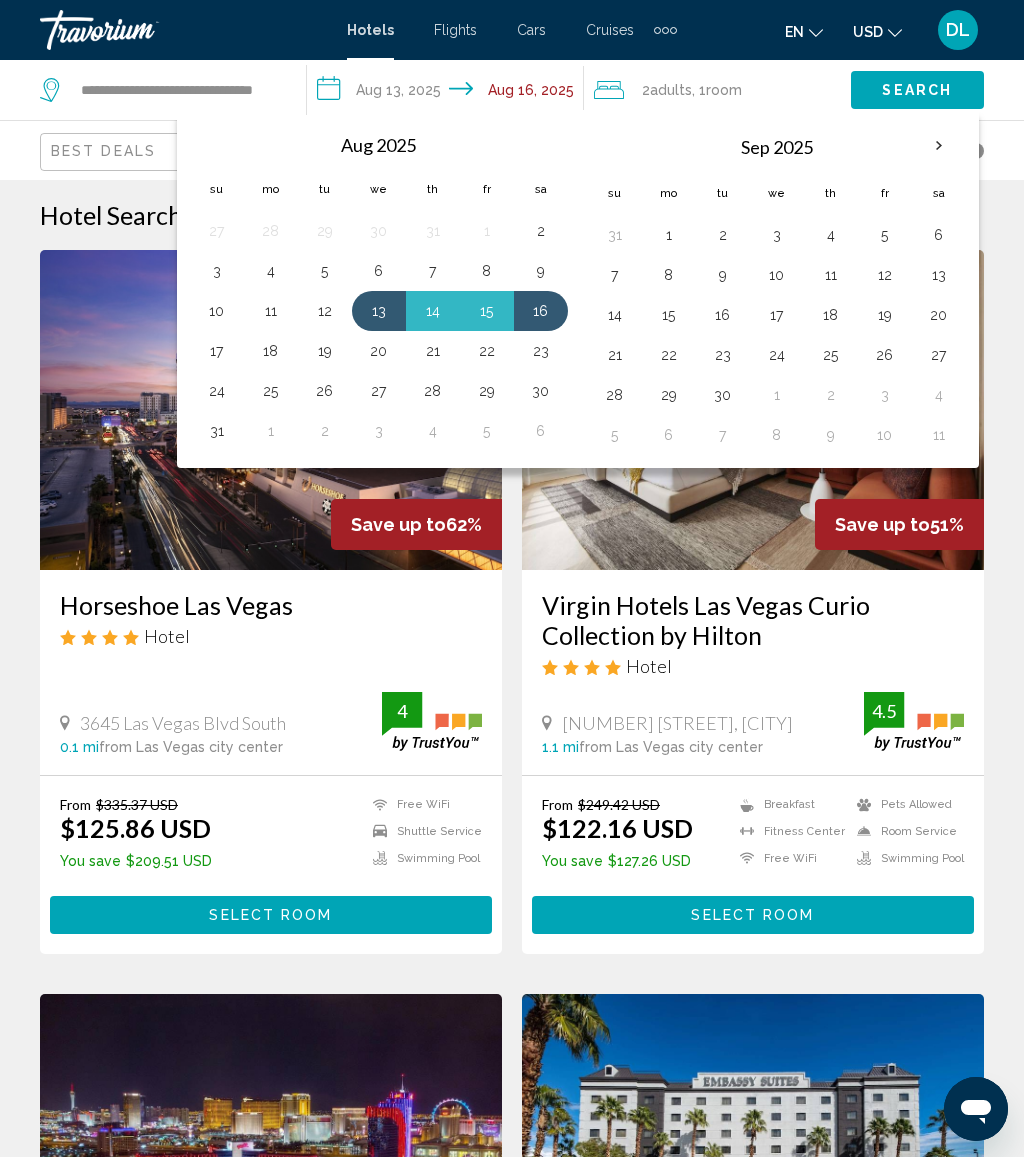click on "19" at bounding box center [325, 351] 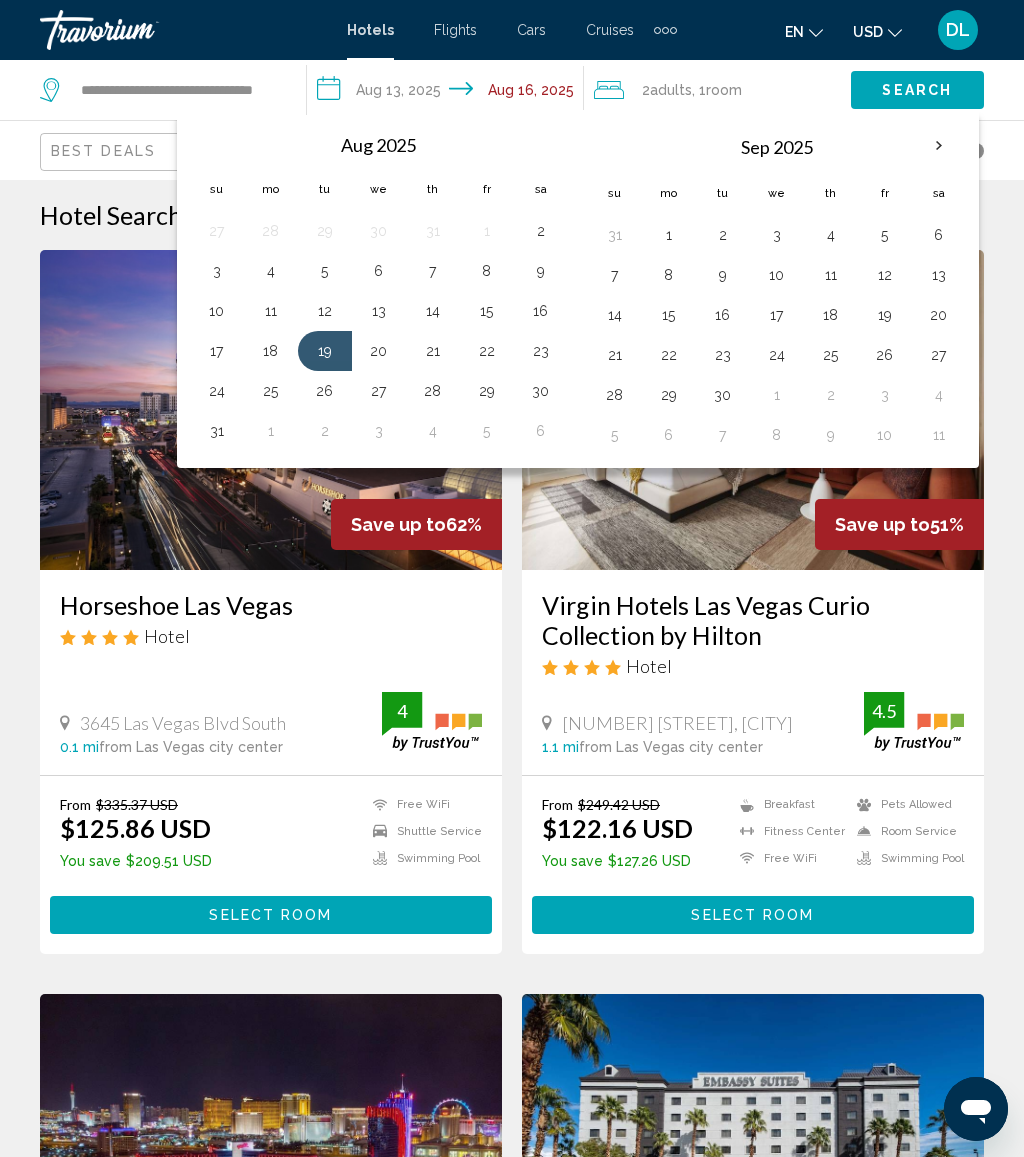 click on "22" at bounding box center [487, 351] 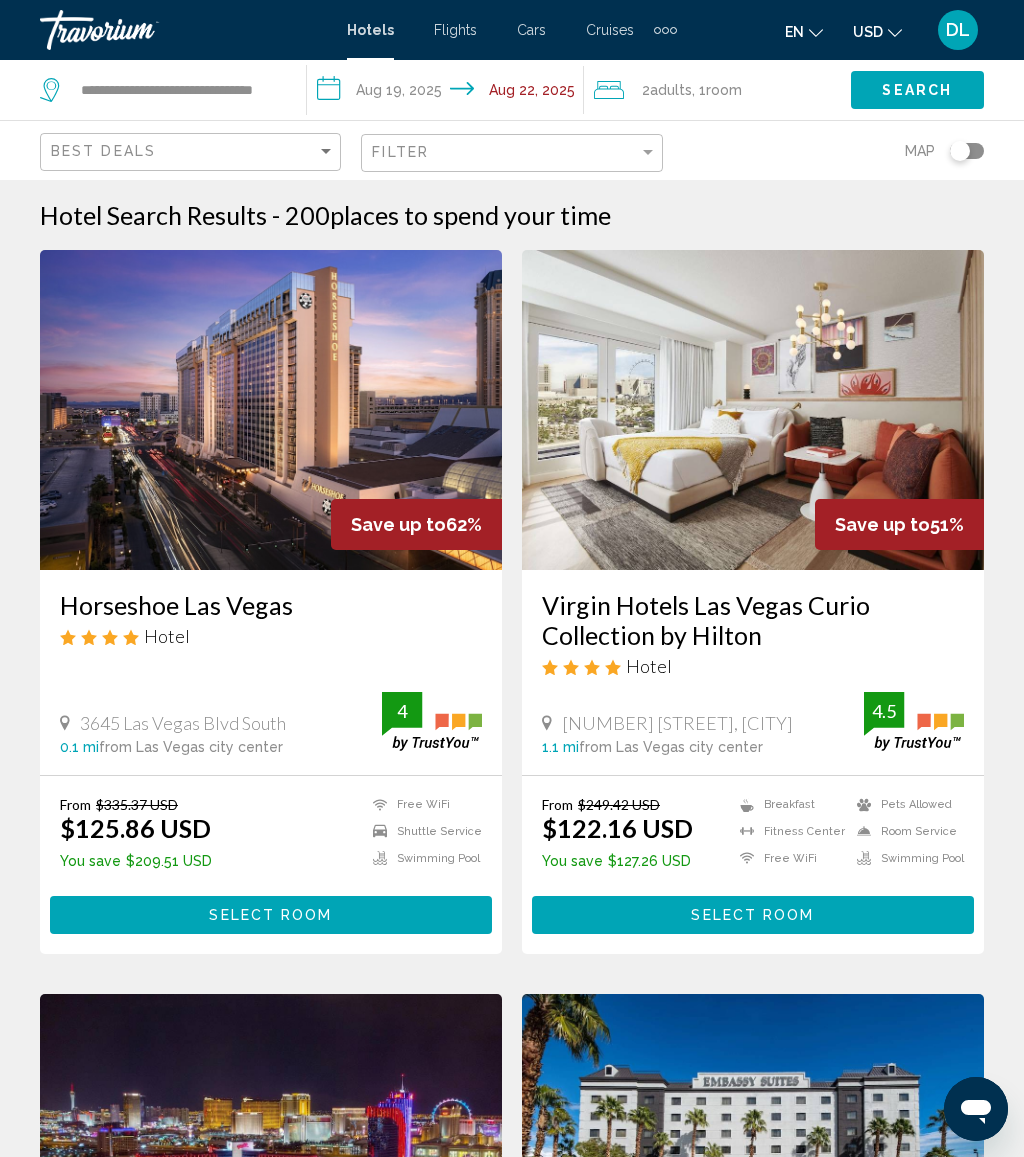 click on "Search" 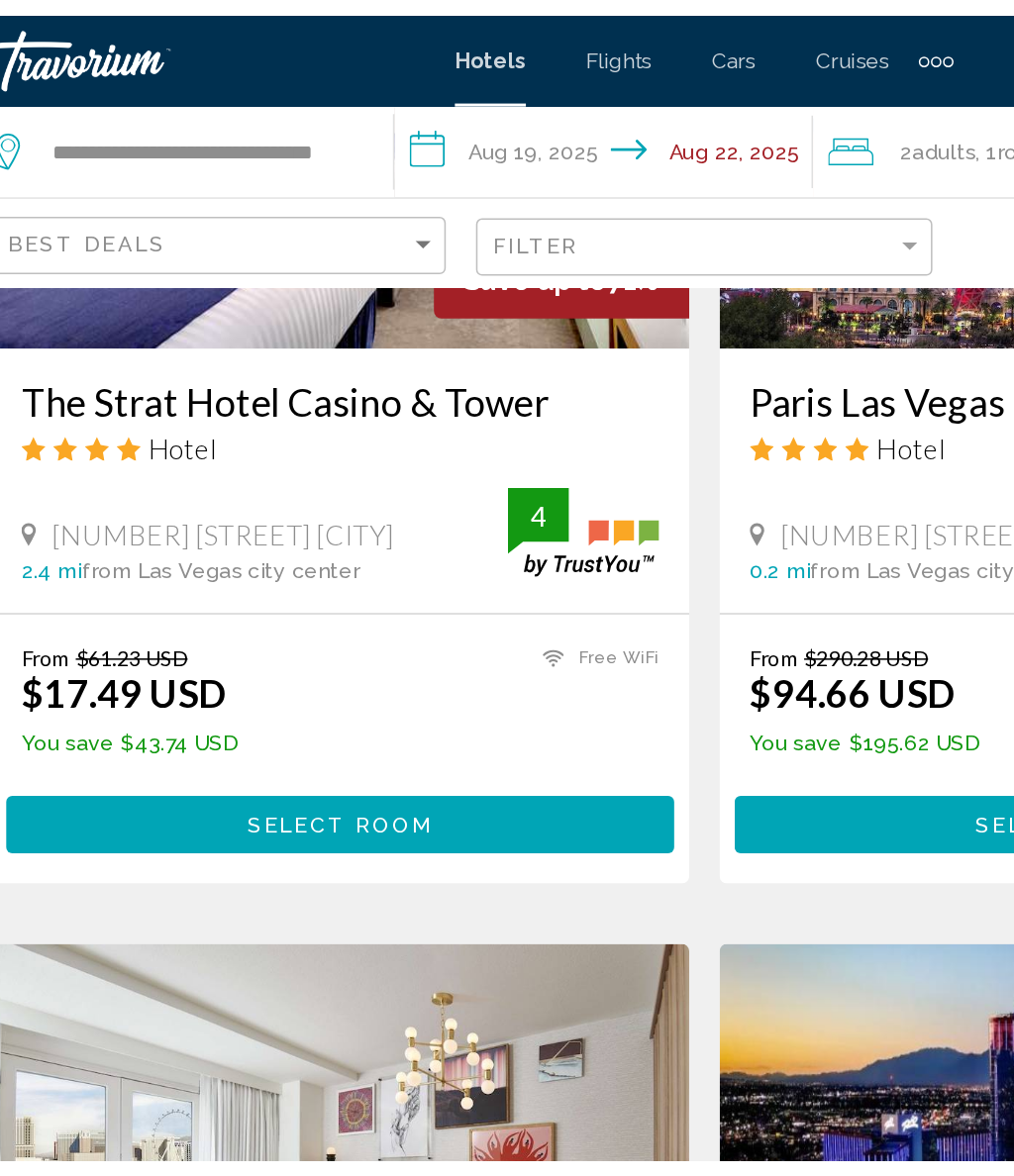 scroll, scrollTop: 1051, scrollLeft: 0, axis: vertical 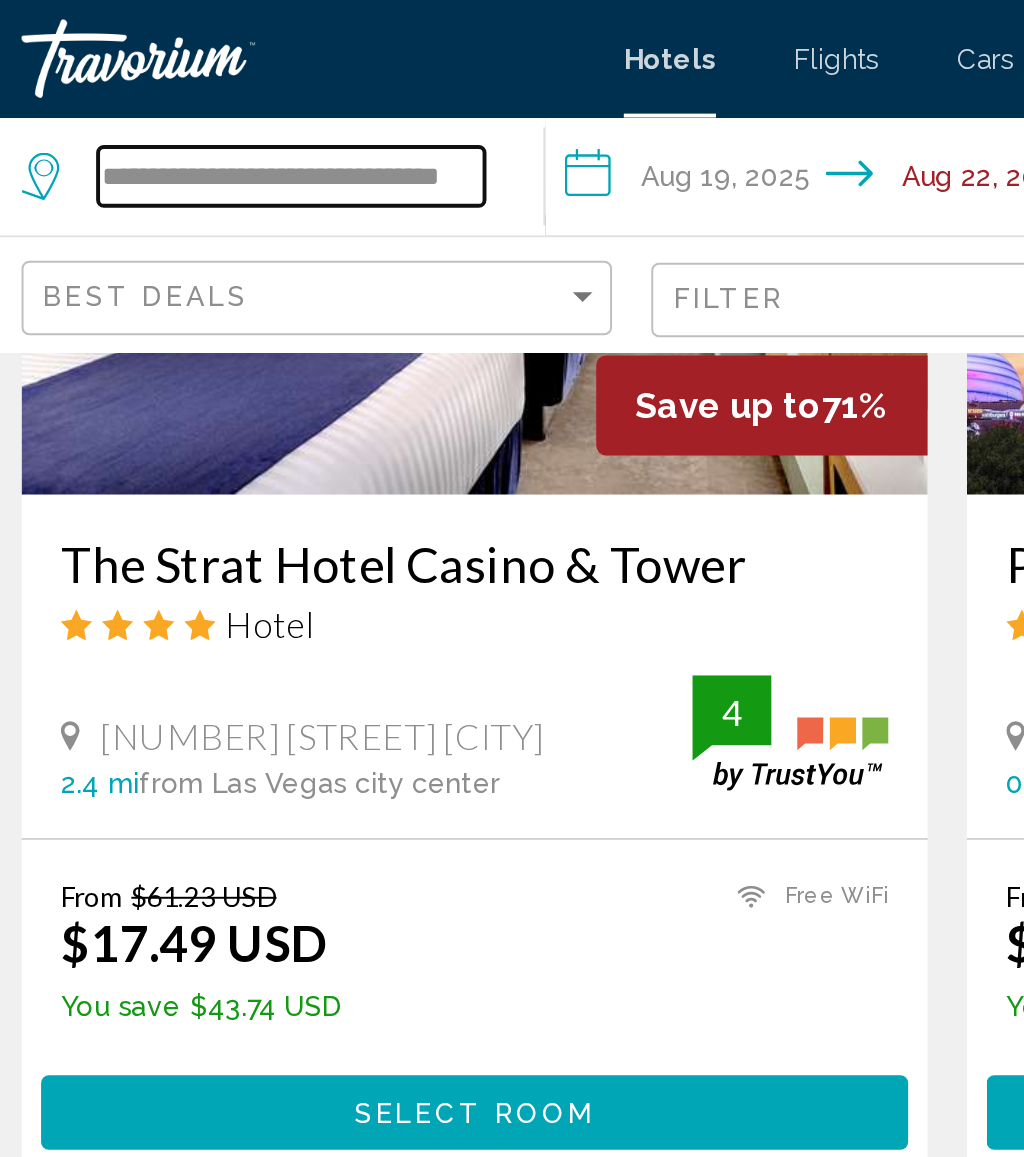 click on "**********" at bounding box center [177, 90] 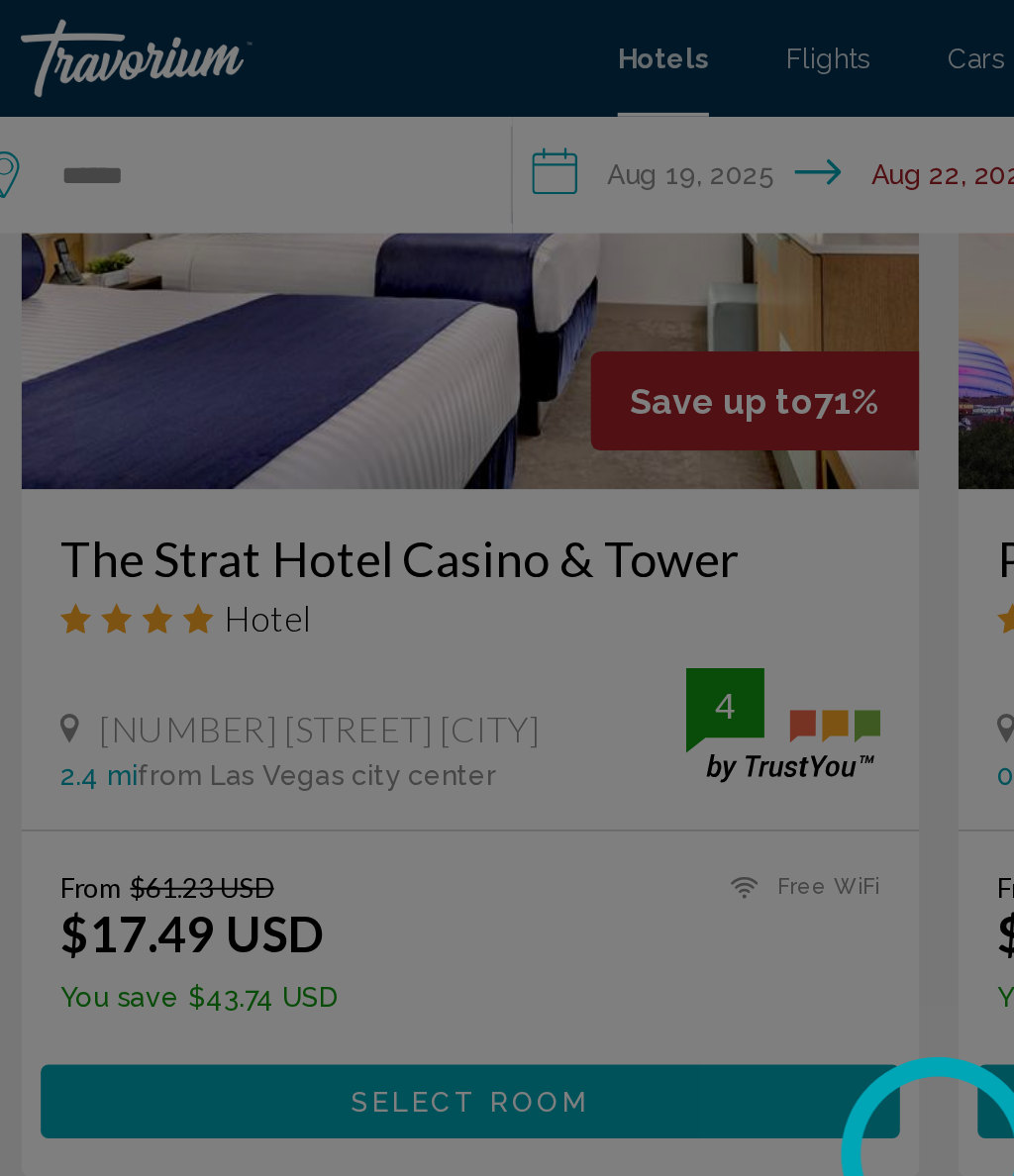 click at bounding box center [507, 588] 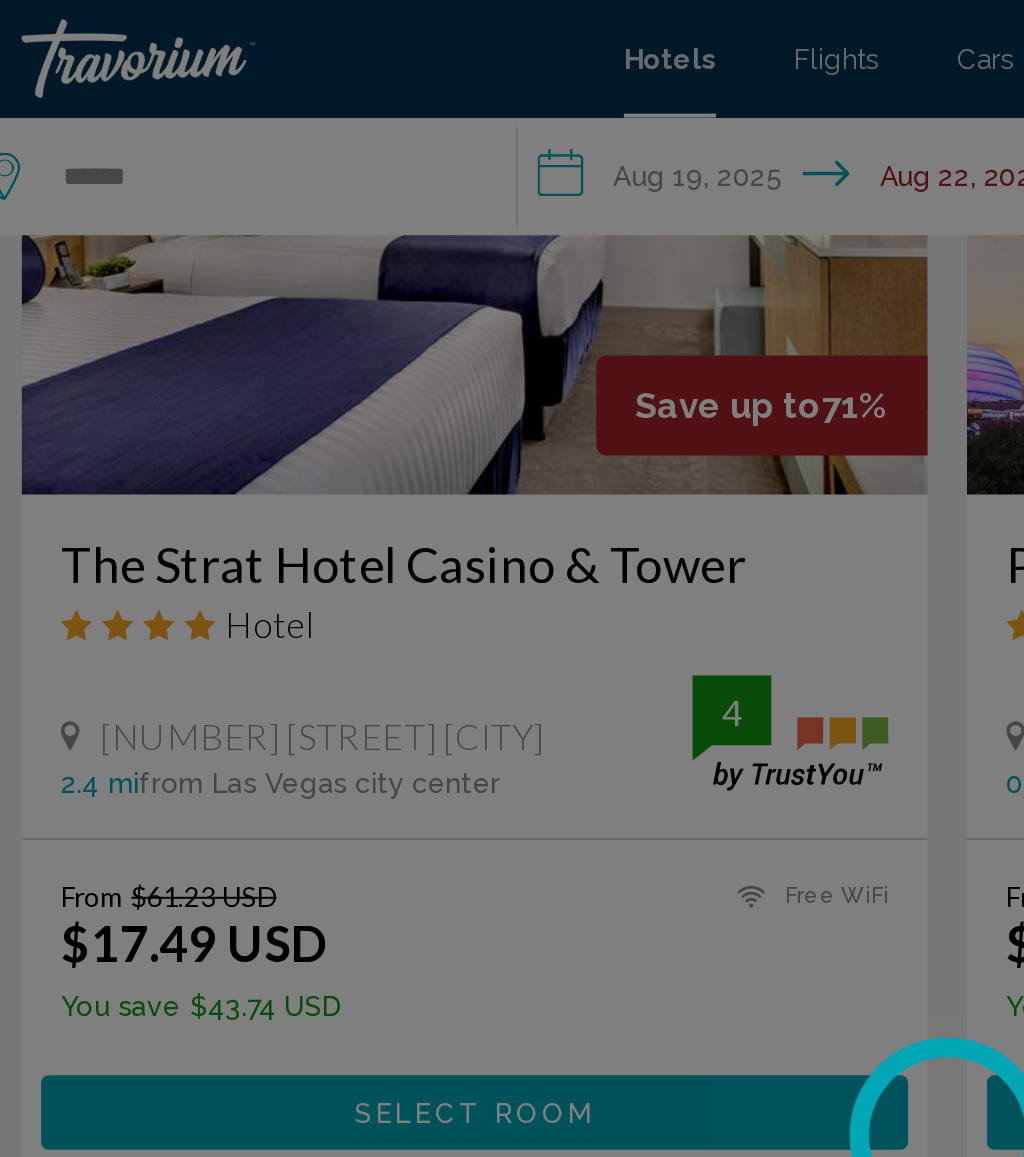 click at bounding box center (512, 578) 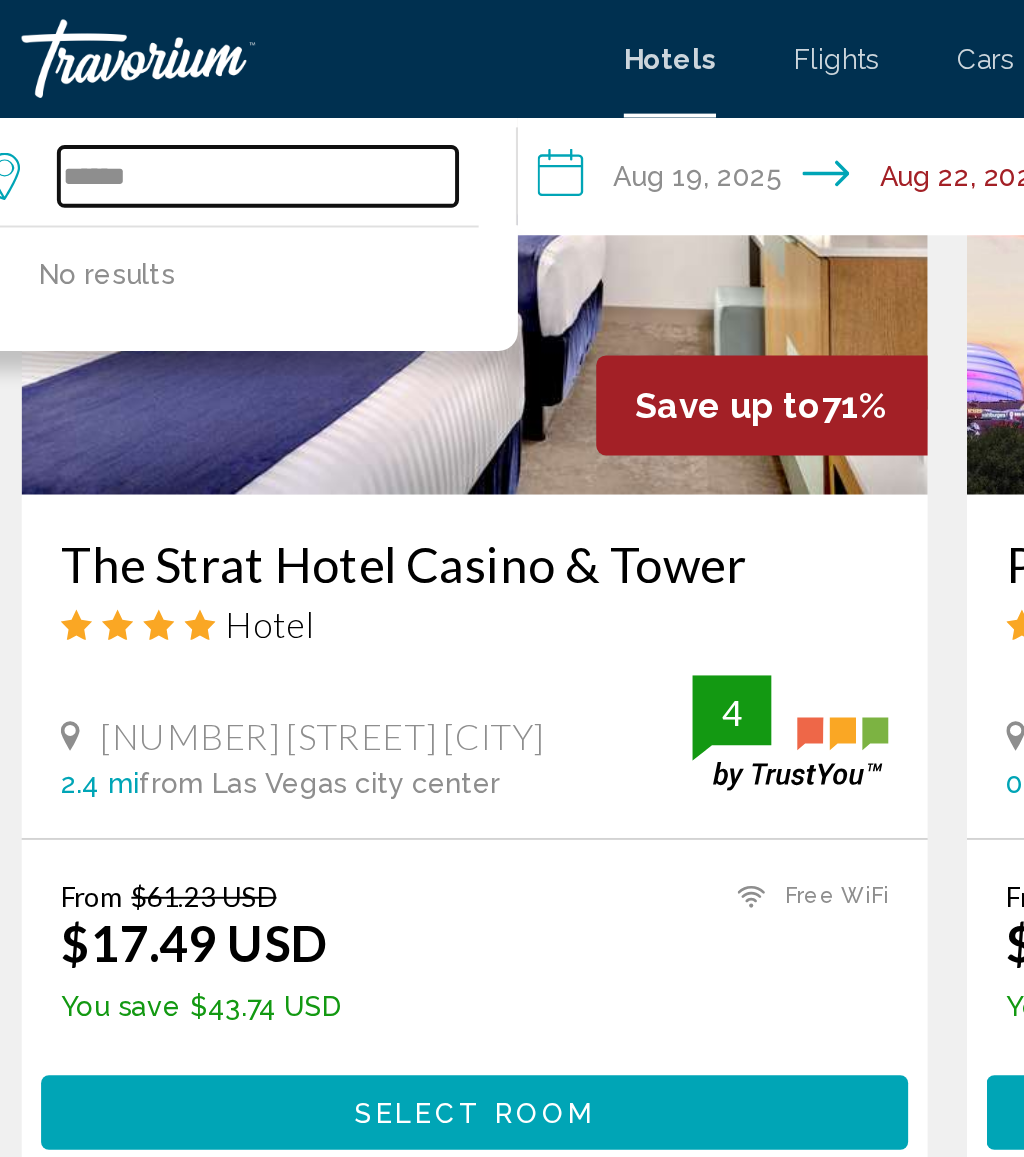 click on "*****" at bounding box center (160, 90) 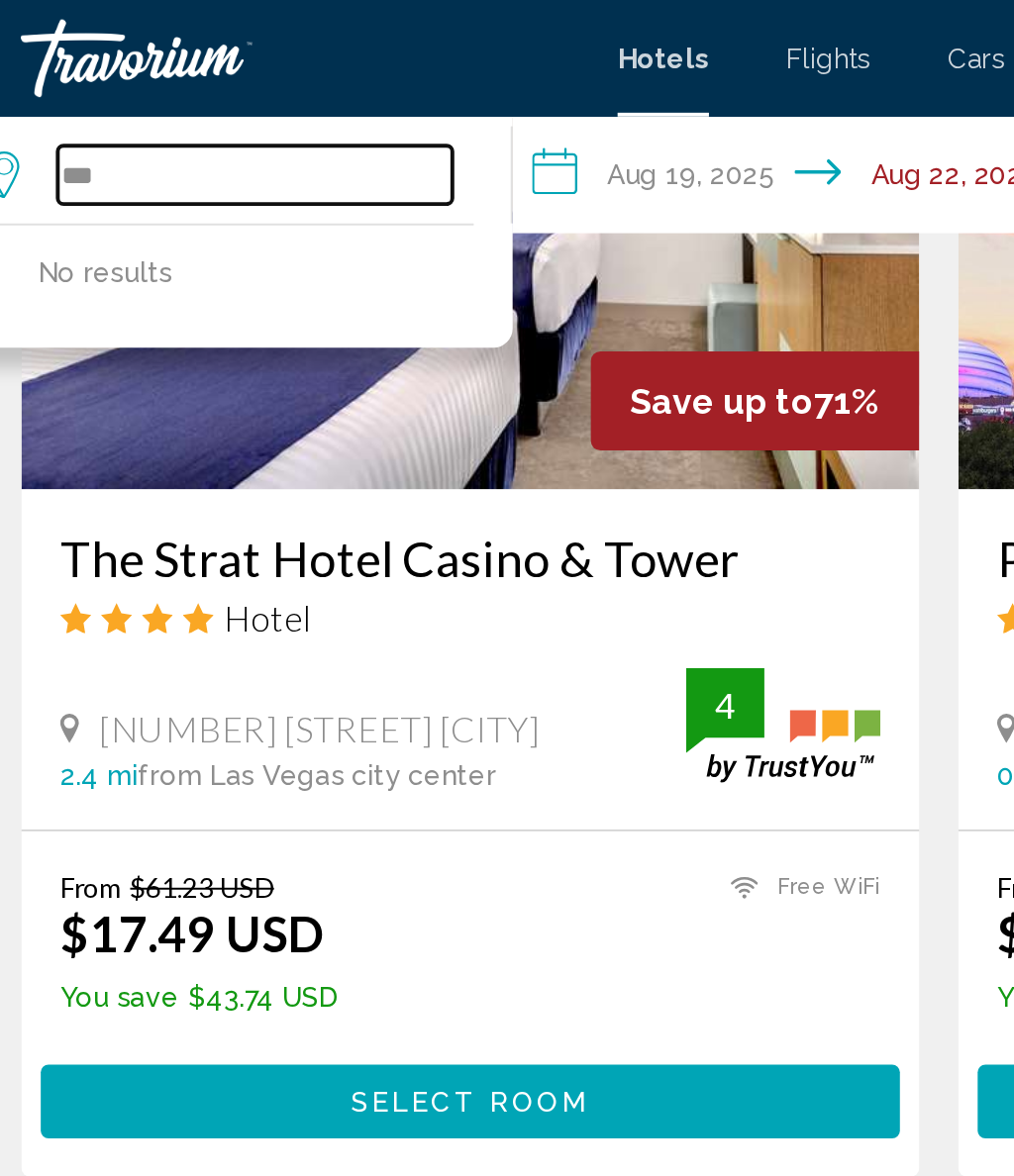 type on "*" 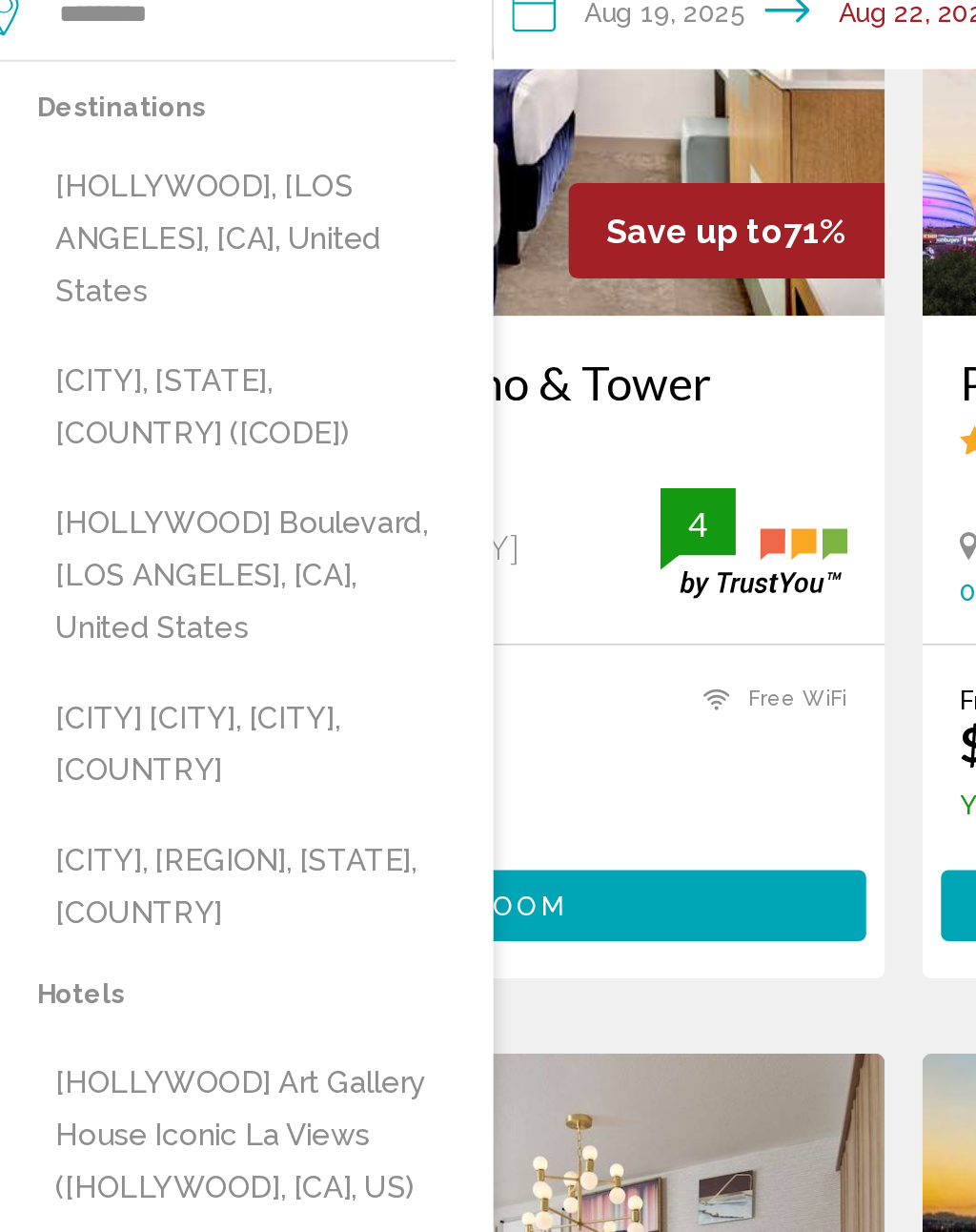 click on "[CITY], [STATE], [COUNTRY] ([CODE])" at bounding box center (153, 287) 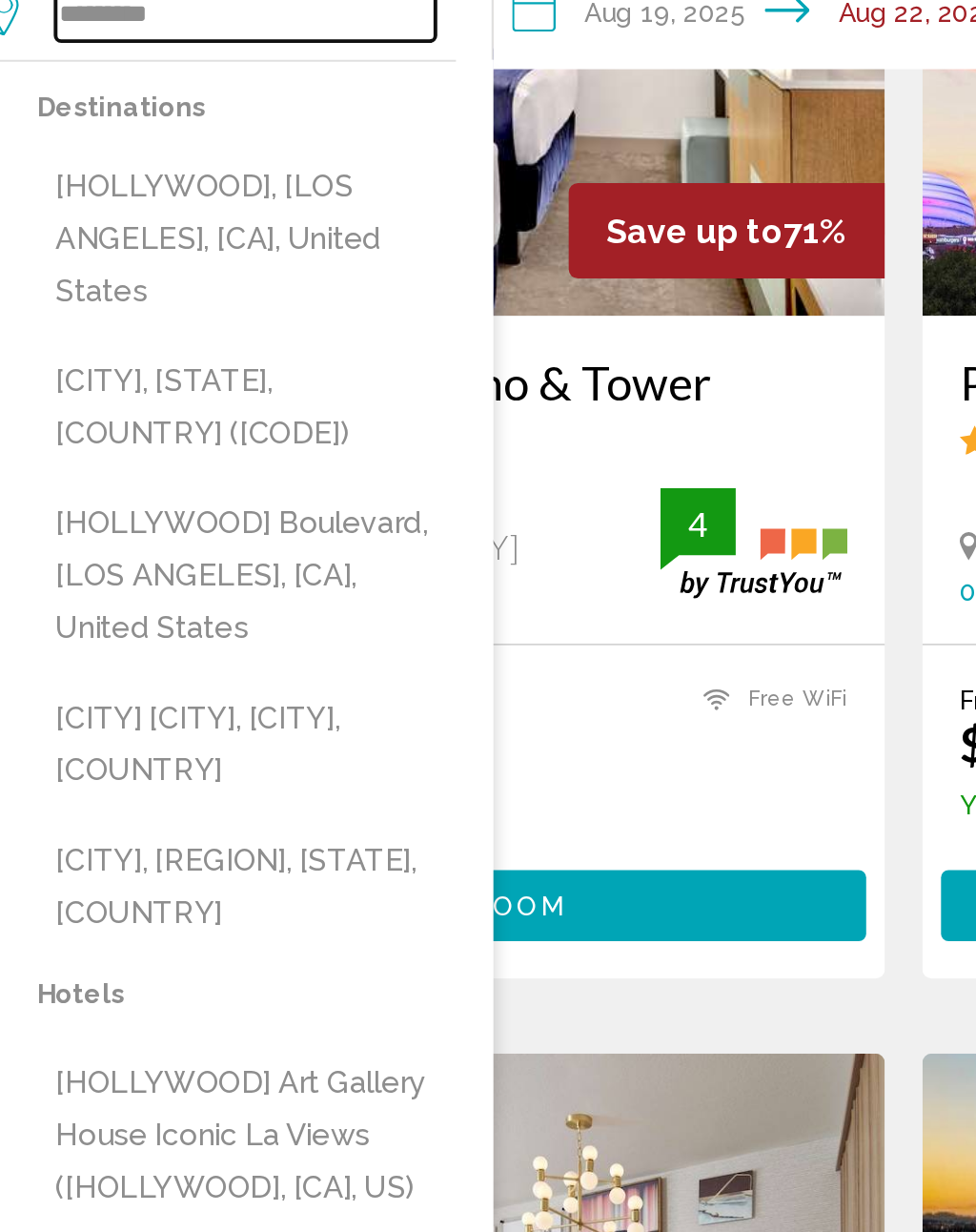 type on "**********" 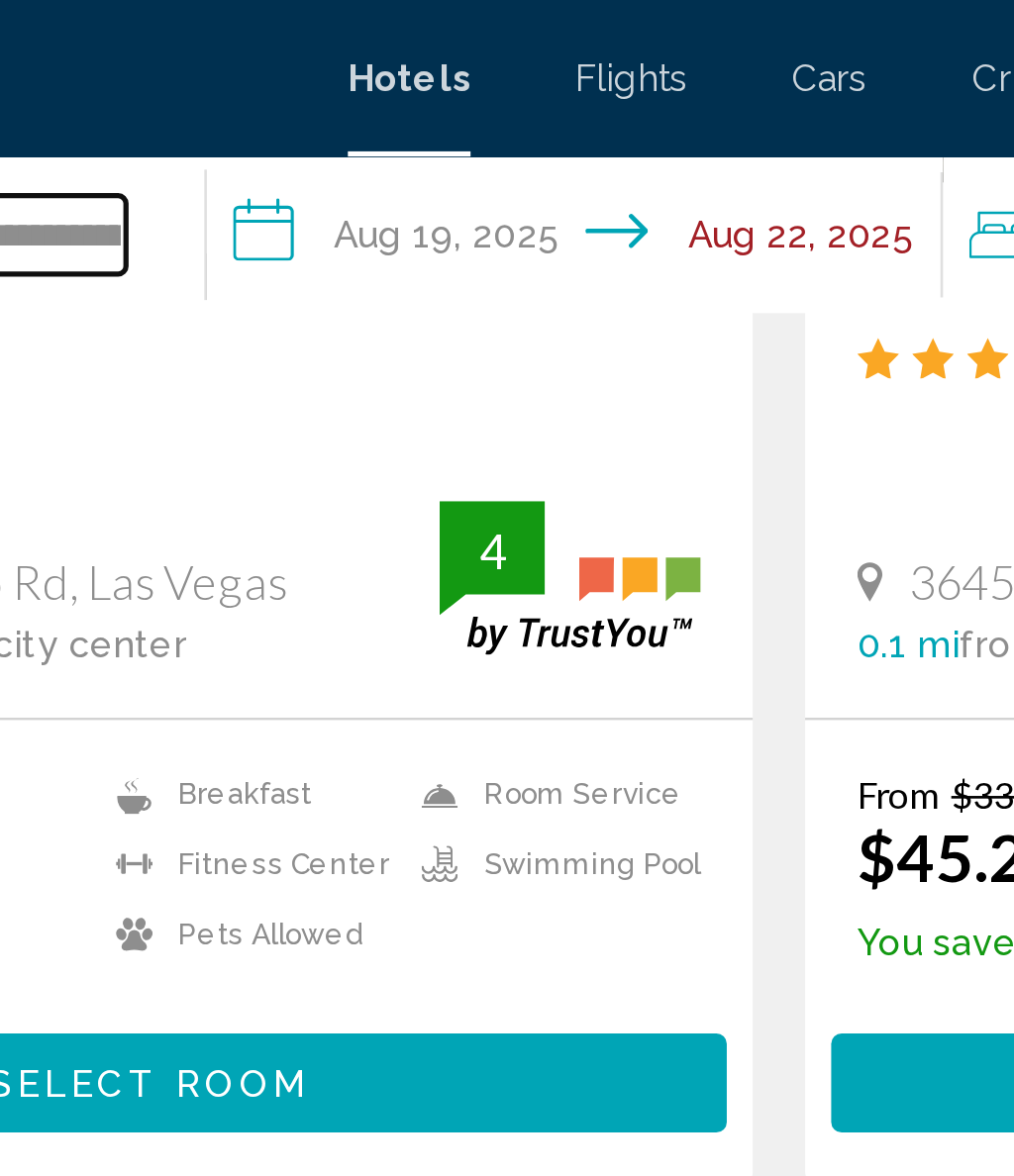 scroll, scrollTop: 490, scrollLeft: 0, axis: vertical 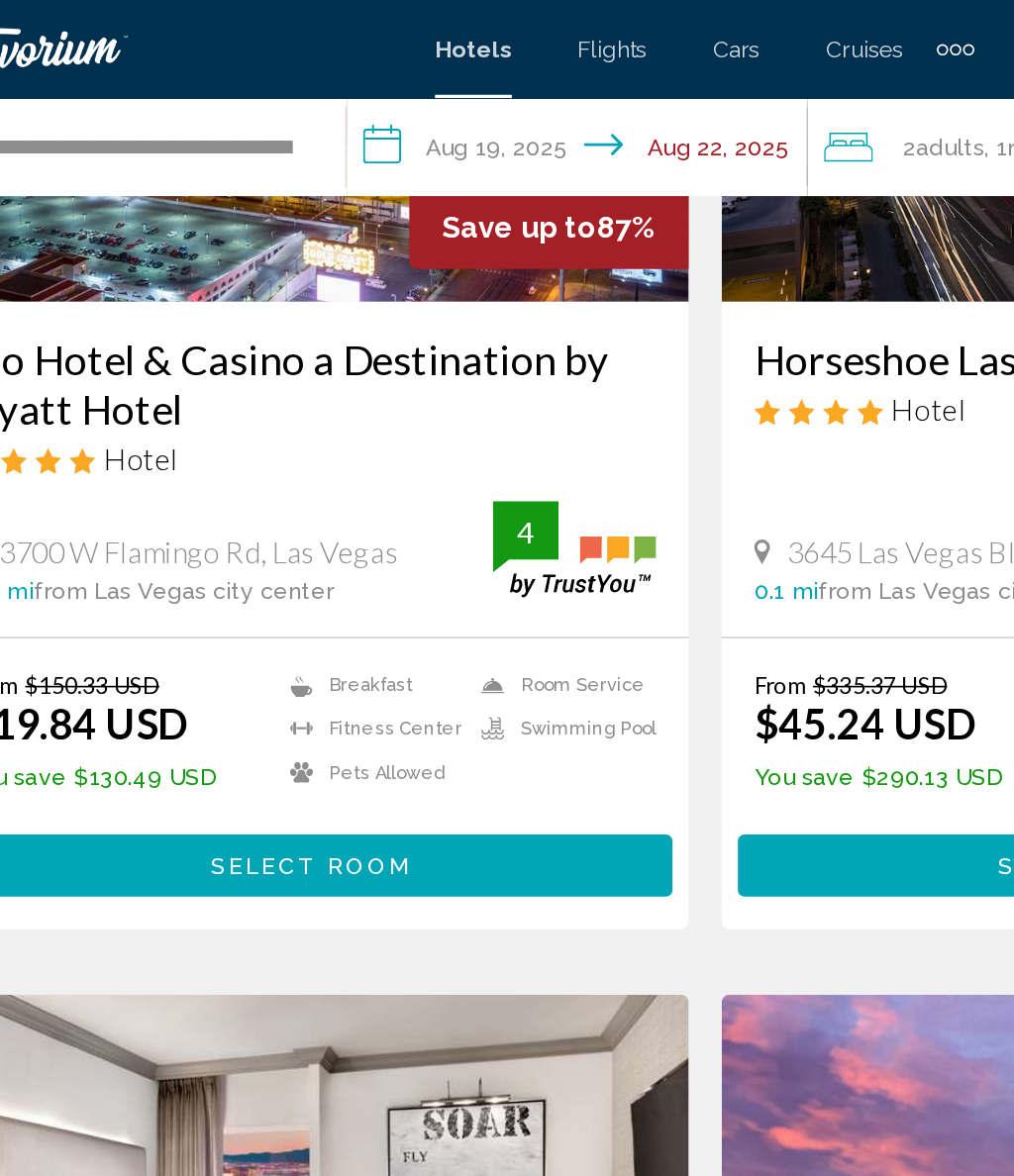 click on "**********" at bounding box center [434, 92] 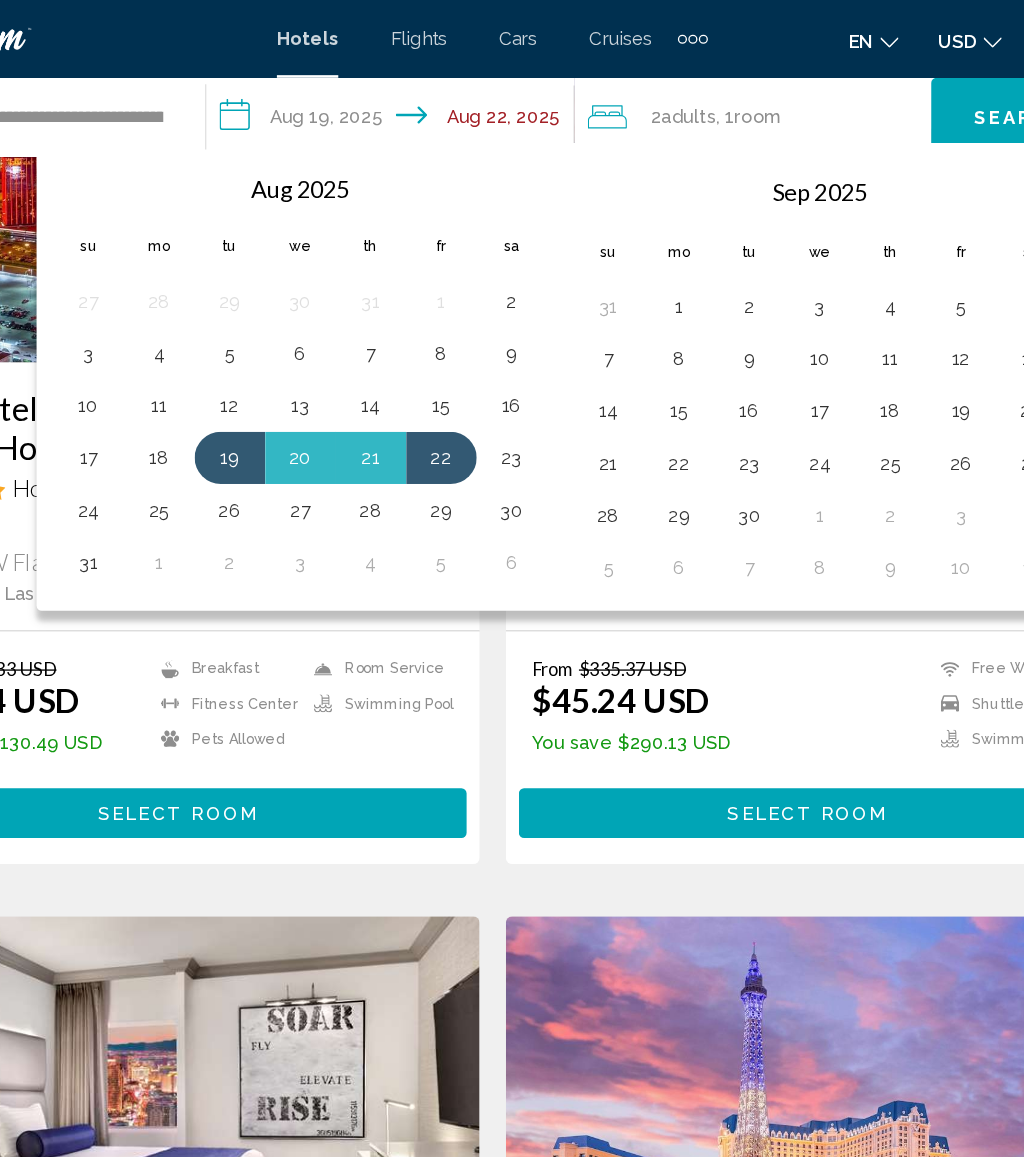 scroll, scrollTop: 292, scrollLeft: 0, axis: vertical 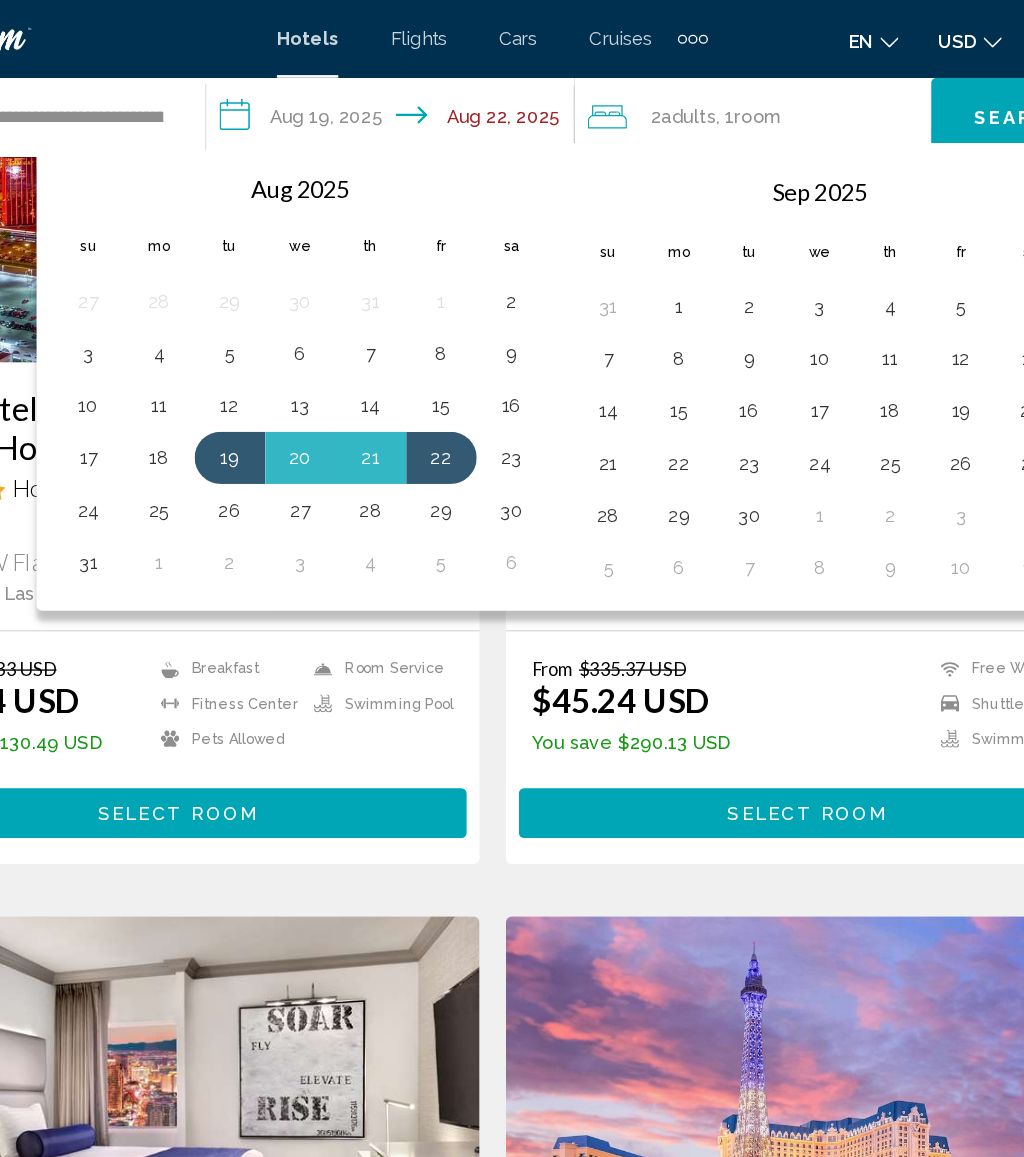click on "15" at bounding box center (473, 311) 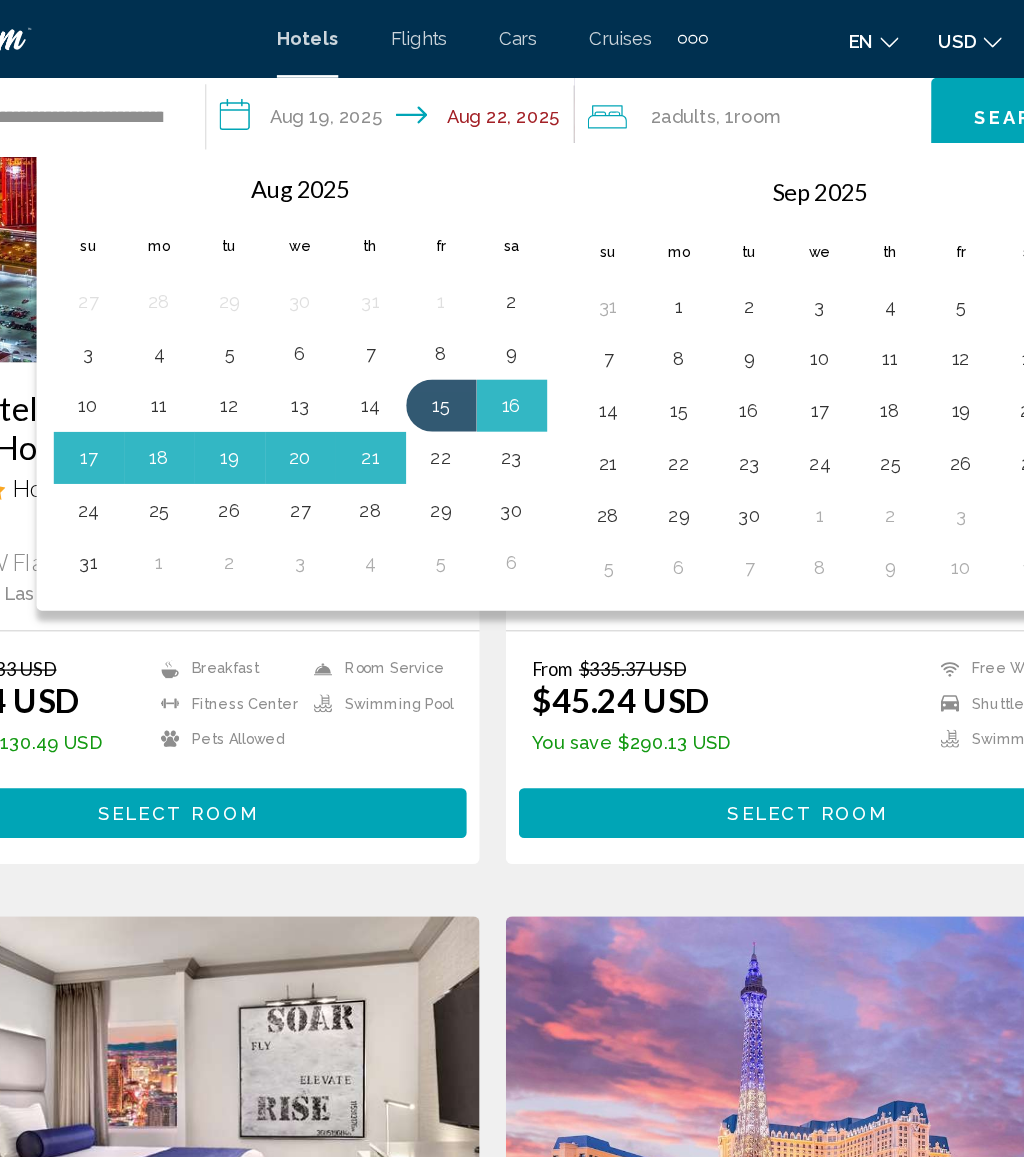 click on "17" at bounding box center [203, 351] 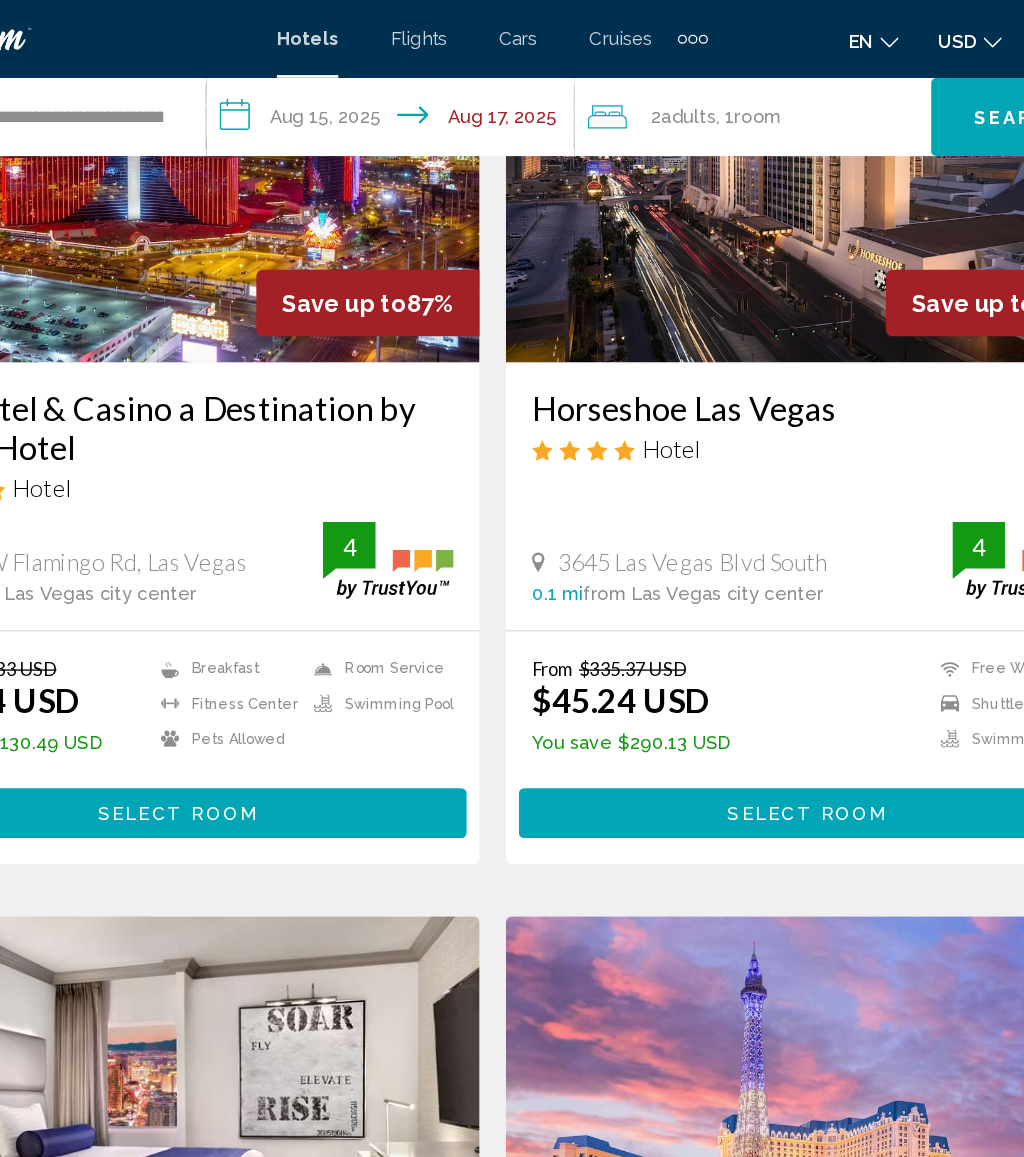 click on "Search" 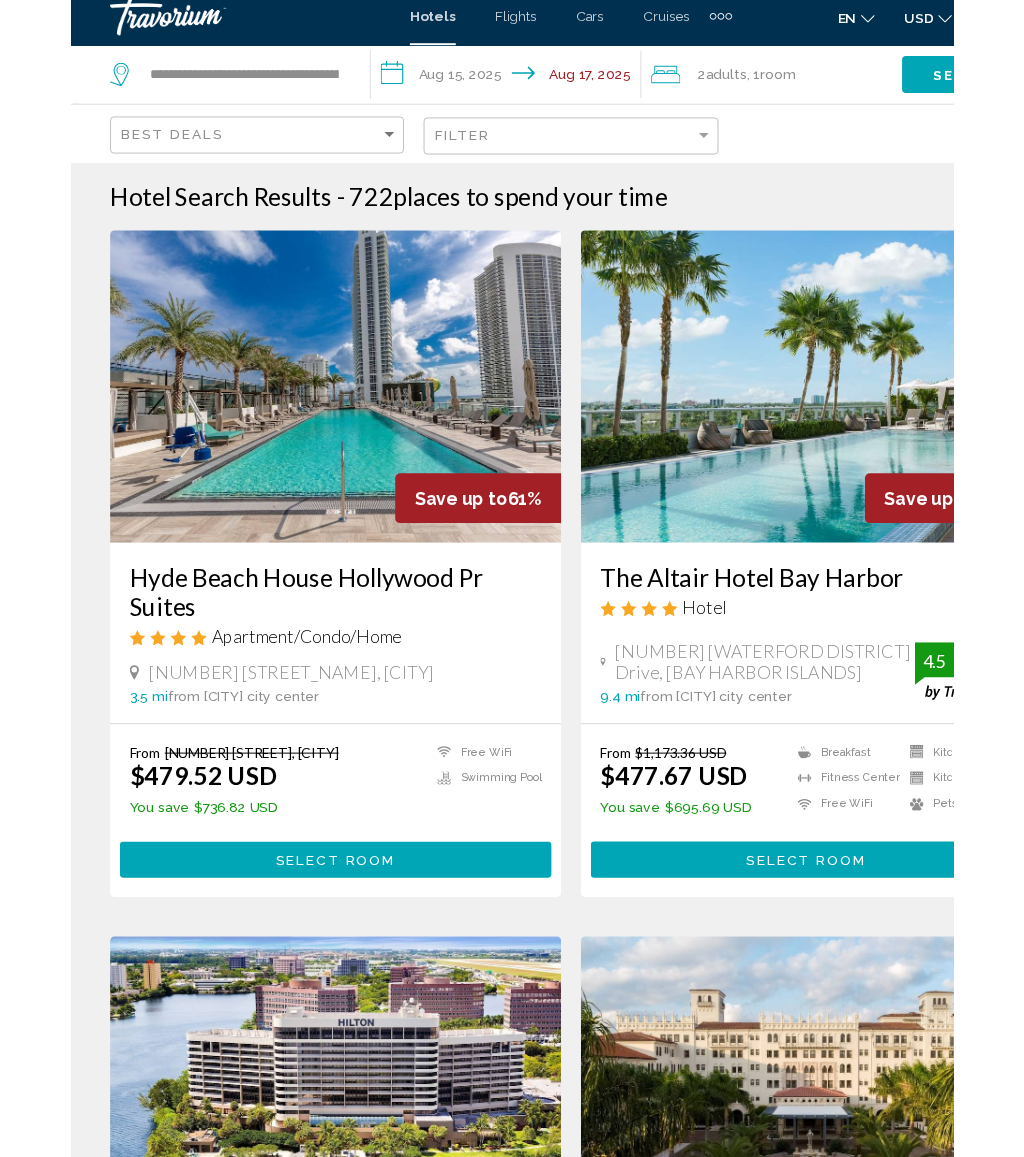 scroll, scrollTop: 0, scrollLeft: 0, axis: both 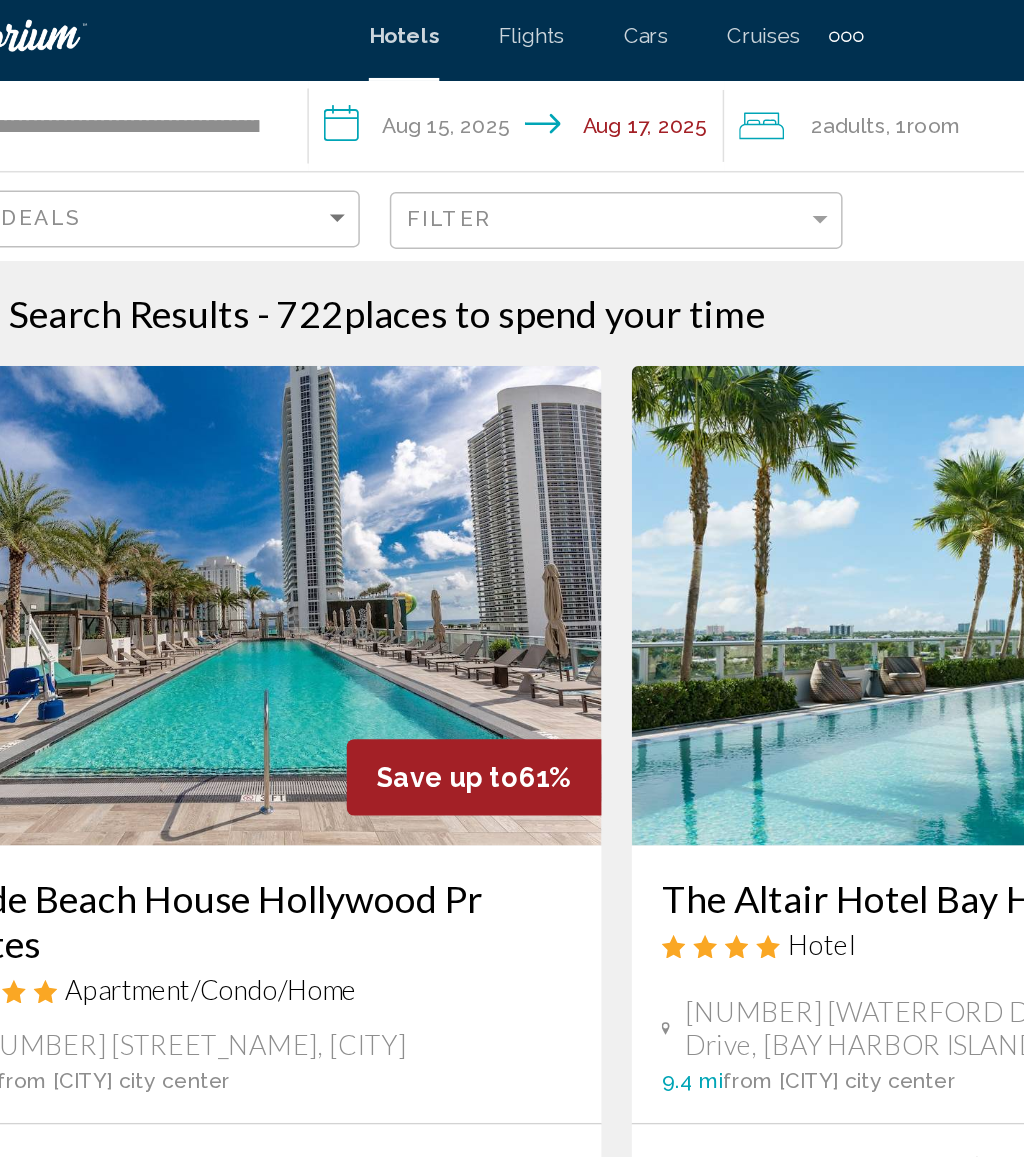 click on "**********" at bounding box center [449, 93] 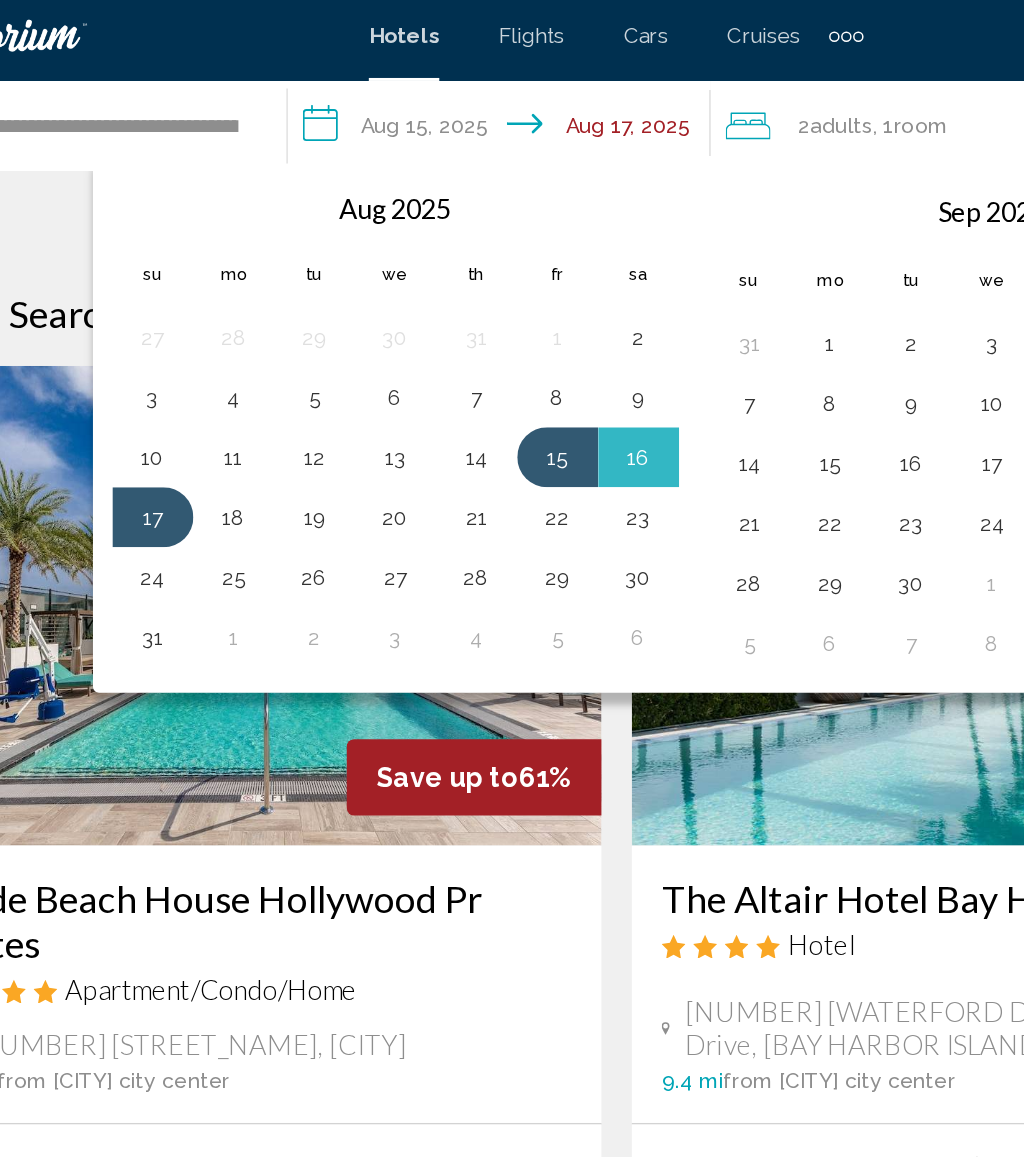 click on "7" at bounding box center [419, 271] 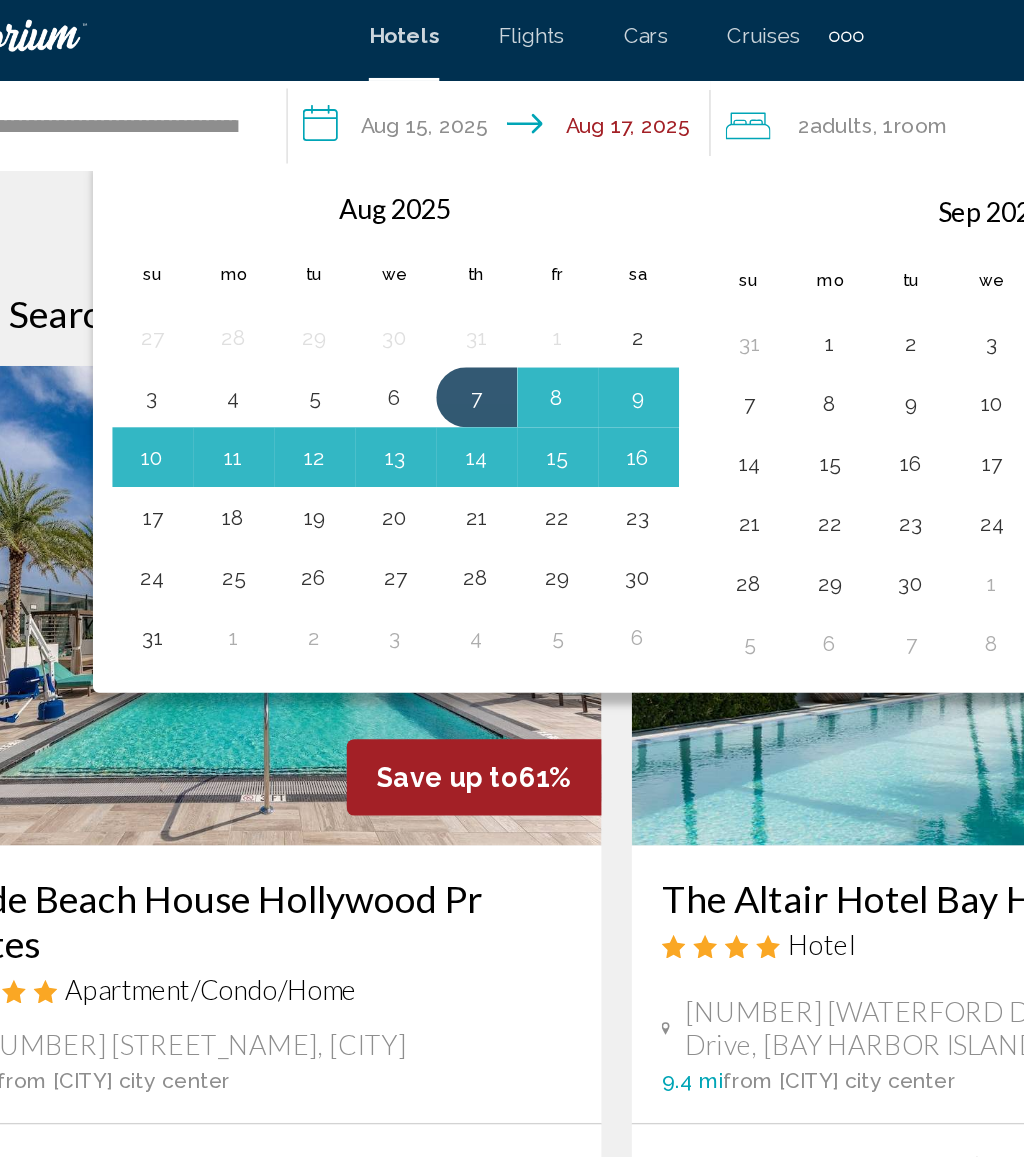 click on "9" at bounding box center [527, 271] 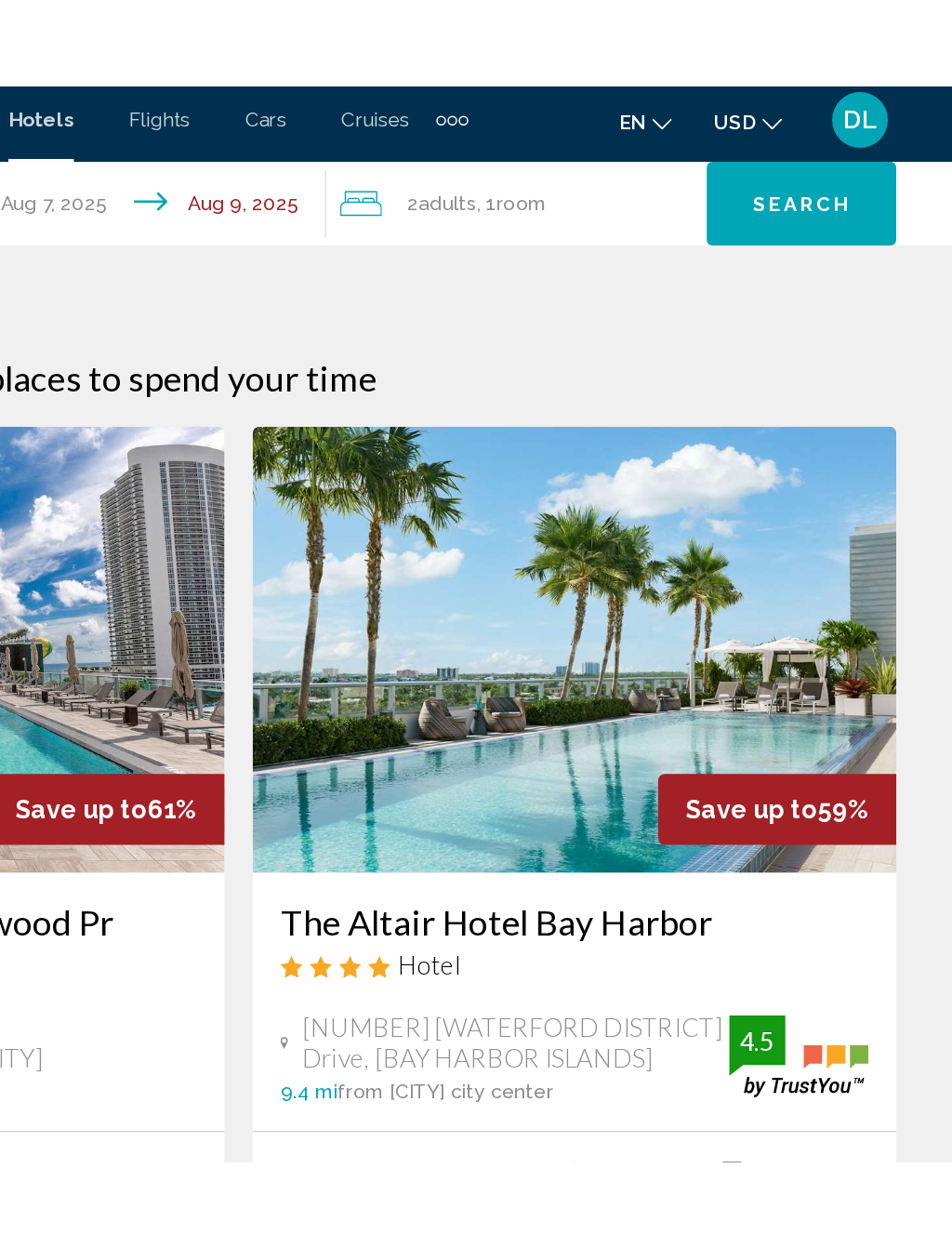 scroll, scrollTop: 0, scrollLeft: 0, axis: both 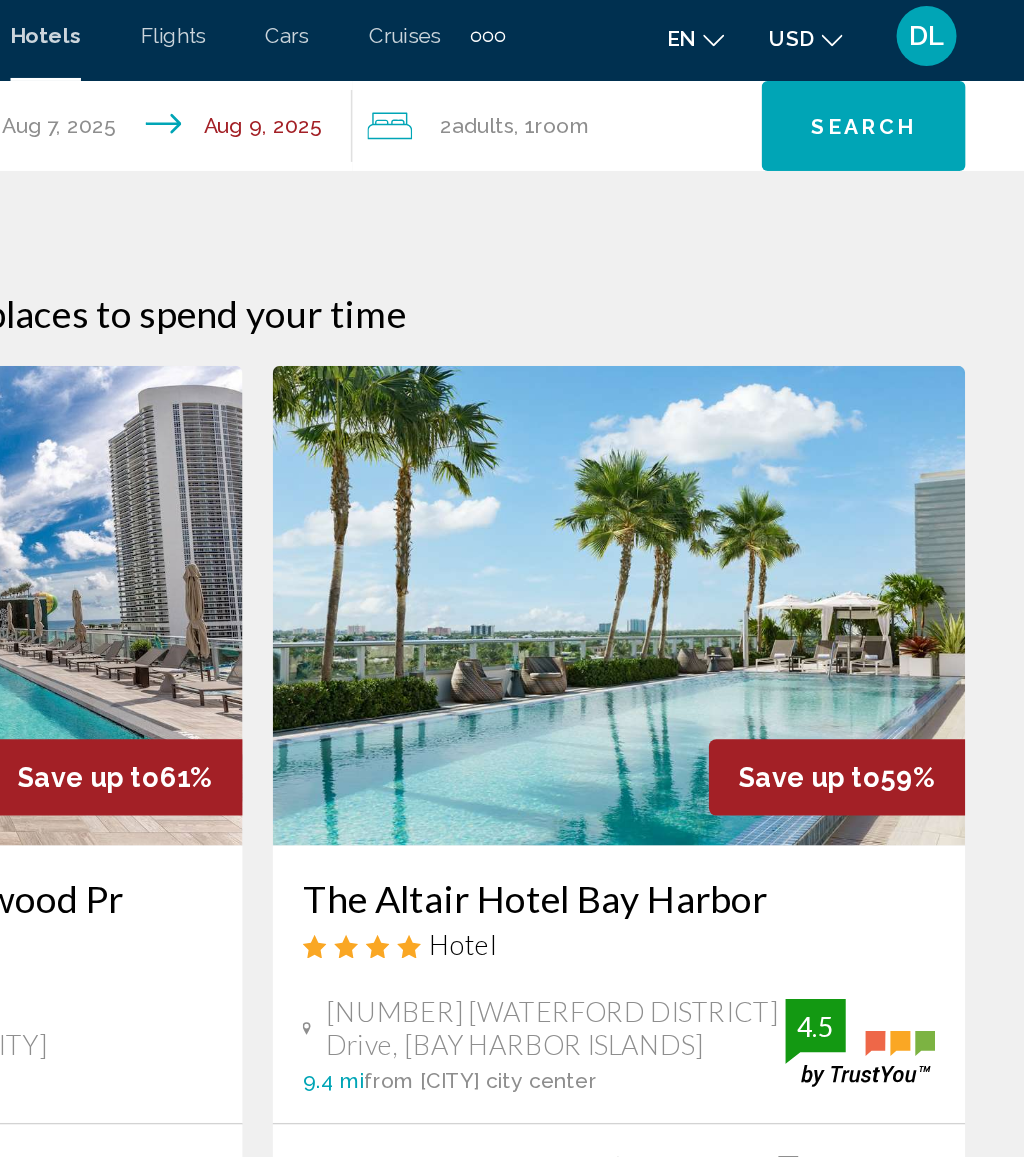 click on "Search" 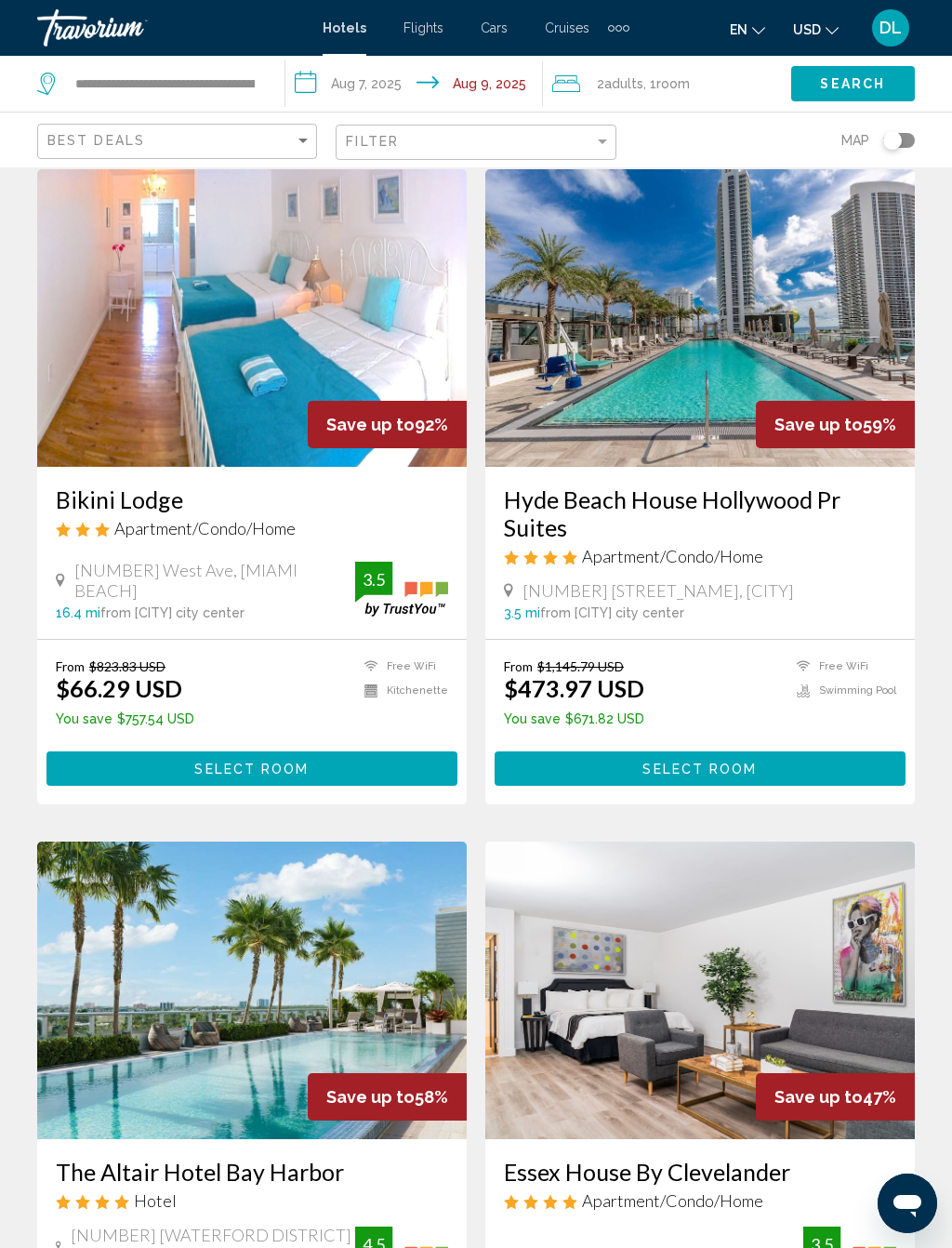 scroll, scrollTop: 0, scrollLeft: 0, axis: both 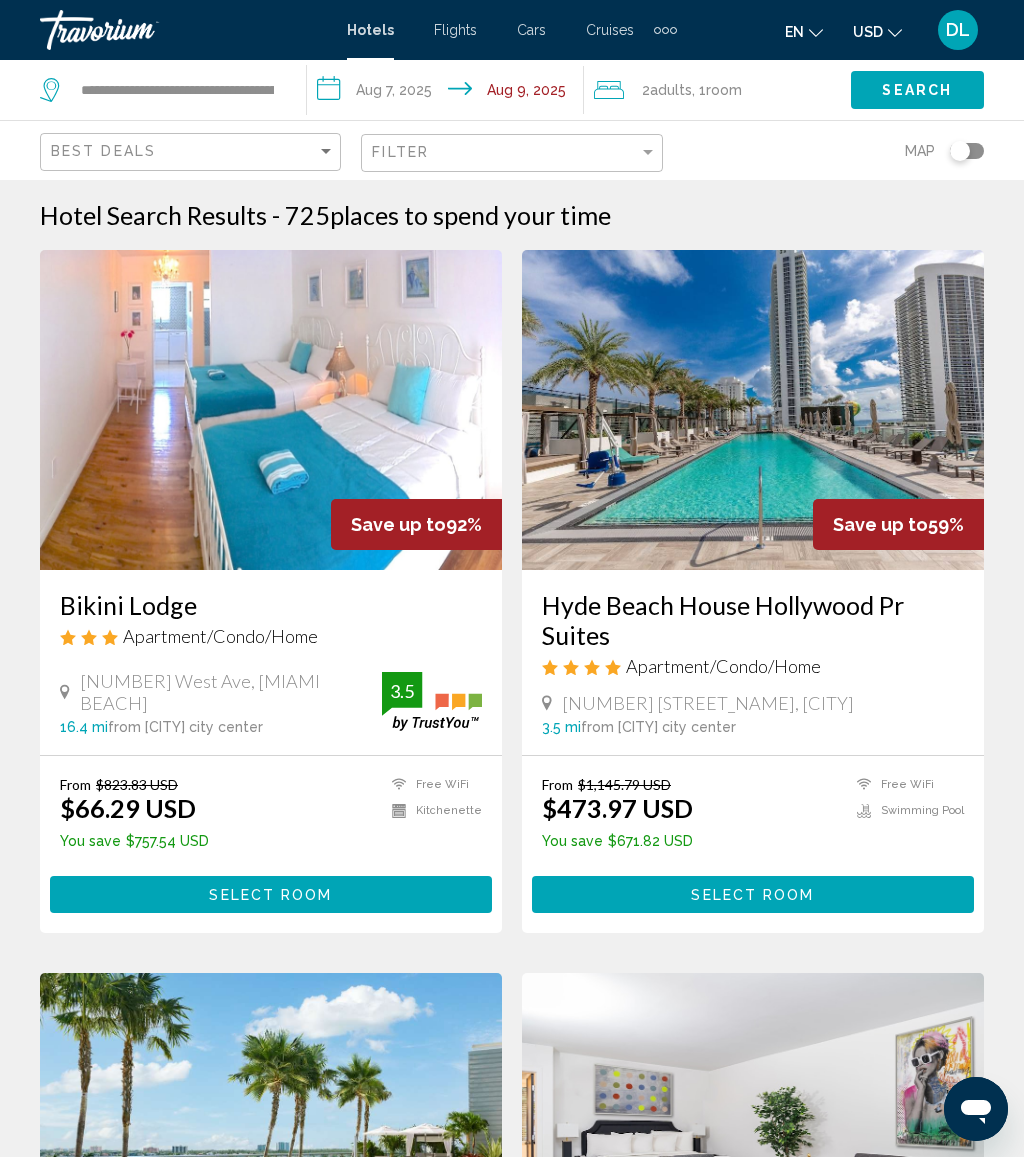 click on "**********" at bounding box center [449, 93] 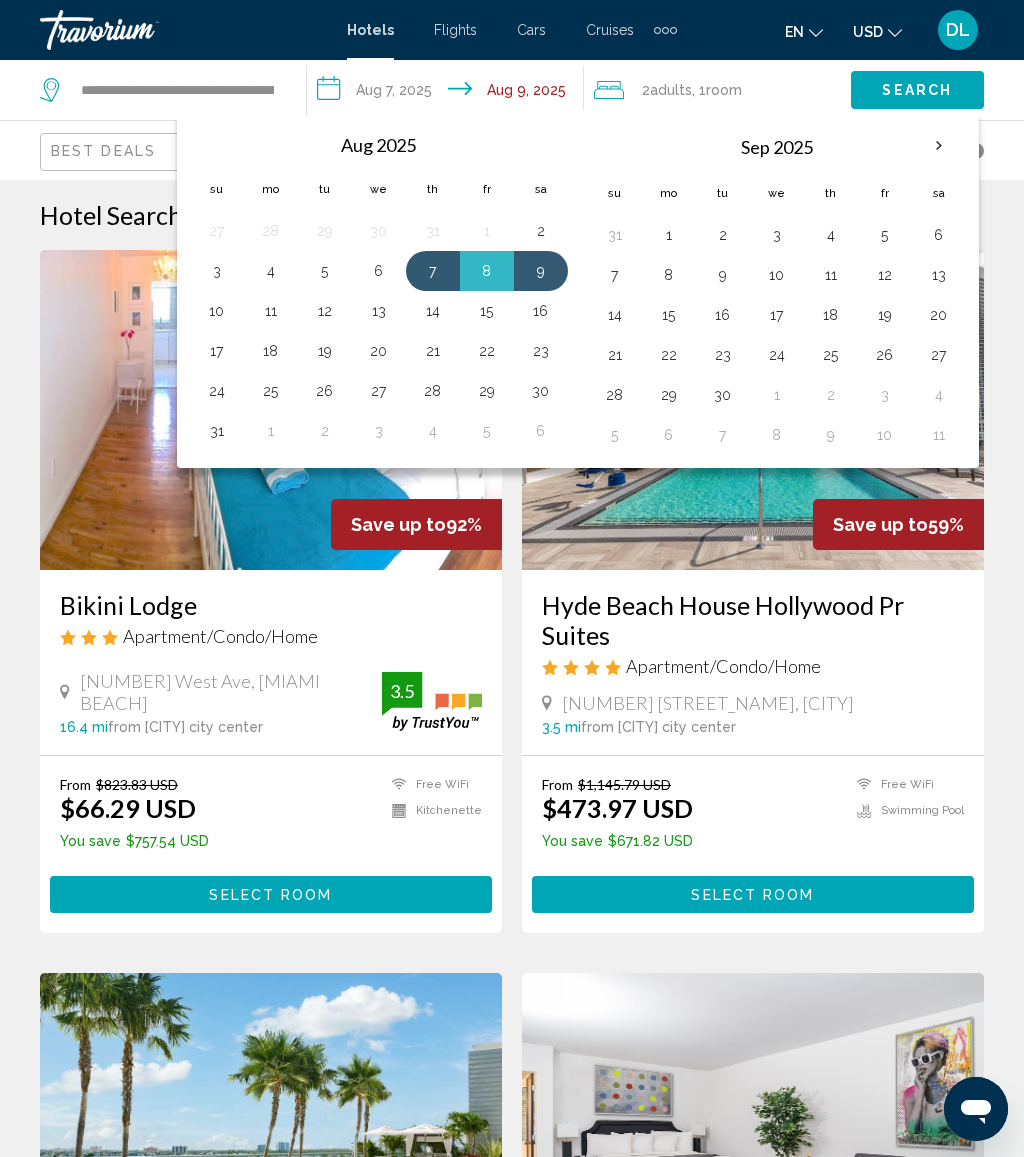 click at bounding box center [939, 146] 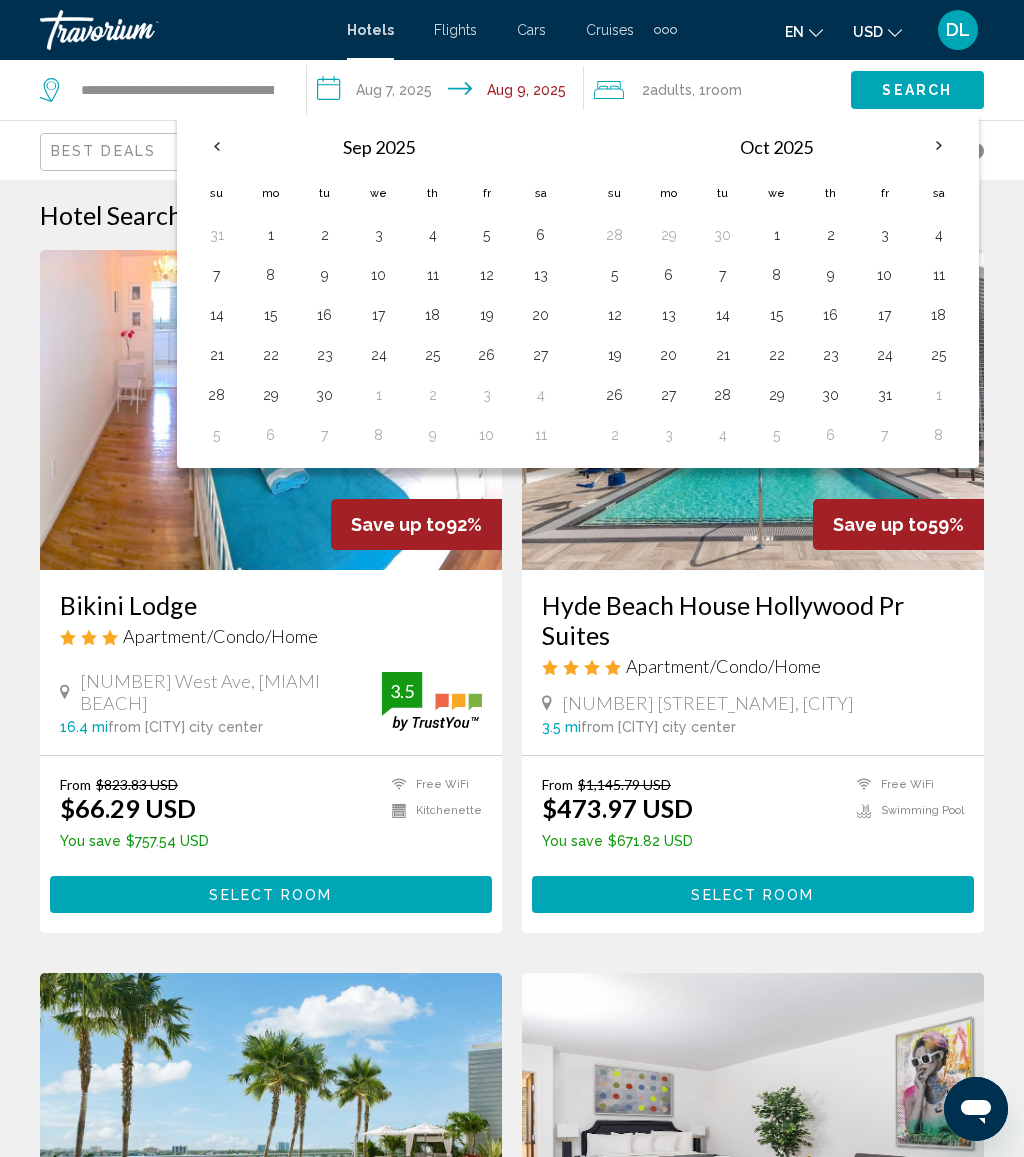 click at bounding box center (939, 146) 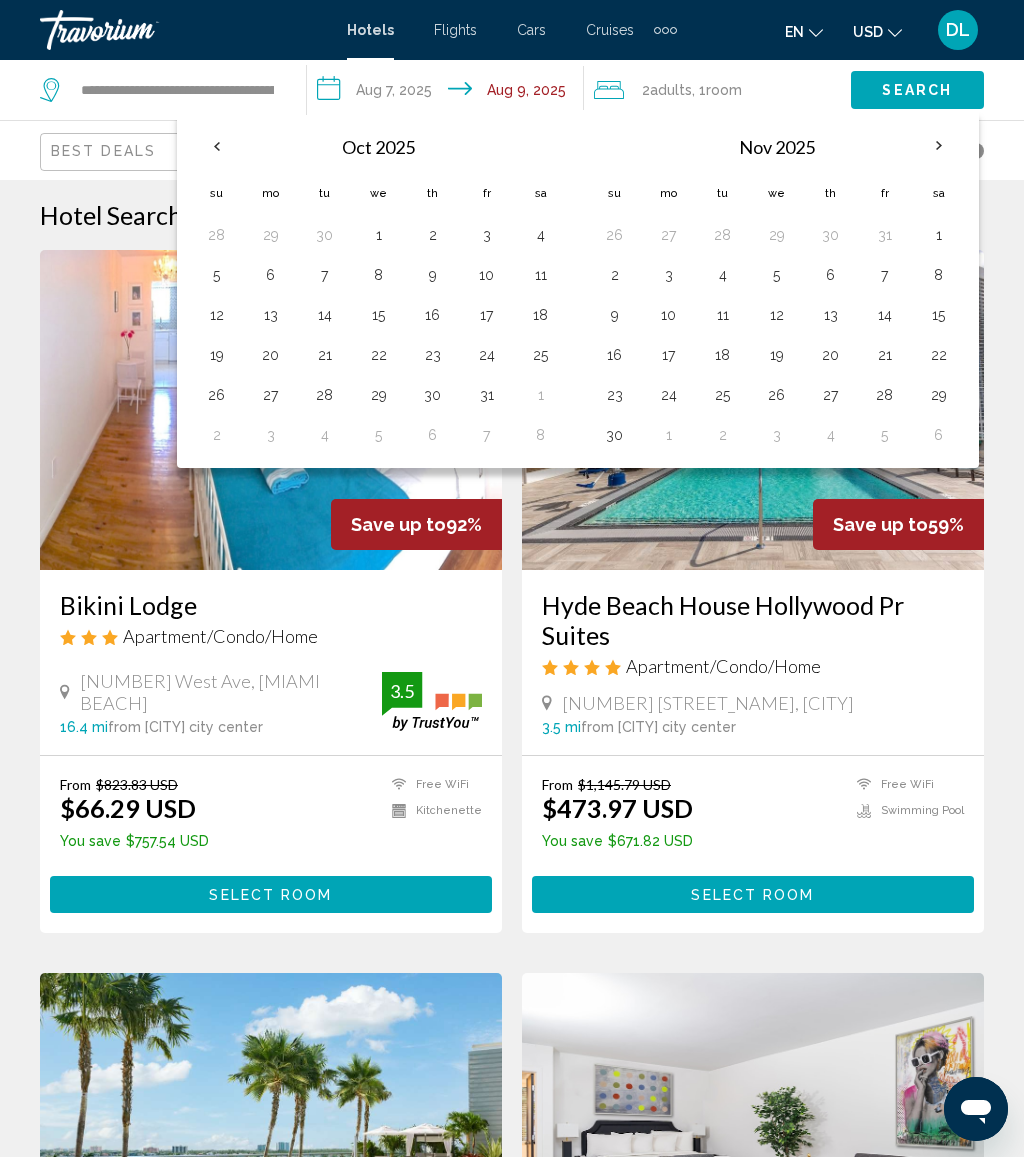 click on "7" at bounding box center (885, 275) 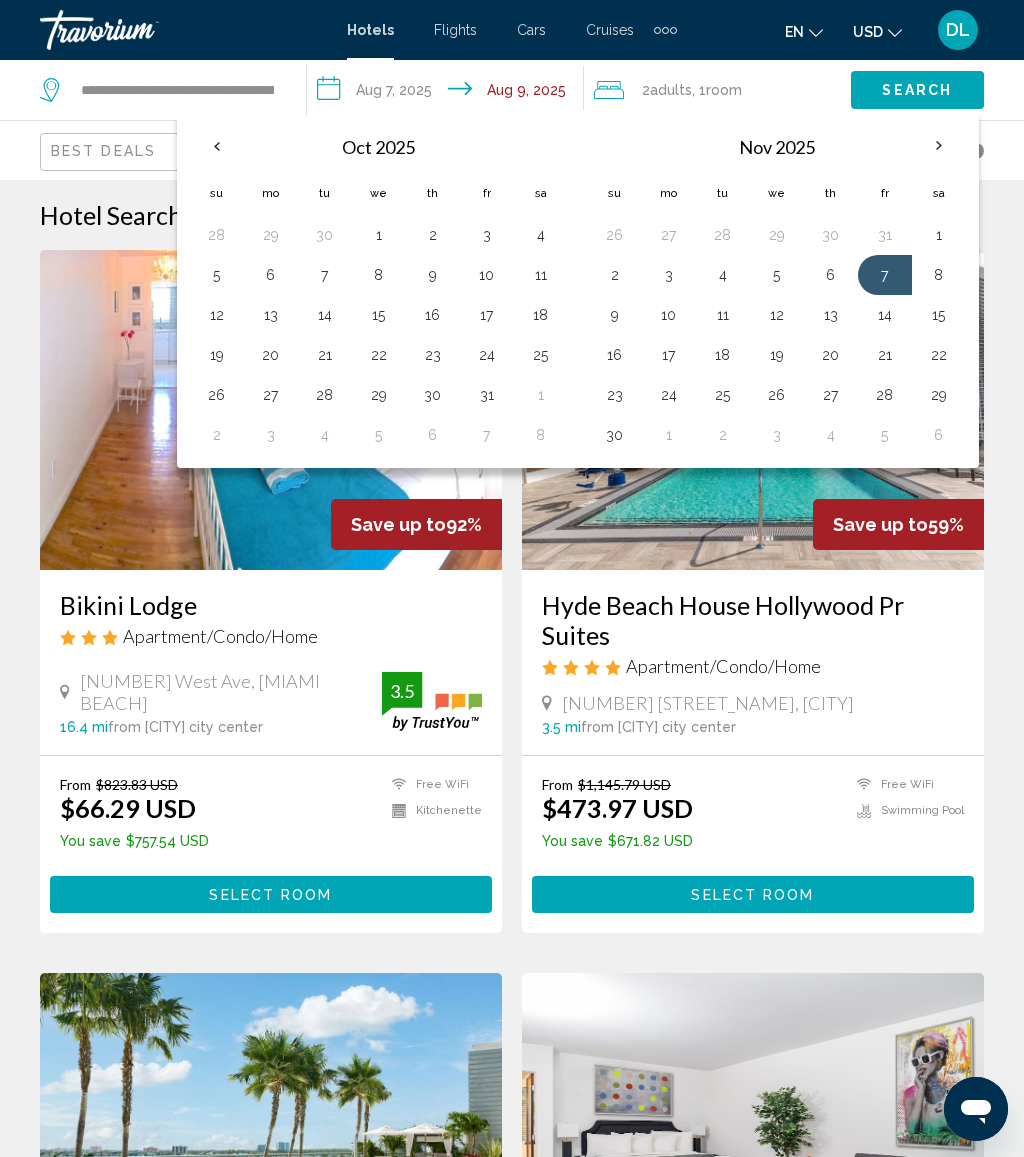 click on "9" at bounding box center (615, 315) 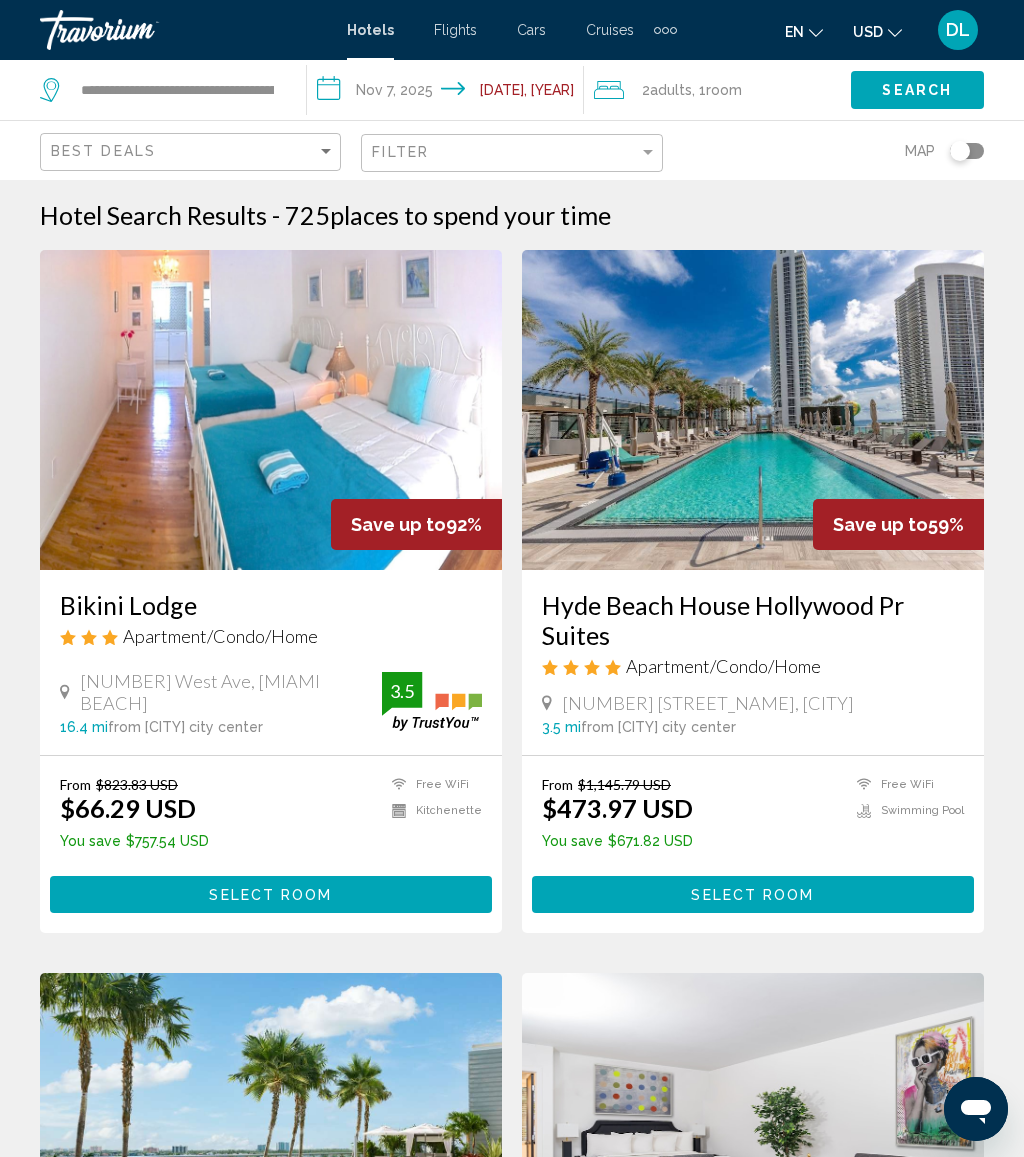 click on "Search" 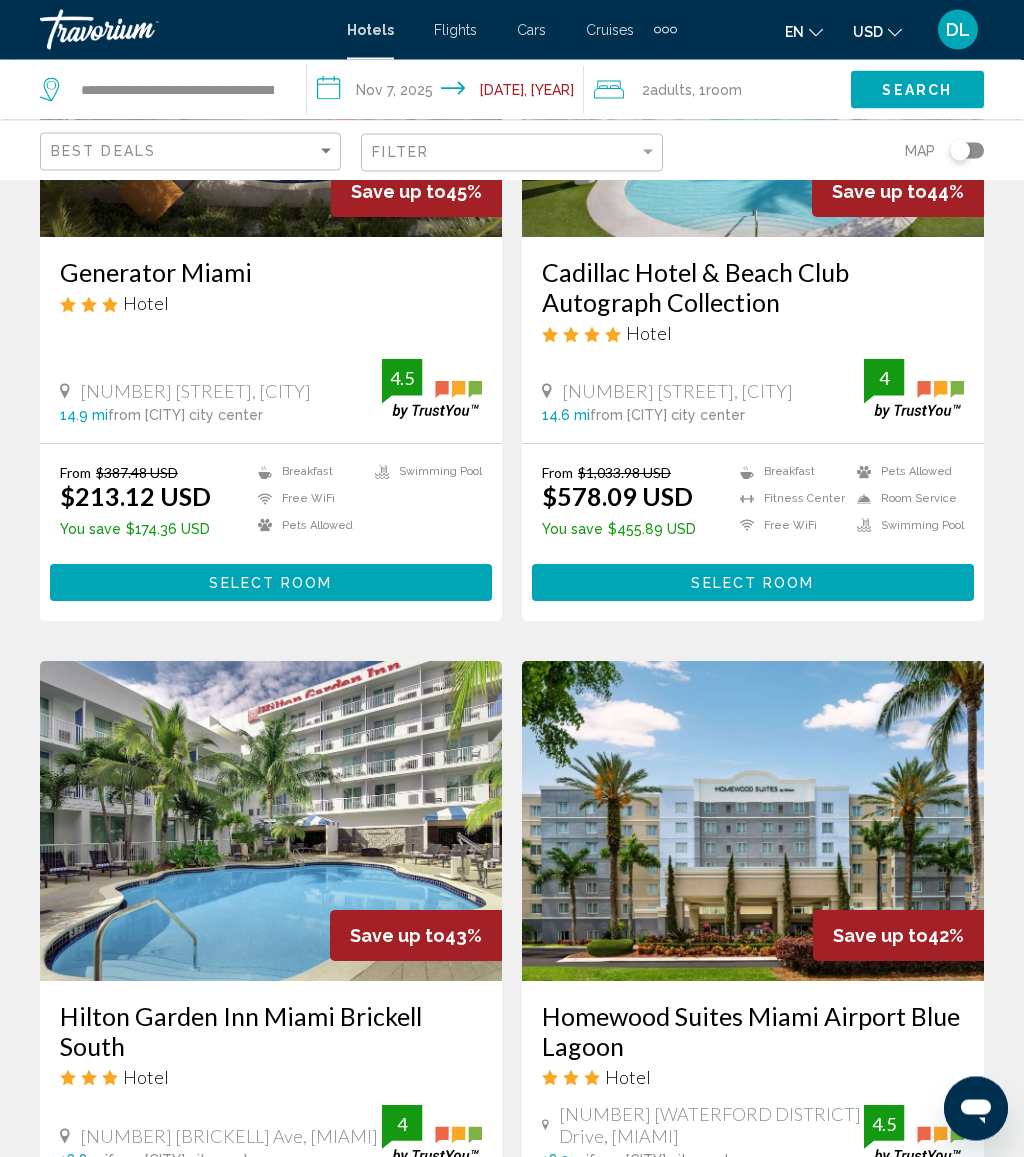 scroll, scrollTop: 1798, scrollLeft: 0, axis: vertical 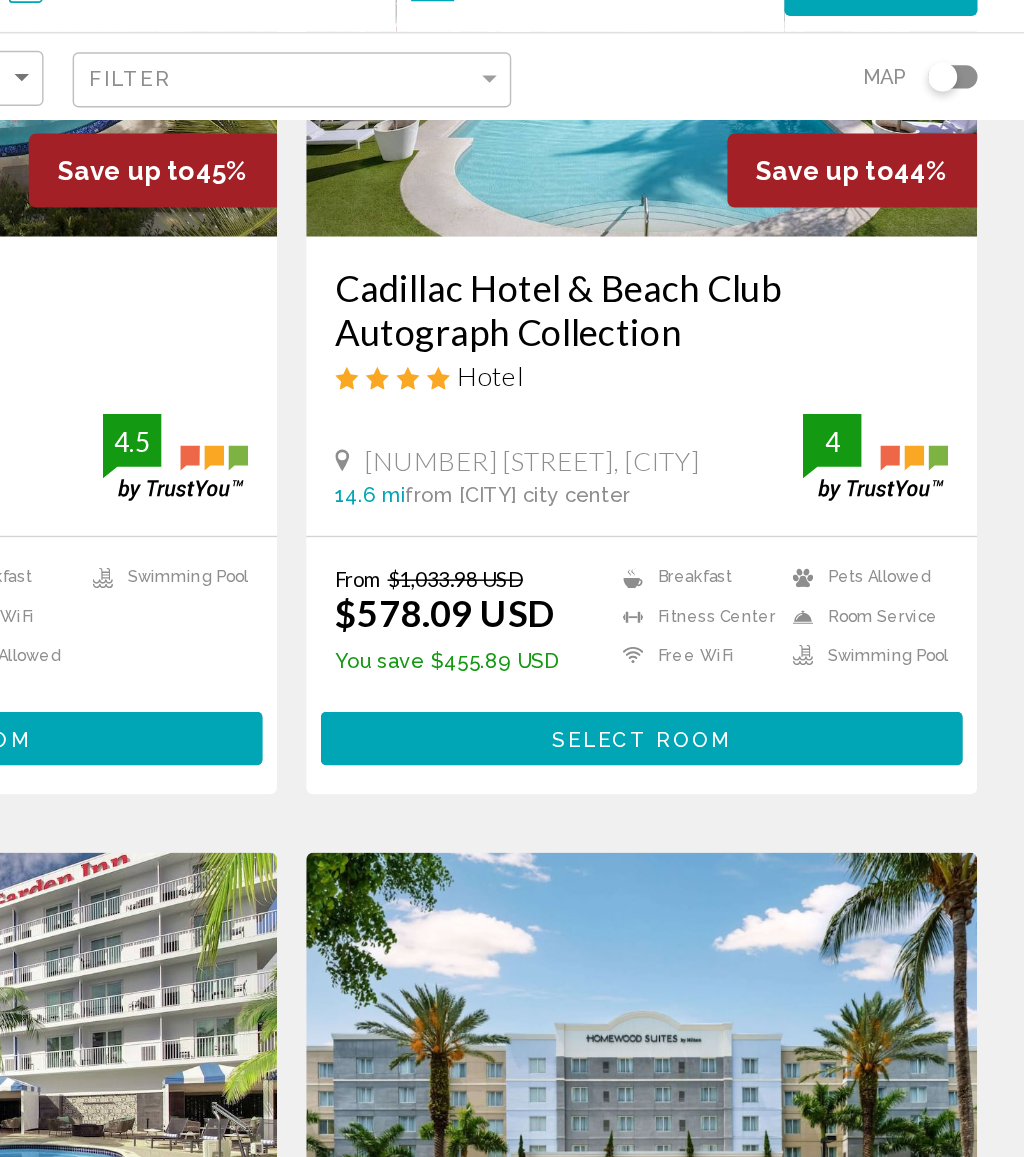 click on "Select Room" at bounding box center [753, 606] 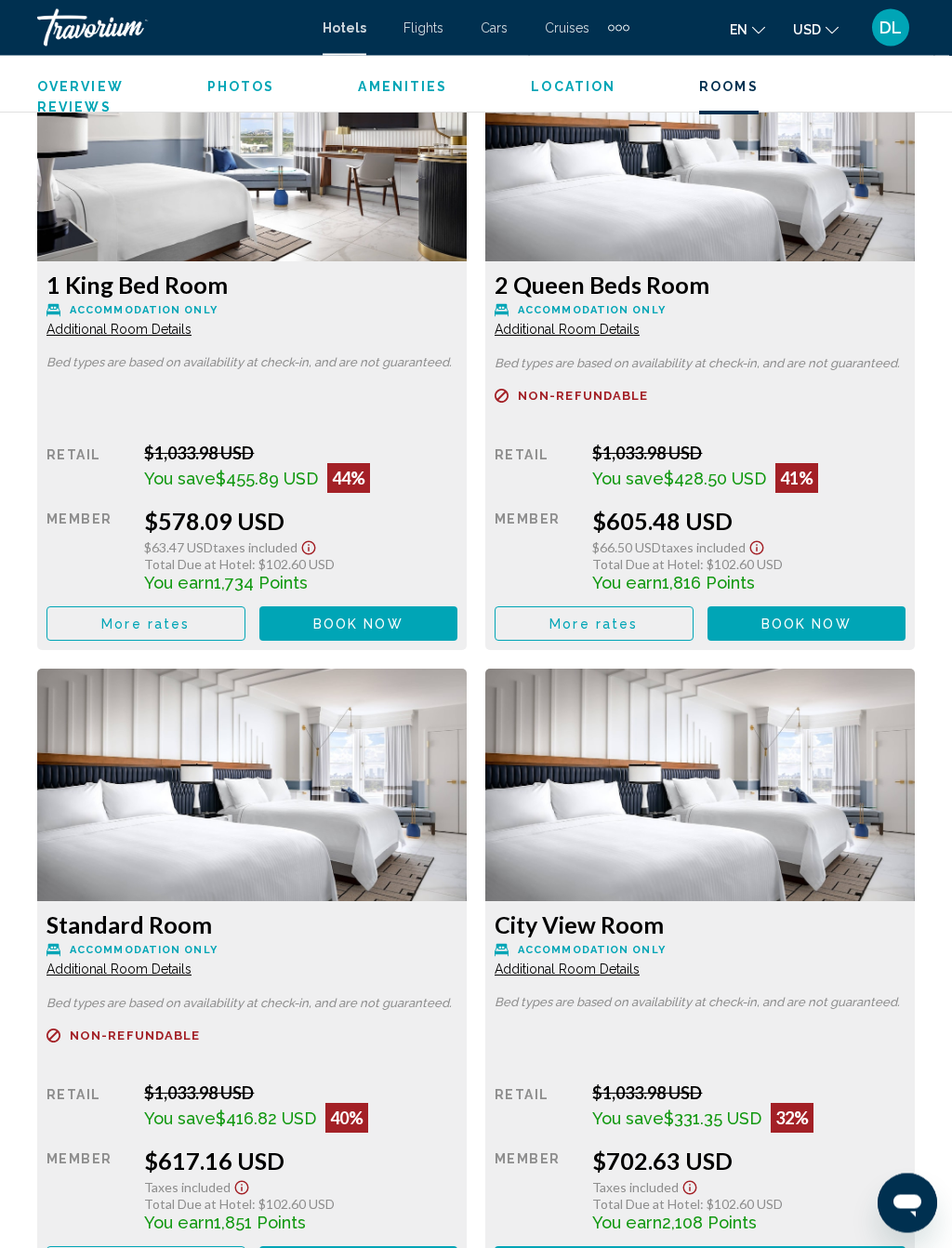 scroll, scrollTop: 3195, scrollLeft: 0, axis: vertical 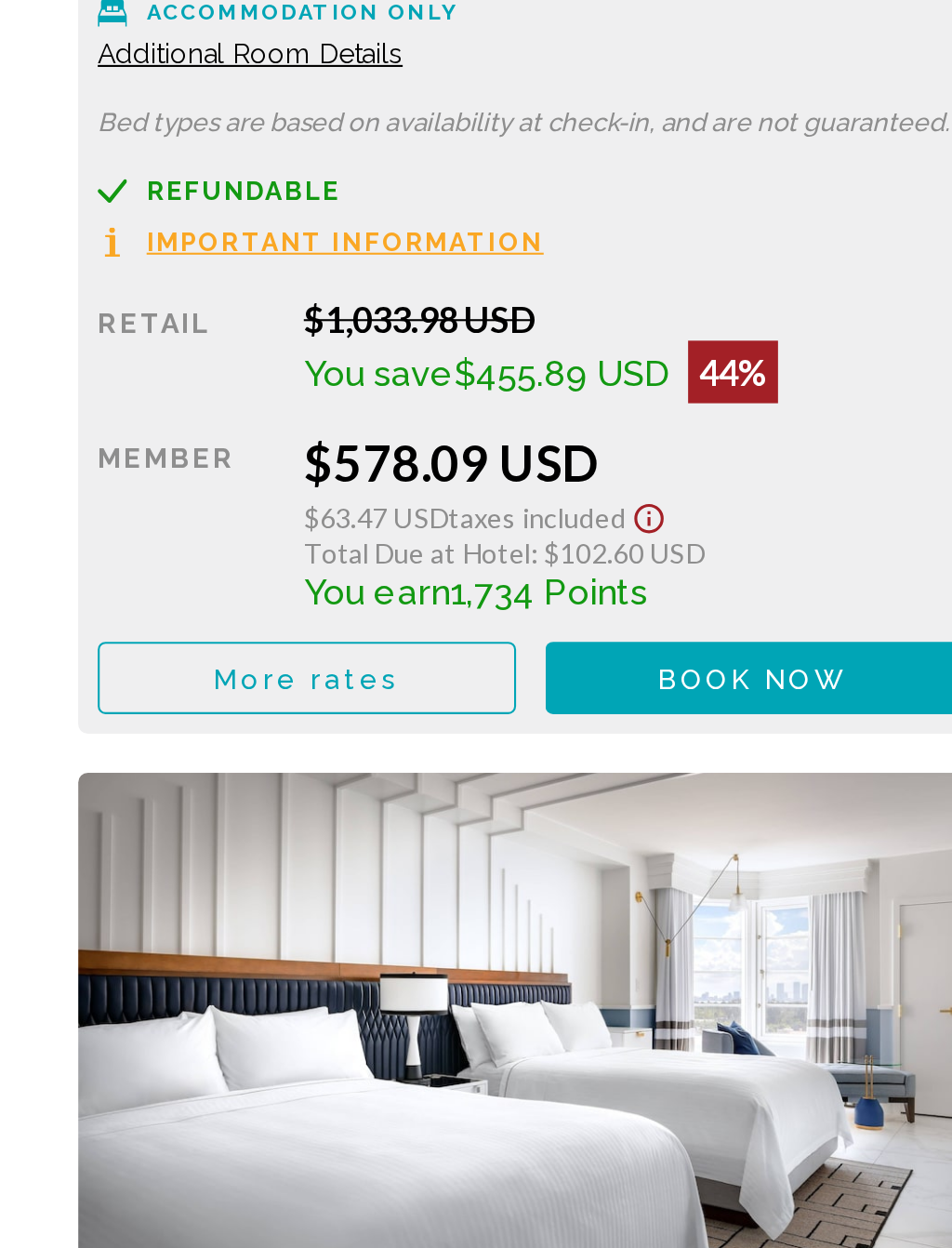 click on "More rates" at bounding box center (145, 601) 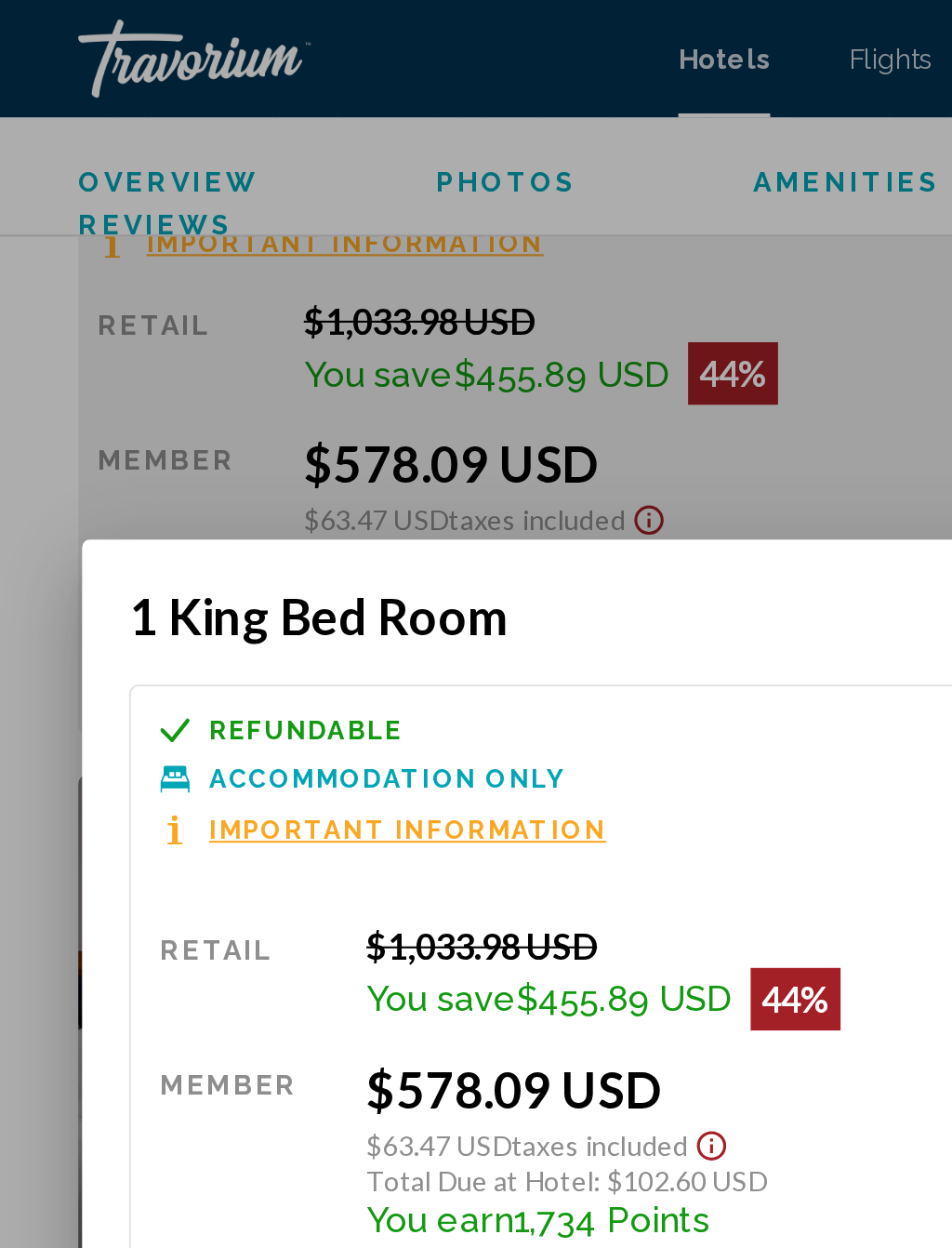scroll, scrollTop: 0, scrollLeft: 0, axis: both 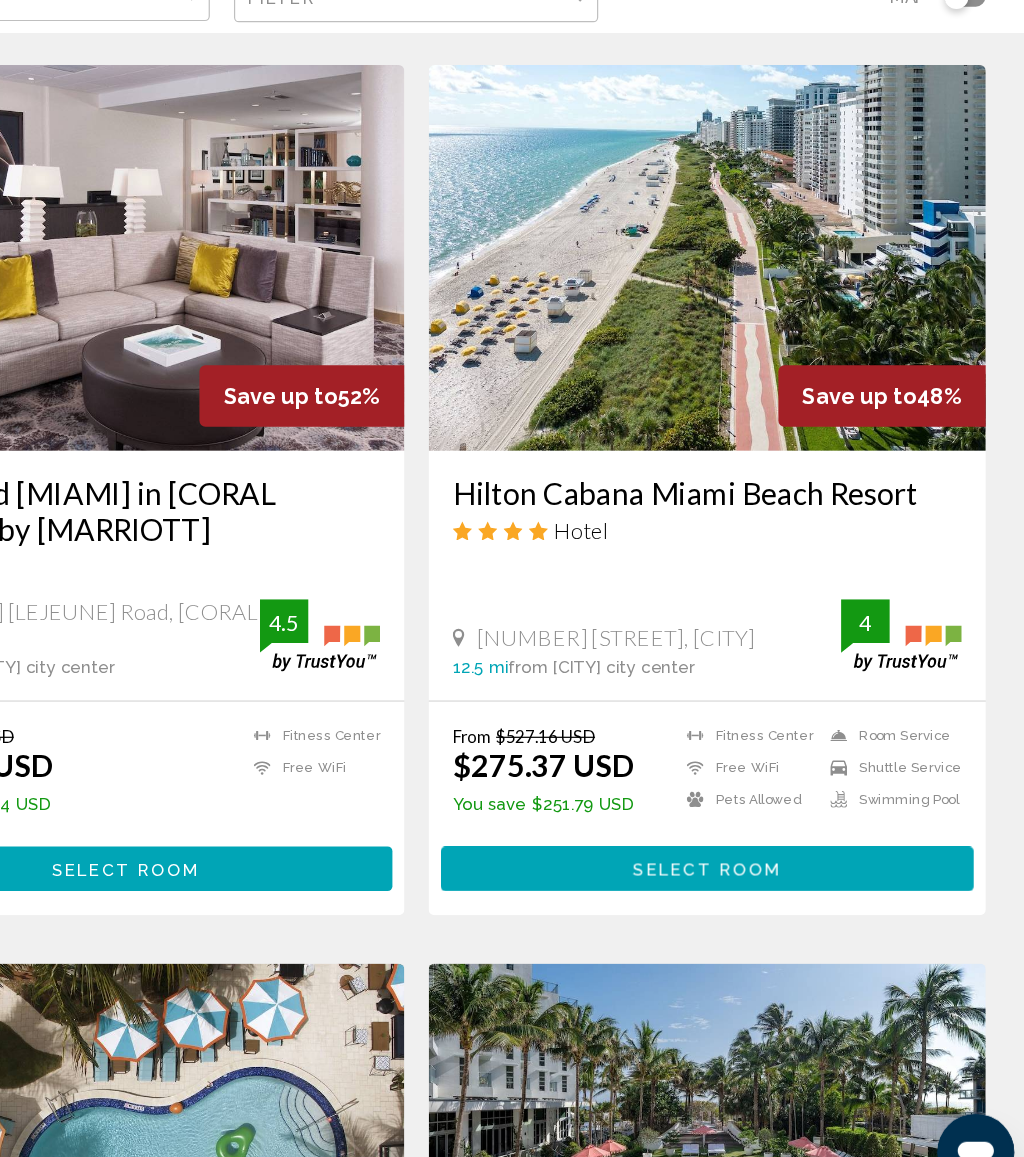 click on "Select Room" at bounding box center (752, 874) 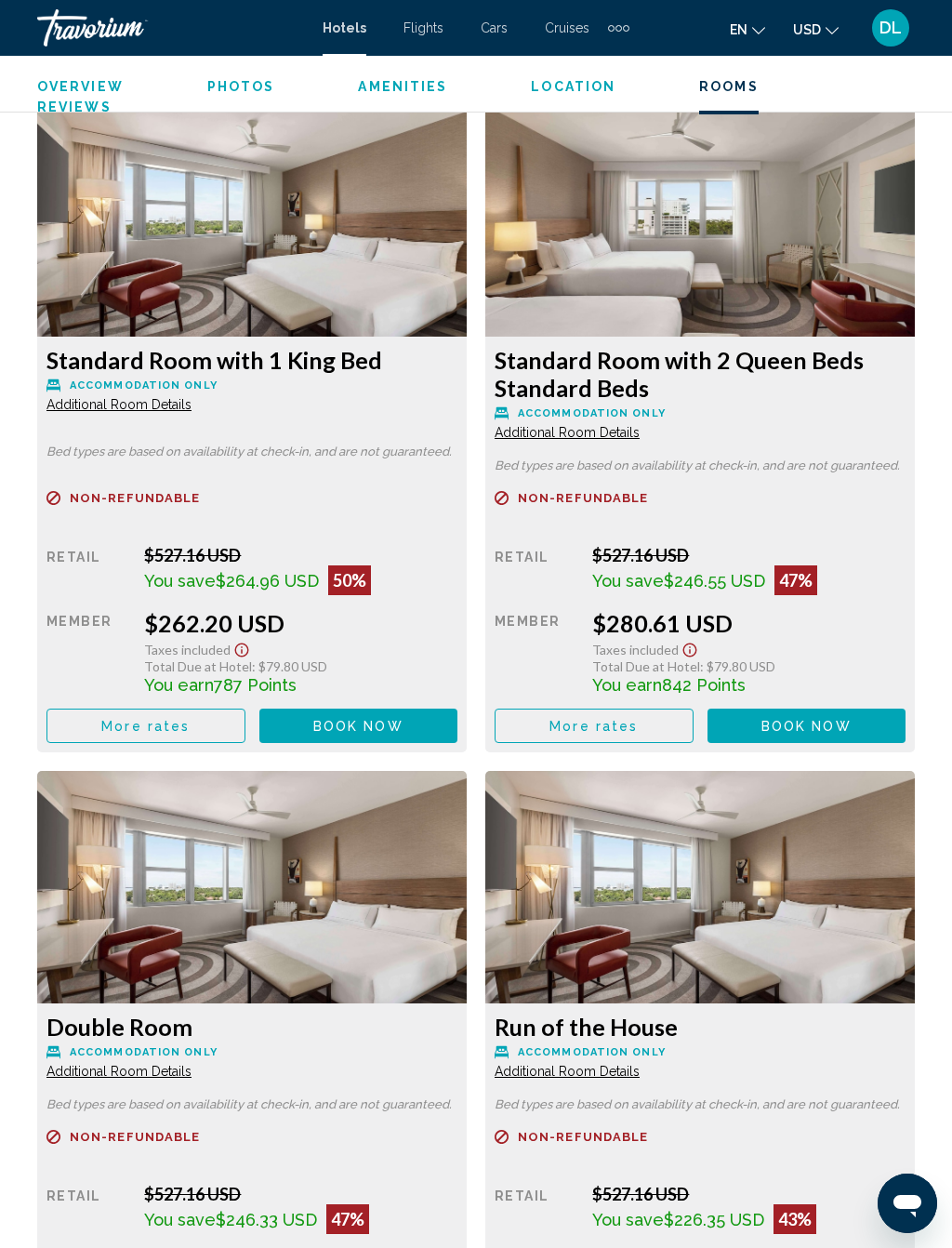 scroll, scrollTop: 3072, scrollLeft: 0, axis: vertical 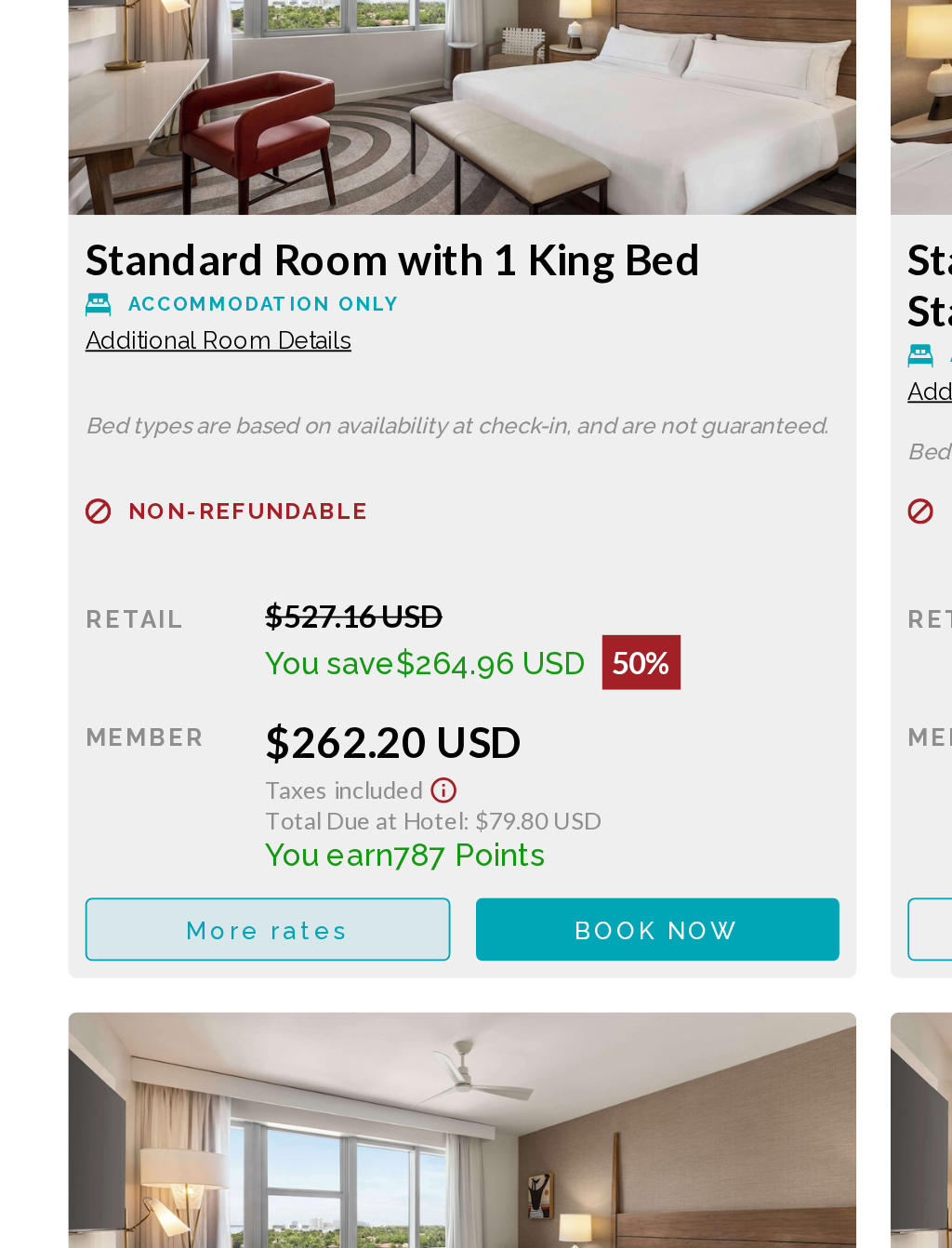 click on "More rates" at bounding box center (146, 722) 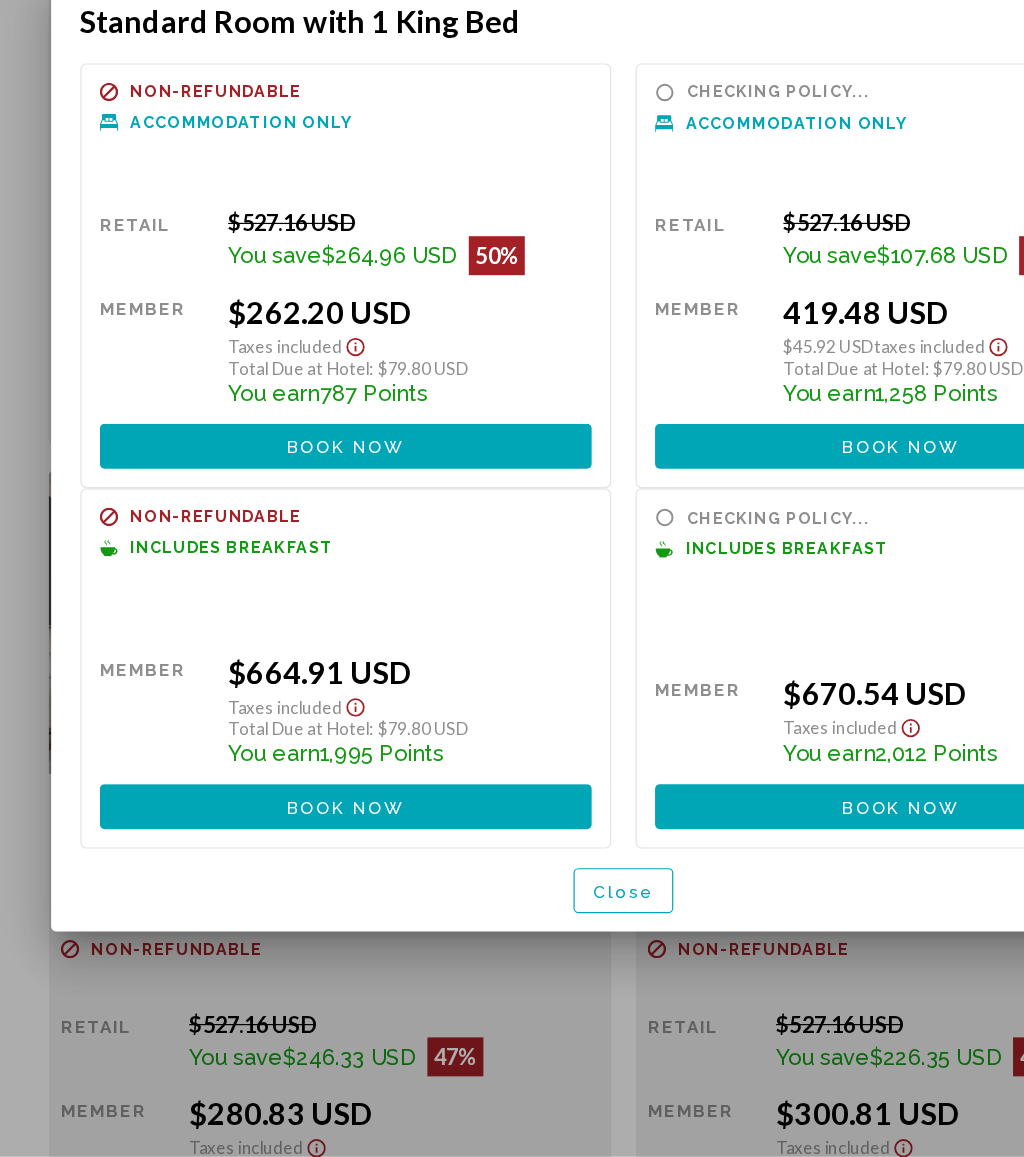scroll, scrollTop: 0, scrollLeft: 0, axis: both 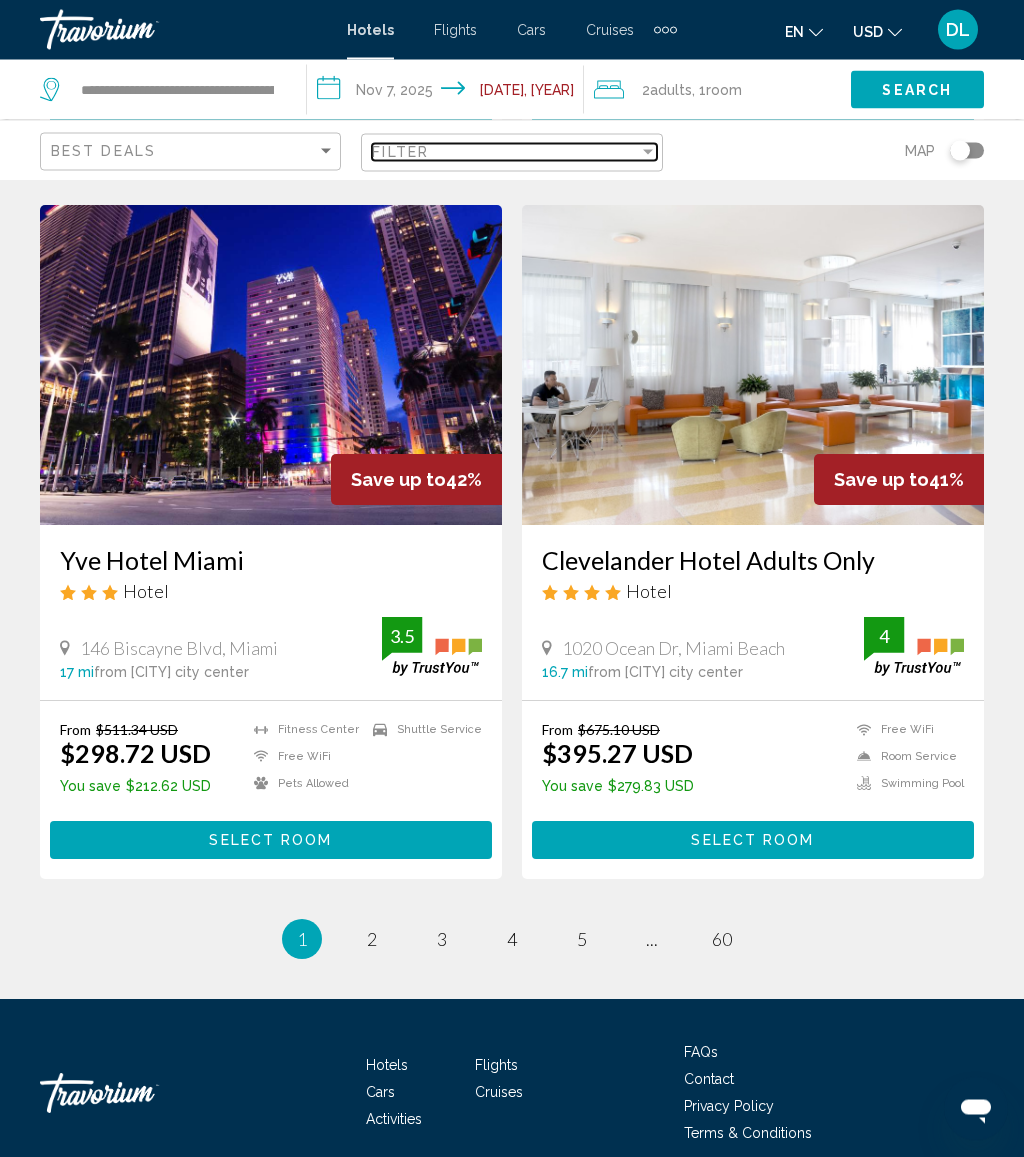 click on "Filter" at bounding box center [505, 152] 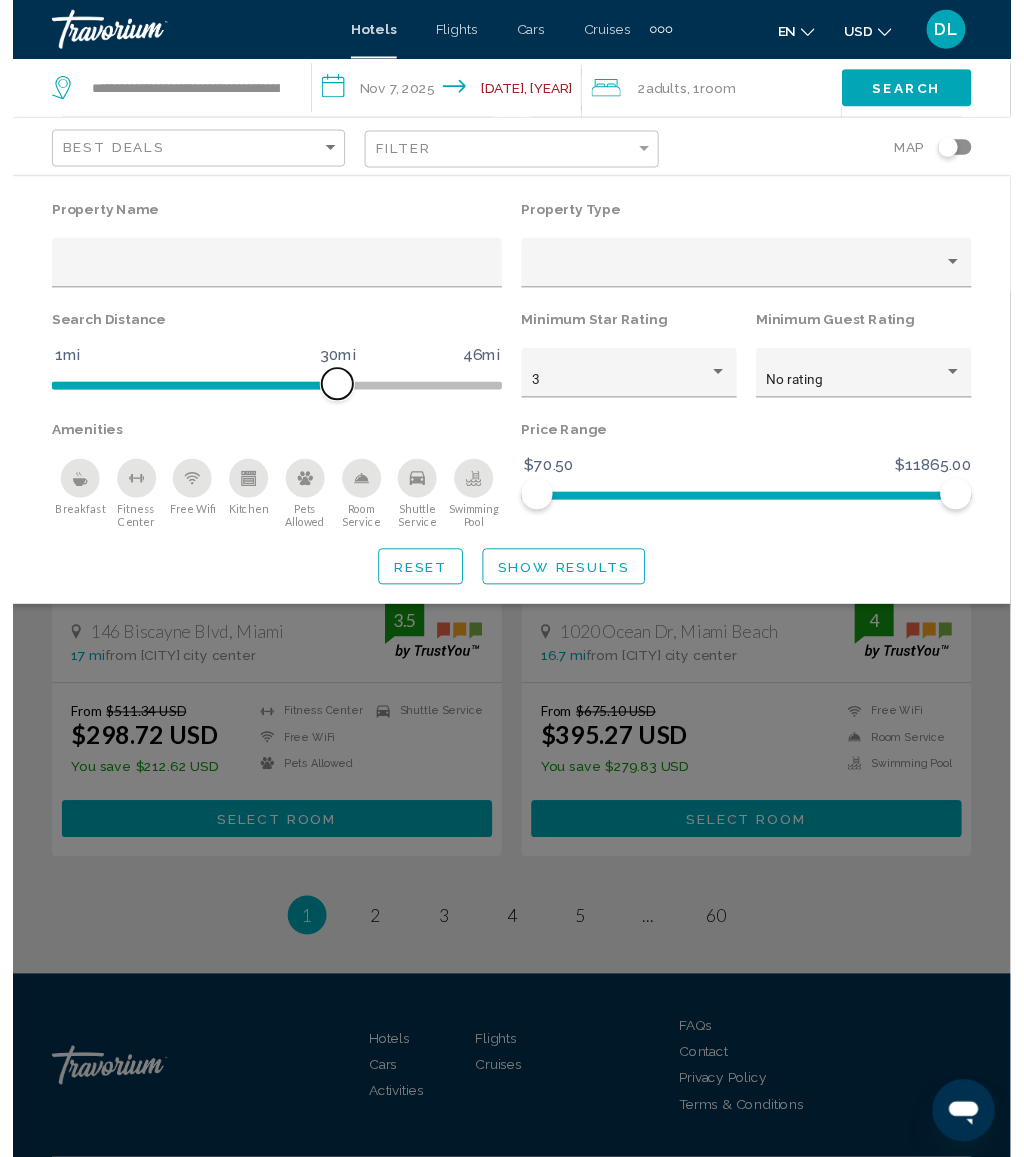 scroll, scrollTop: 3737, scrollLeft: 0, axis: vertical 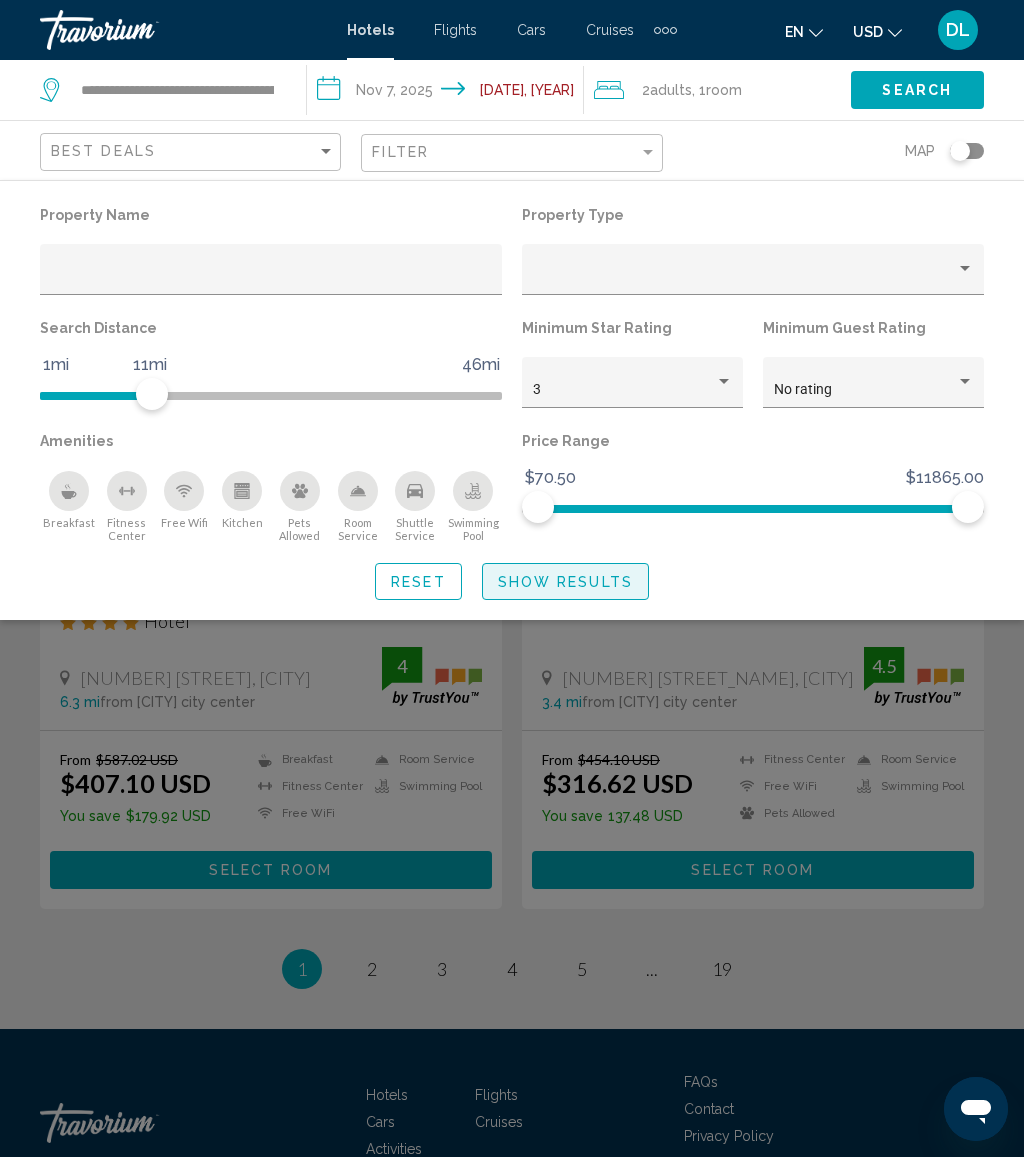 click on "Show Results" 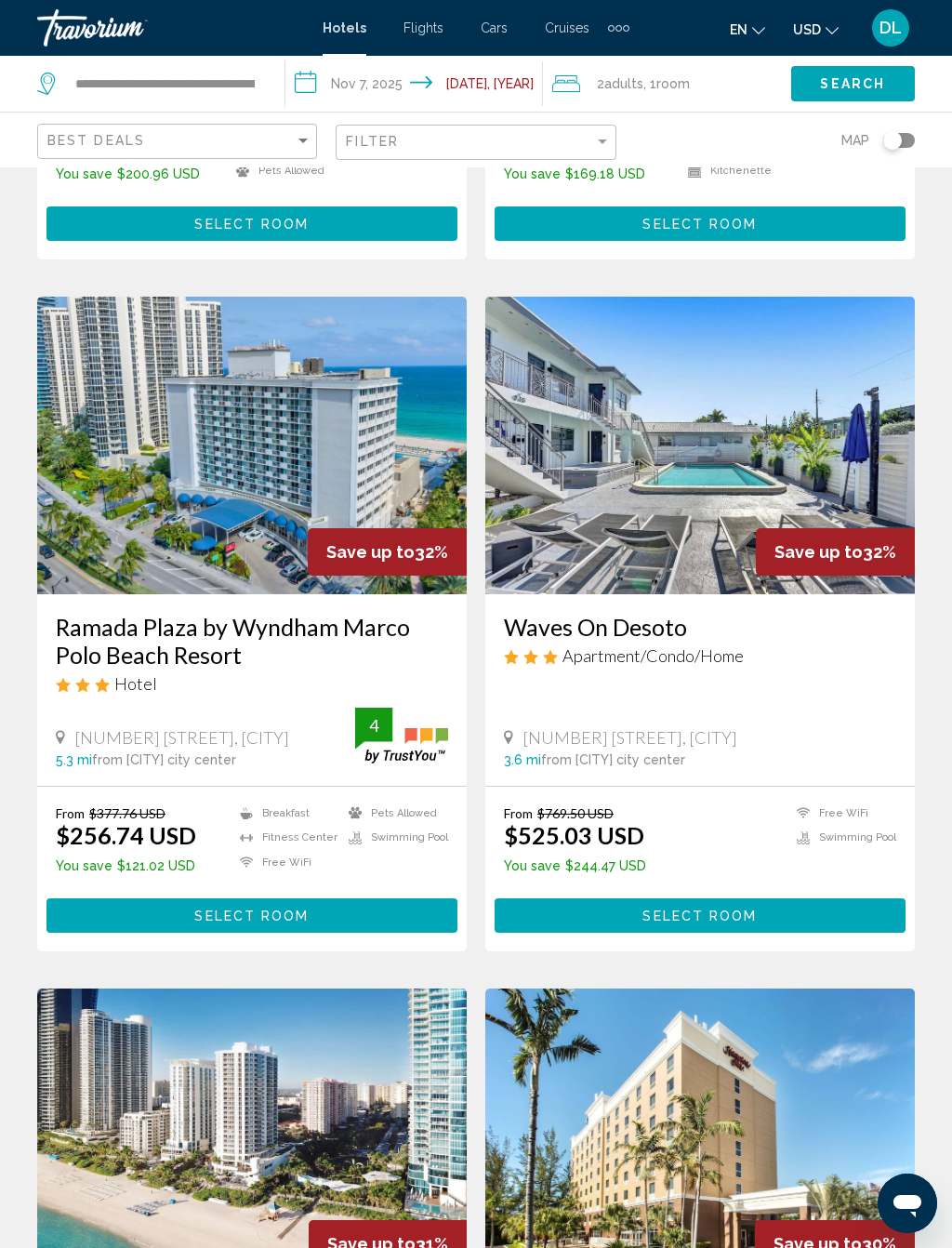 scroll, scrollTop: 2658, scrollLeft: 0, axis: vertical 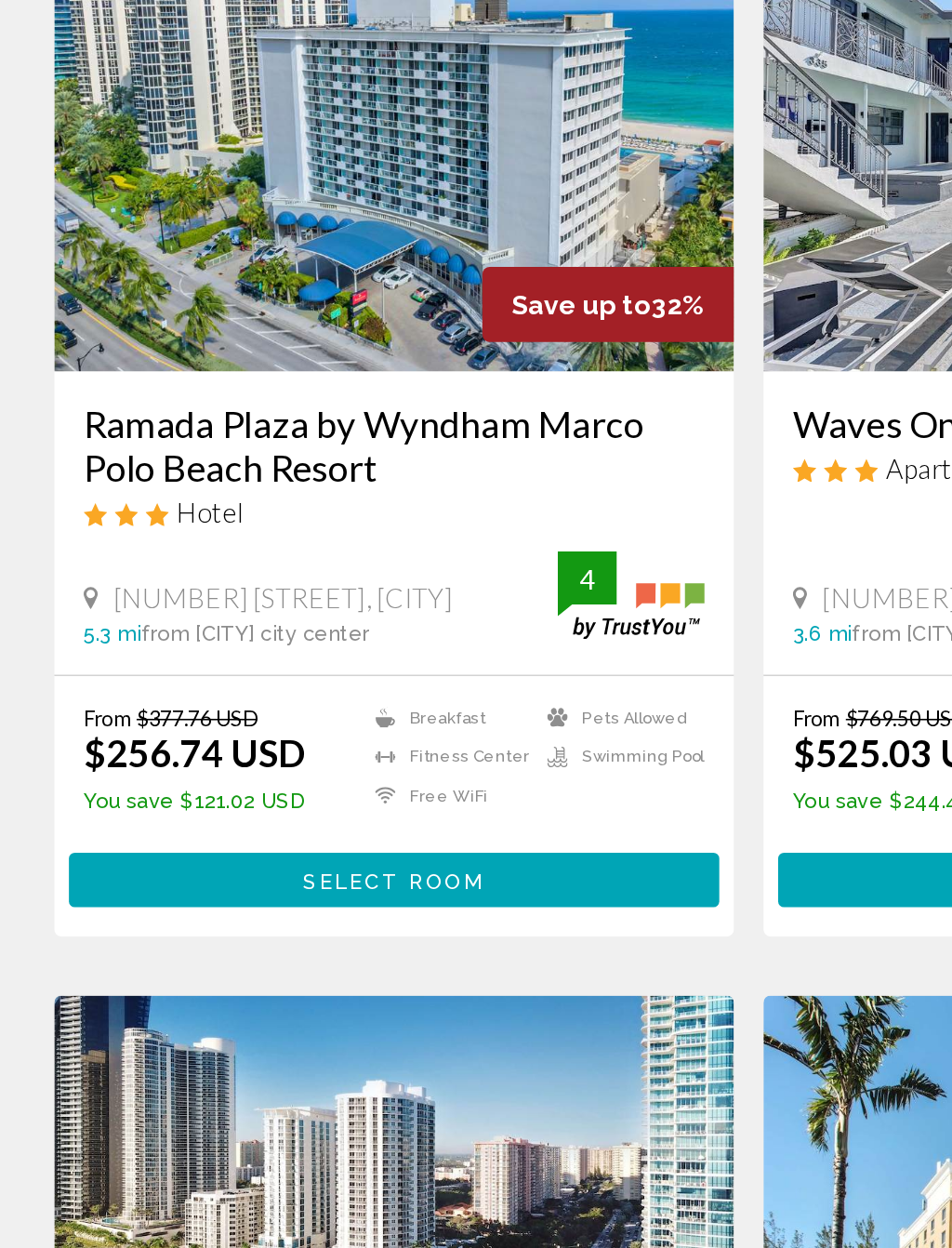 click on "Select Room" at bounding box center [251, 908] 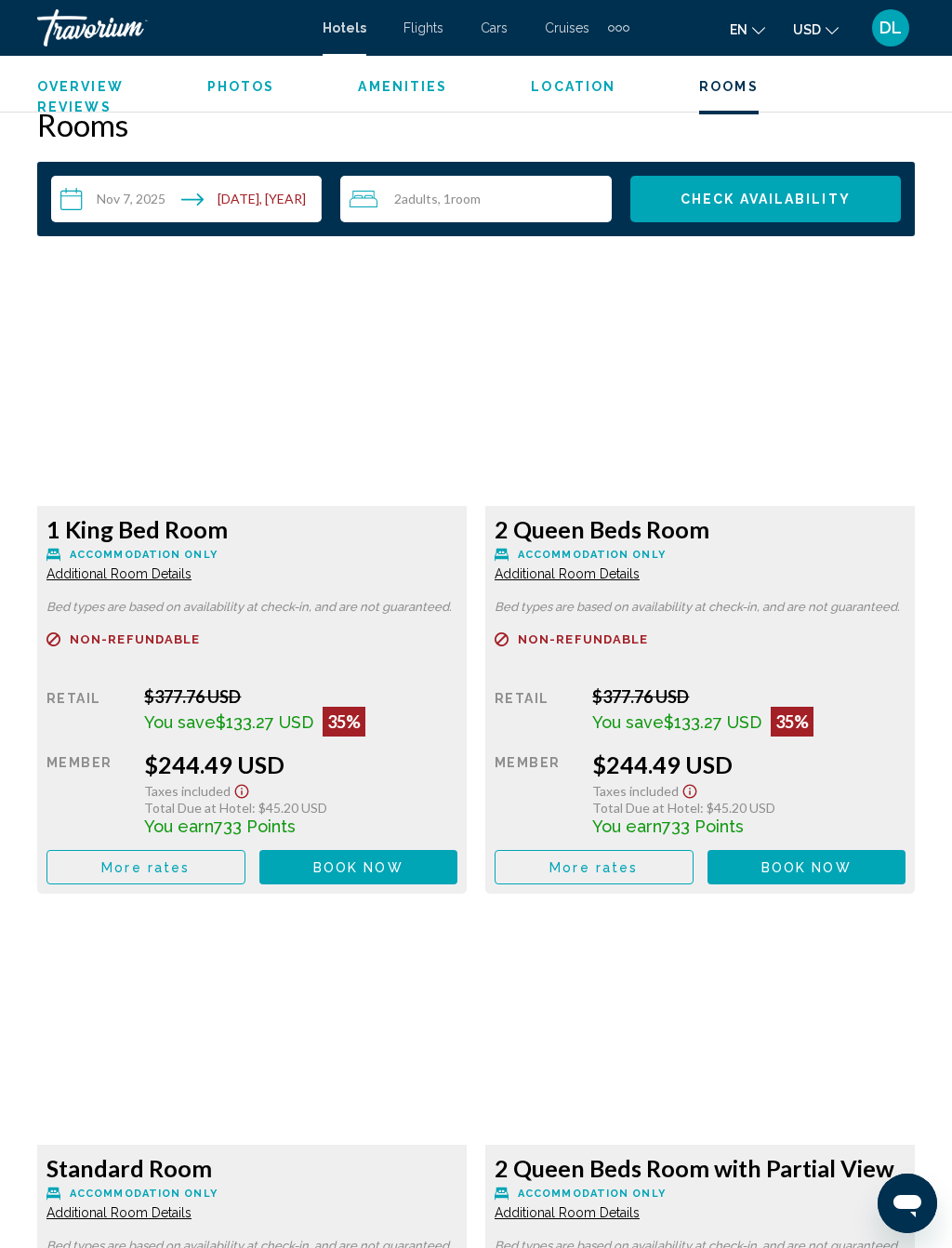 scroll, scrollTop: 2927, scrollLeft: 0, axis: vertical 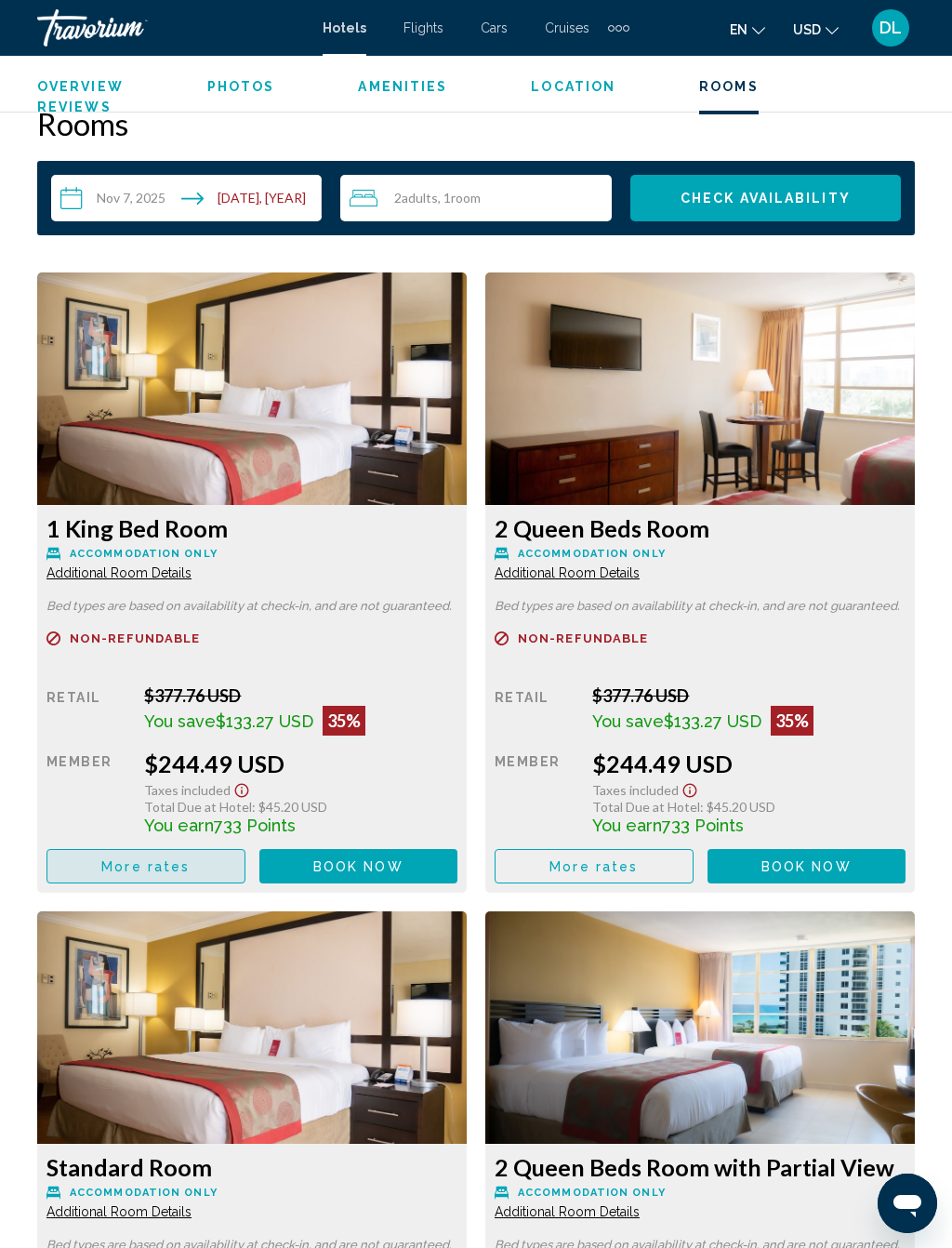 click on "More rates" at bounding box center (146, 866) 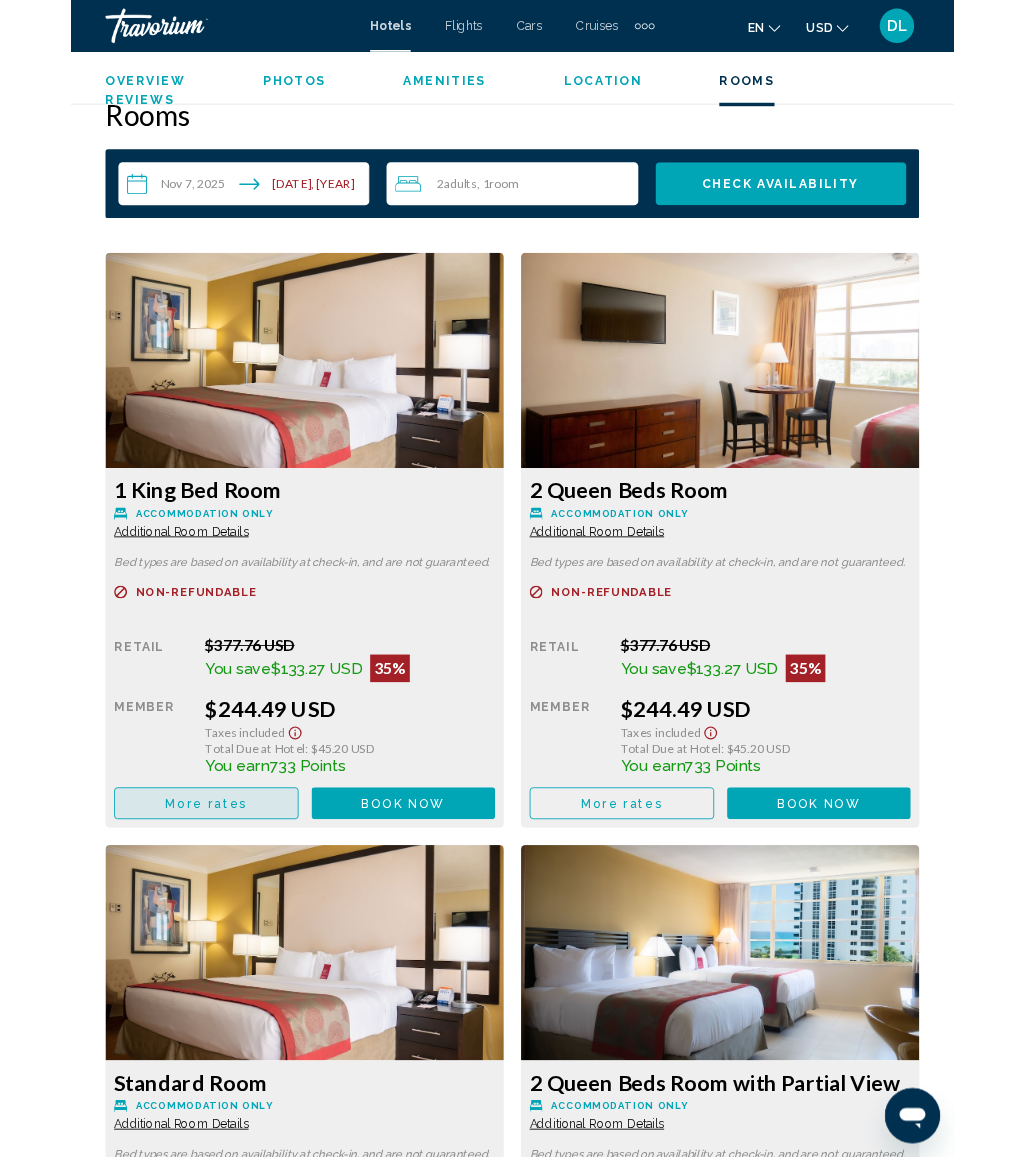 scroll, scrollTop: 0, scrollLeft: 0, axis: both 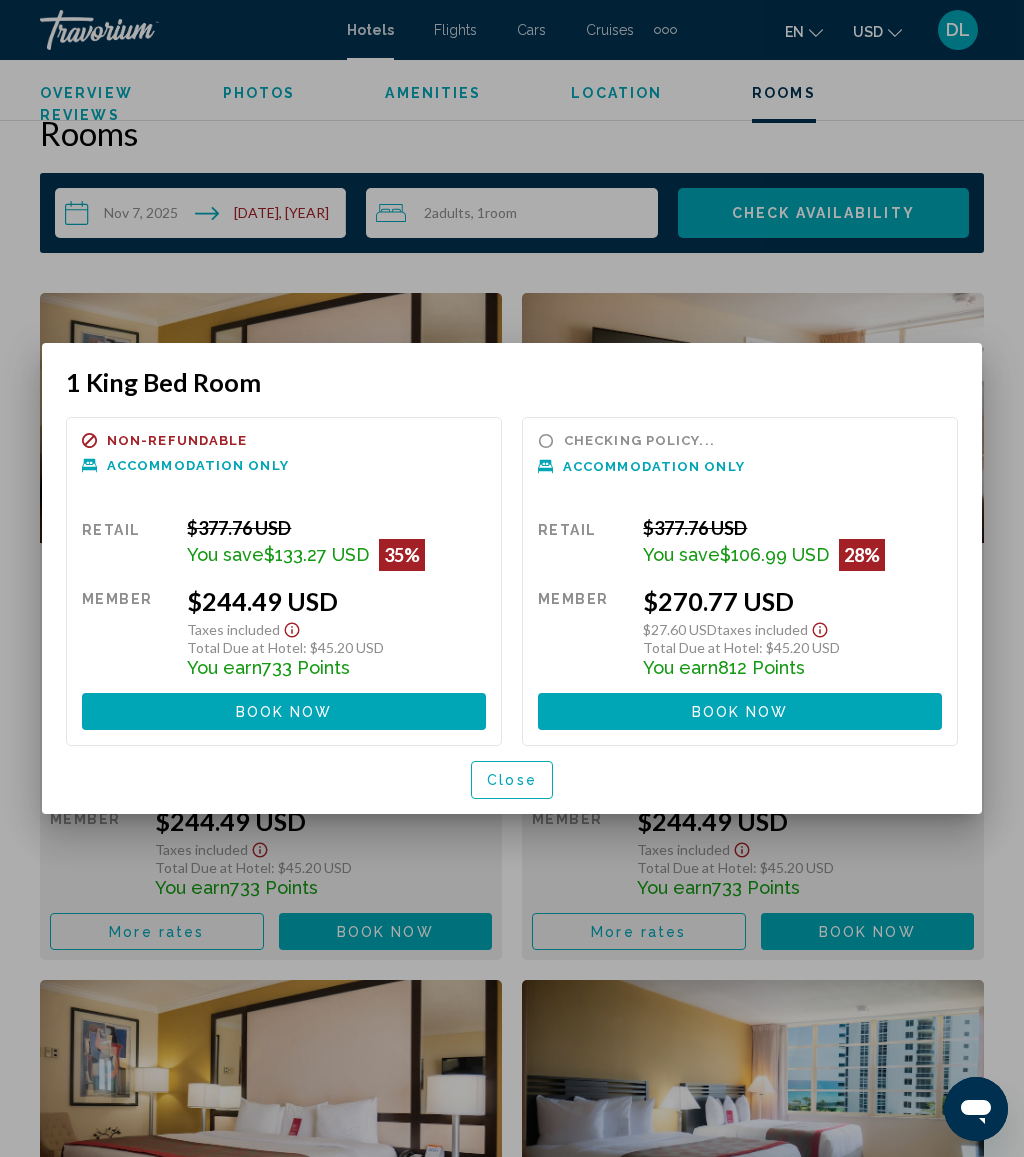 click on "Close" at bounding box center [512, 779] 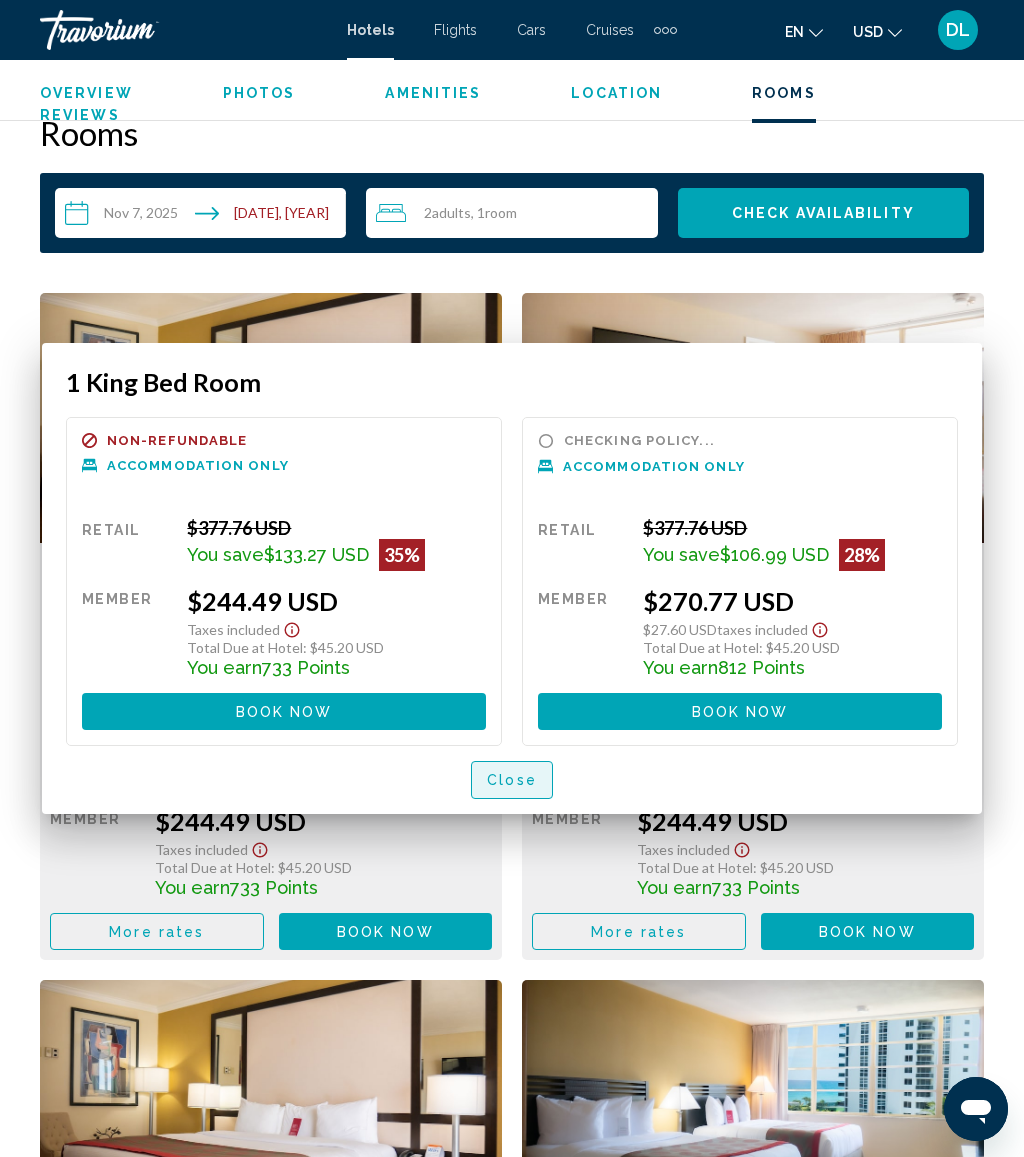 scroll, scrollTop: 3147, scrollLeft: 0, axis: vertical 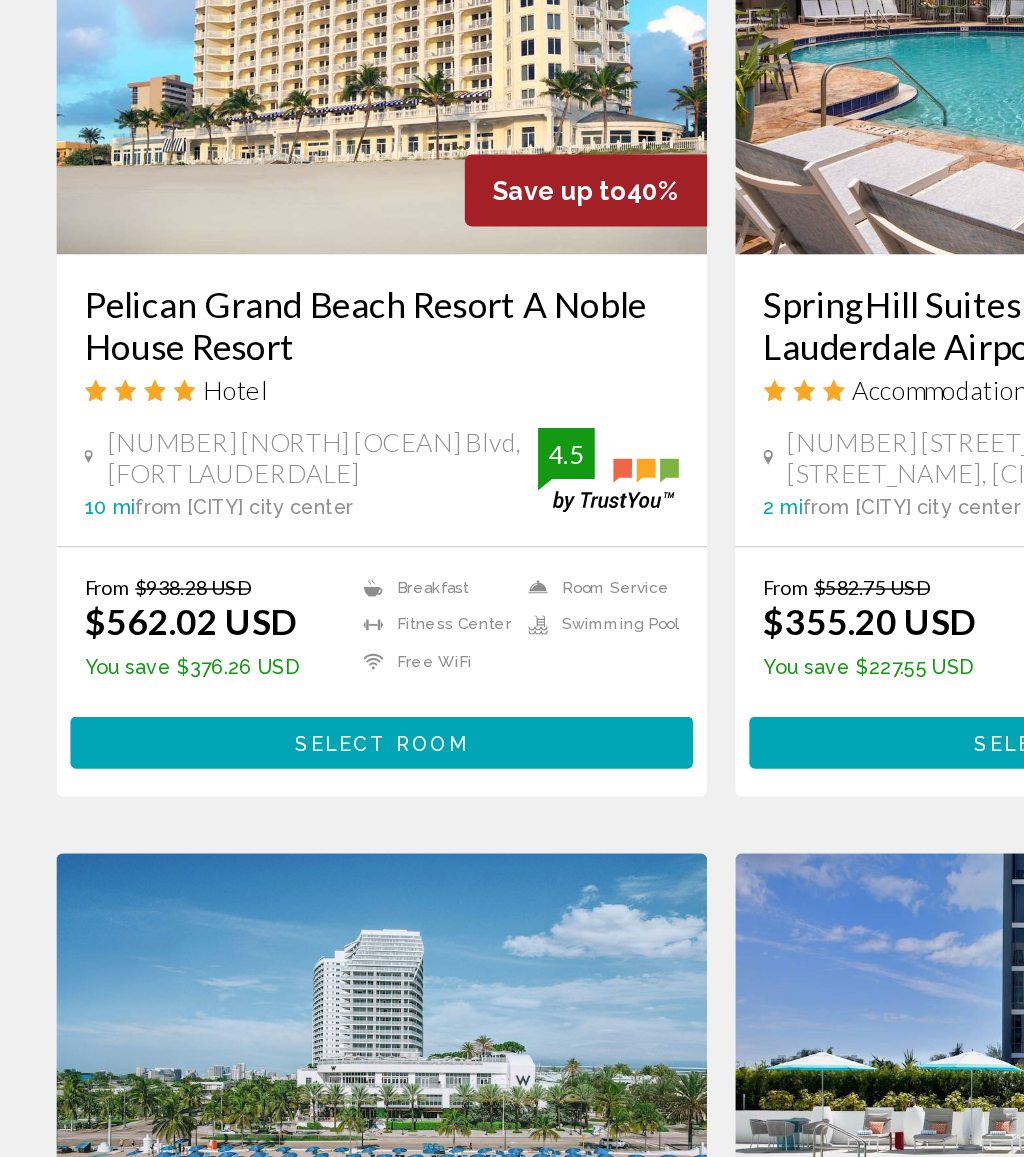 click on "Select Room" at bounding box center [271, 823] 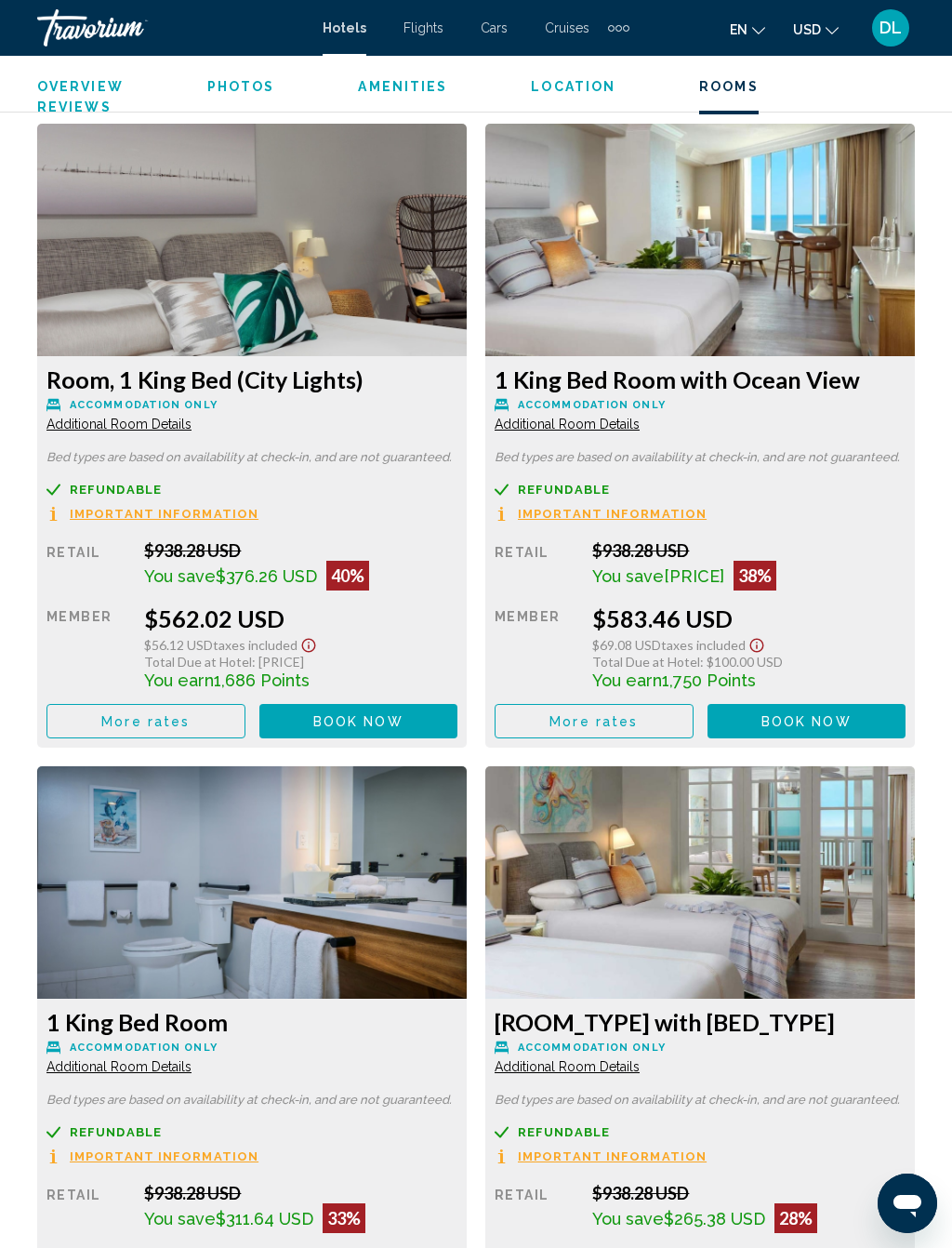 scroll, scrollTop: 3100, scrollLeft: 0, axis: vertical 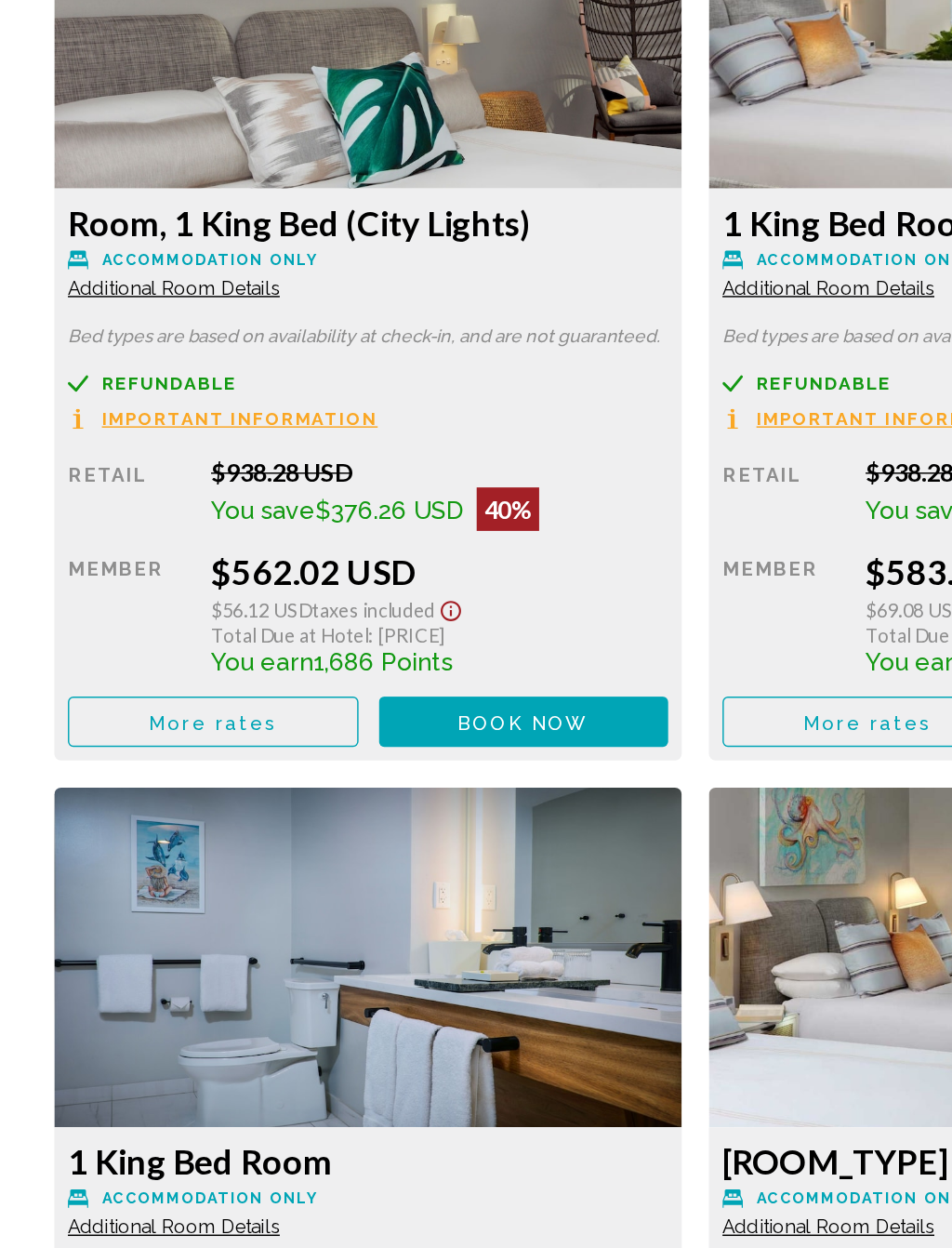 click on "More rates" at bounding box center (146, 695) 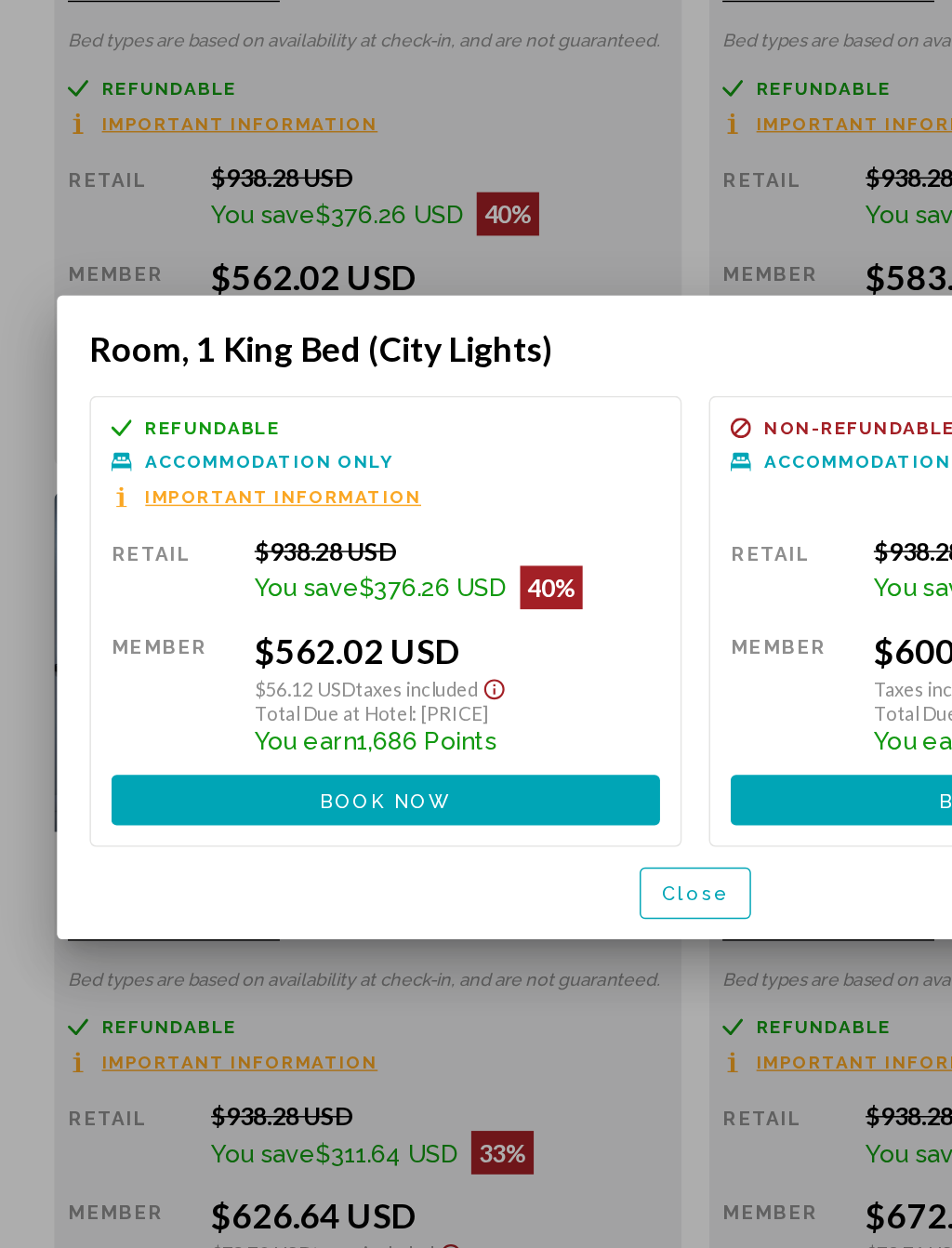 scroll, scrollTop: 0, scrollLeft: 0, axis: both 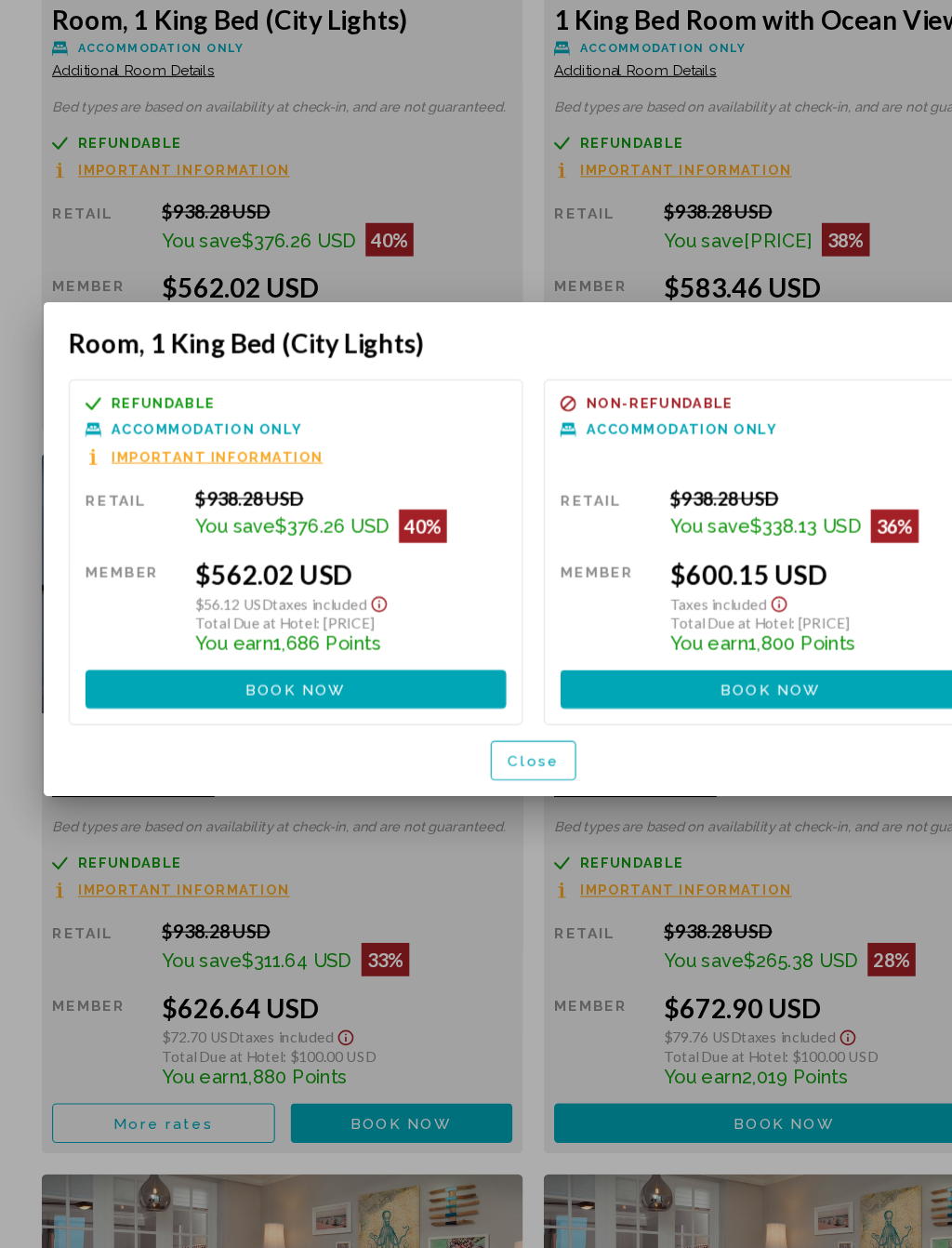 click on "Close" at bounding box center [476, 812] 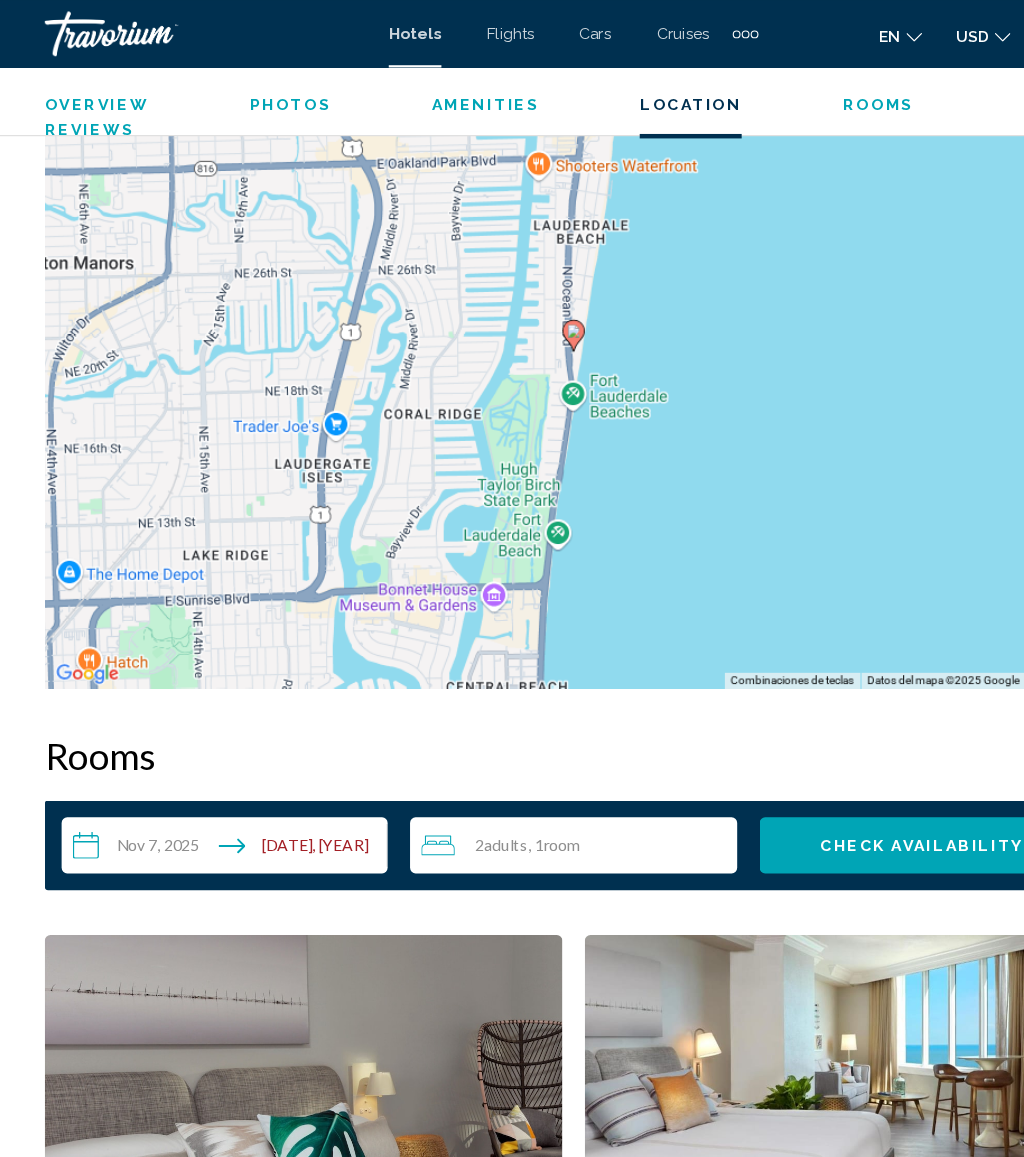 scroll, scrollTop: 2446, scrollLeft: 0, axis: vertical 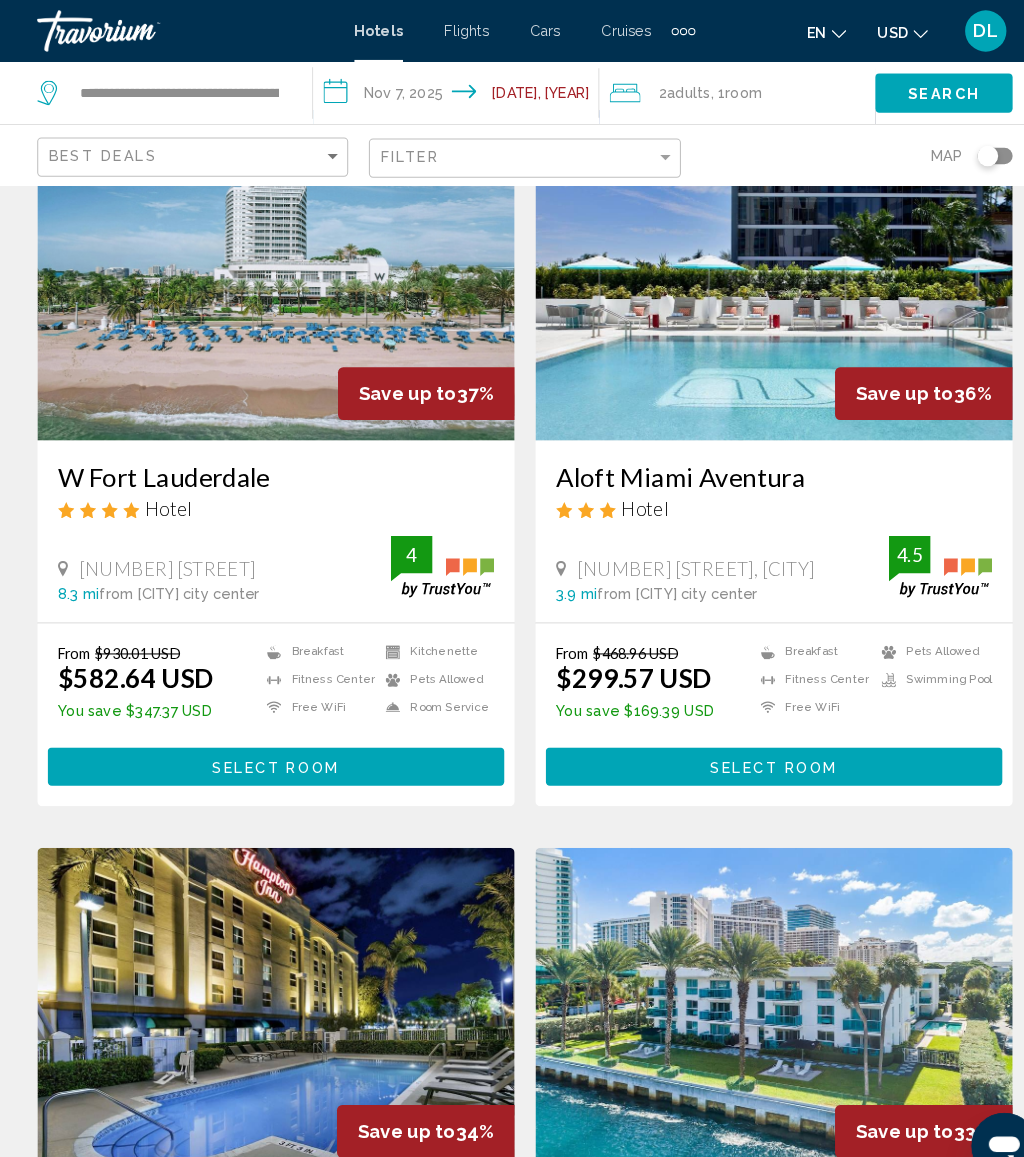 click on "Select Room" at bounding box center [753, 741] 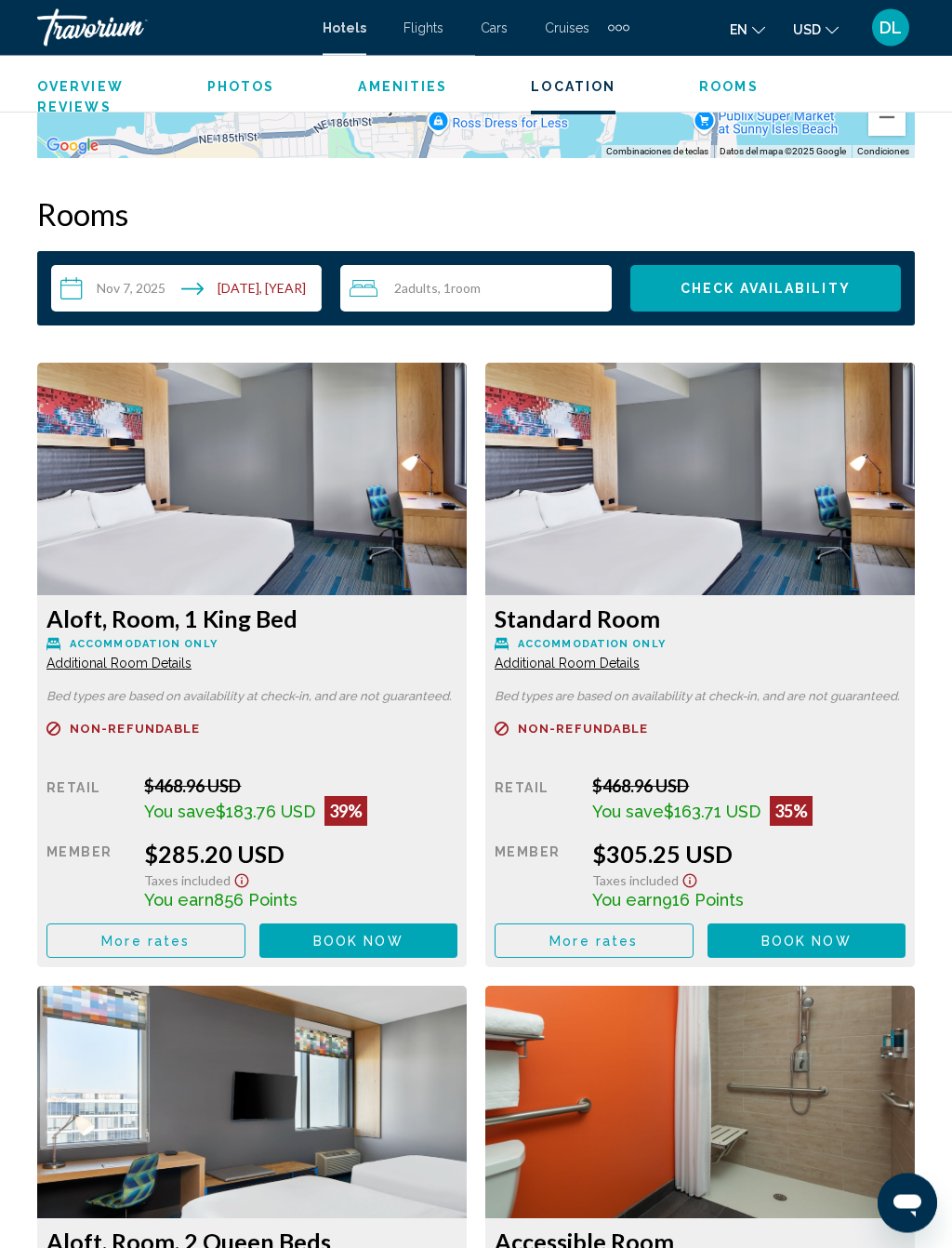 scroll, scrollTop: 2836, scrollLeft: 0, axis: vertical 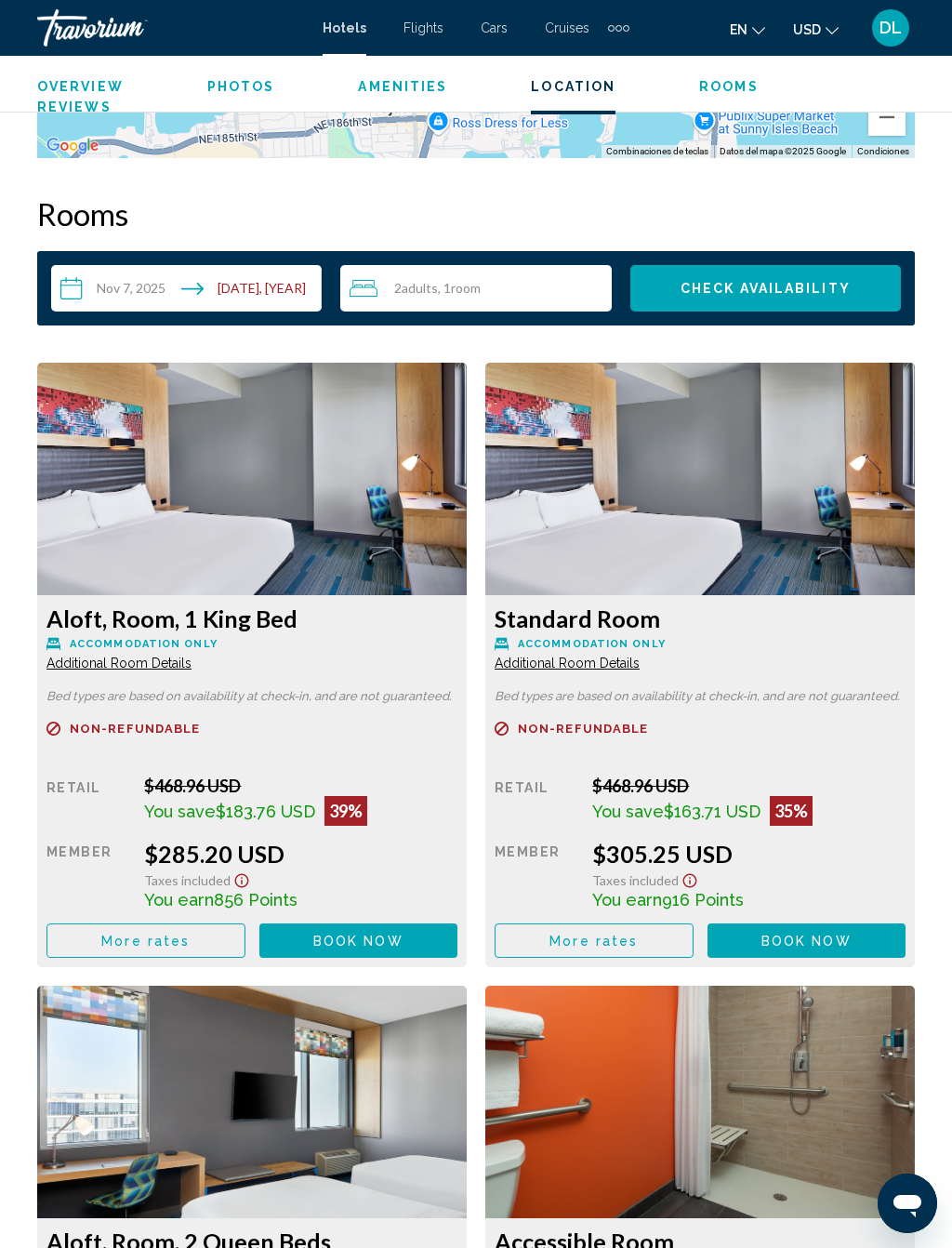 click on "More rates" at bounding box center (145, 941) 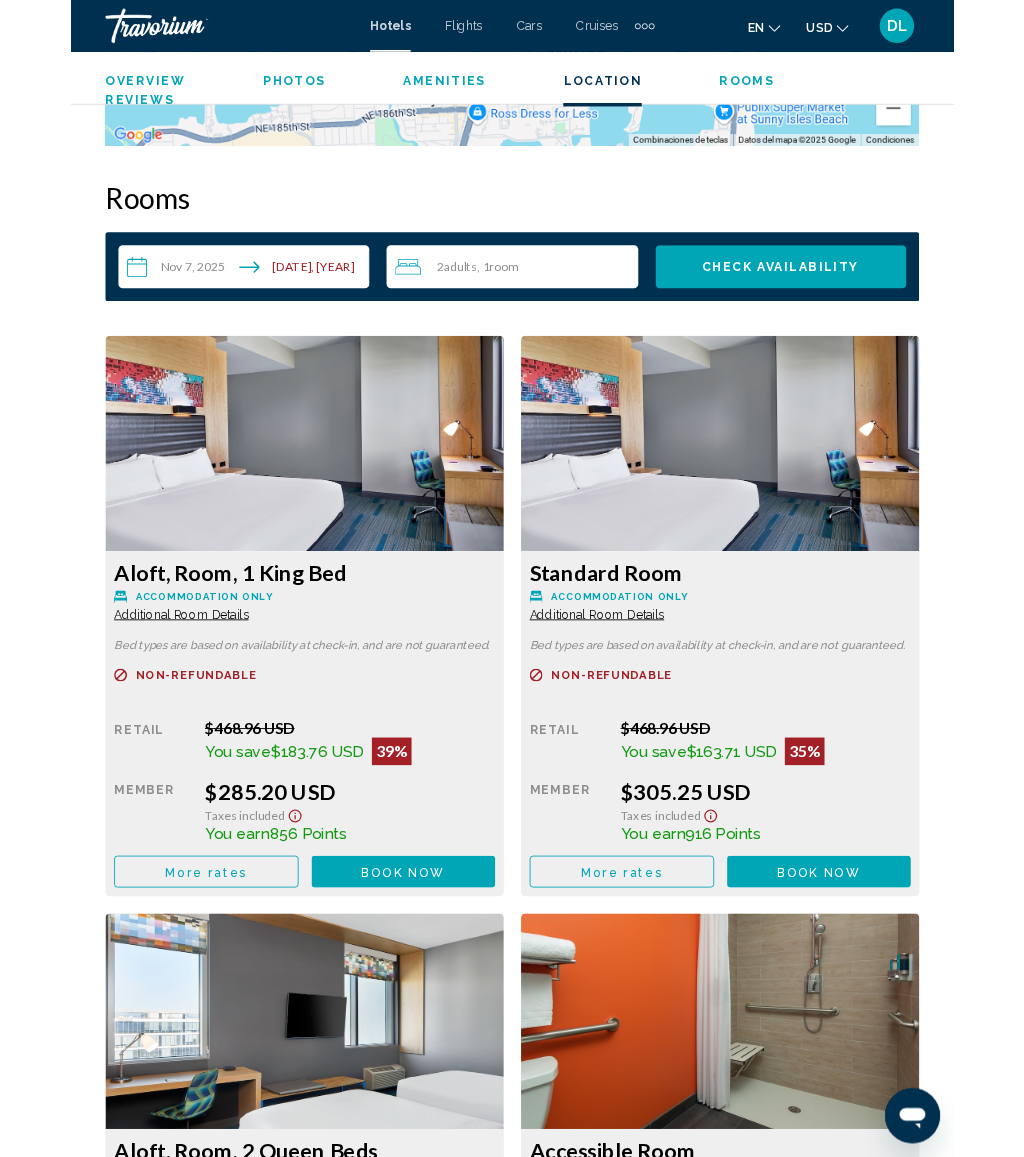 scroll, scrollTop: 0, scrollLeft: 0, axis: both 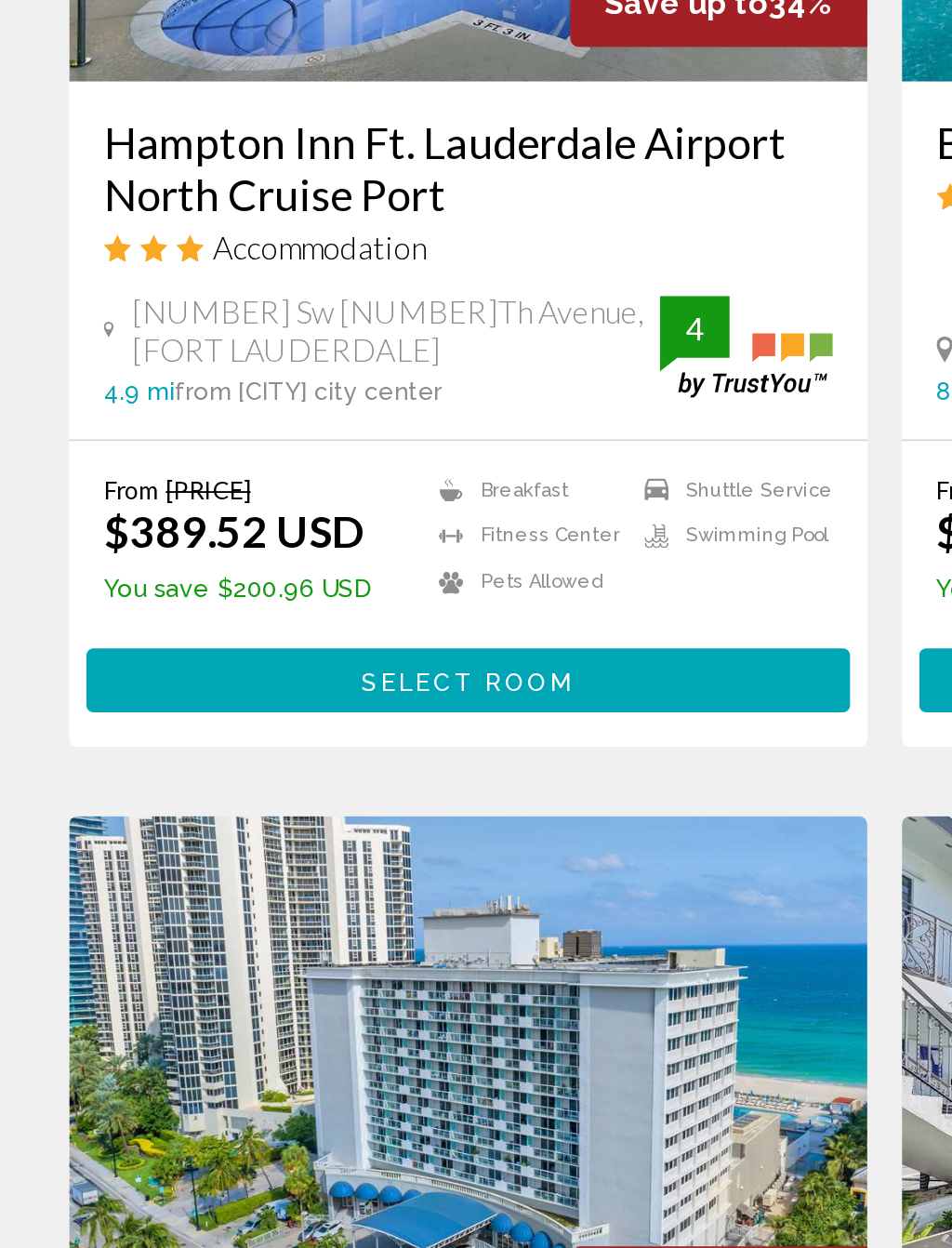 click on "Select Room" at bounding box center (252, 722) 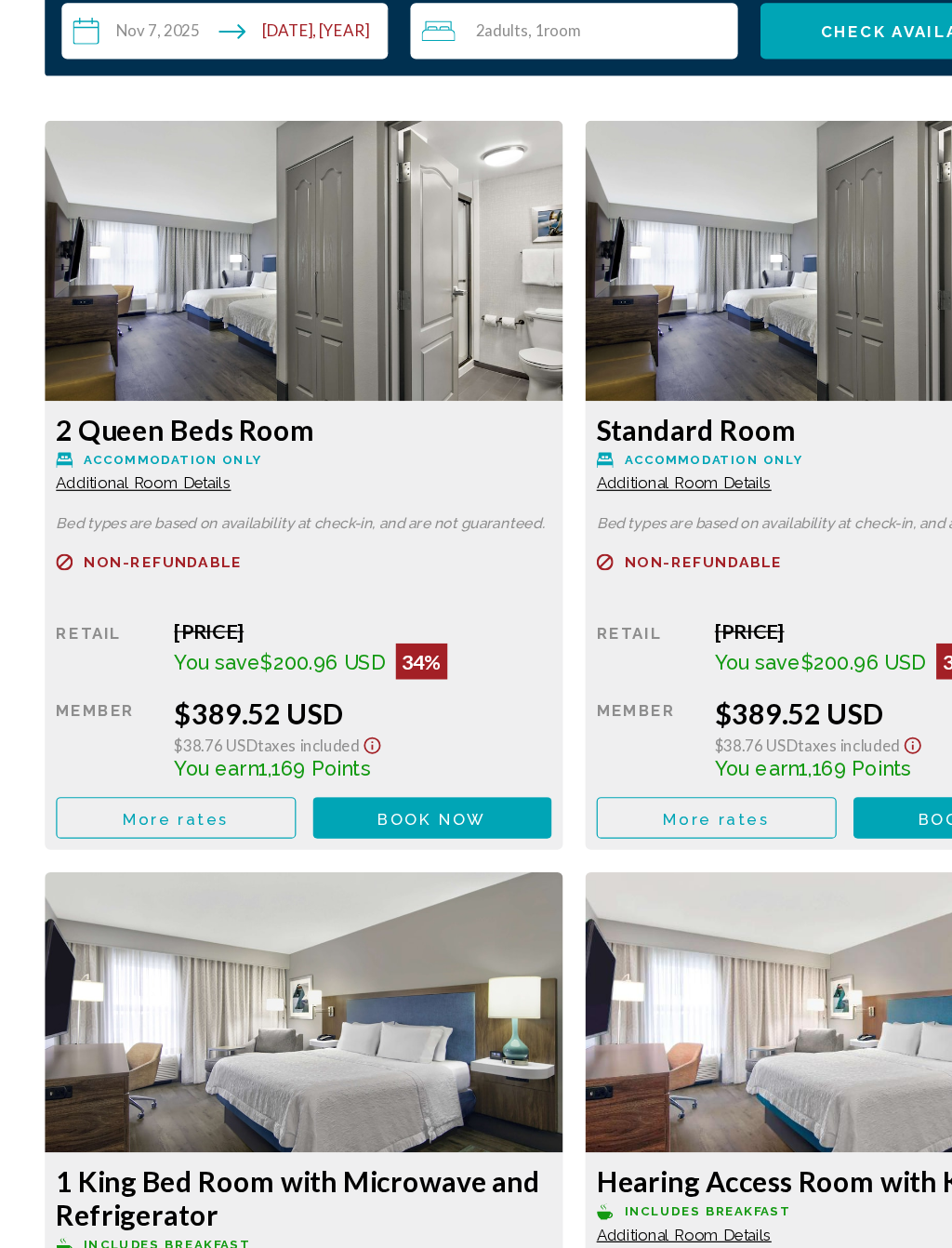scroll, scrollTop: 2886, scrollLeft: 0, axis: vertical 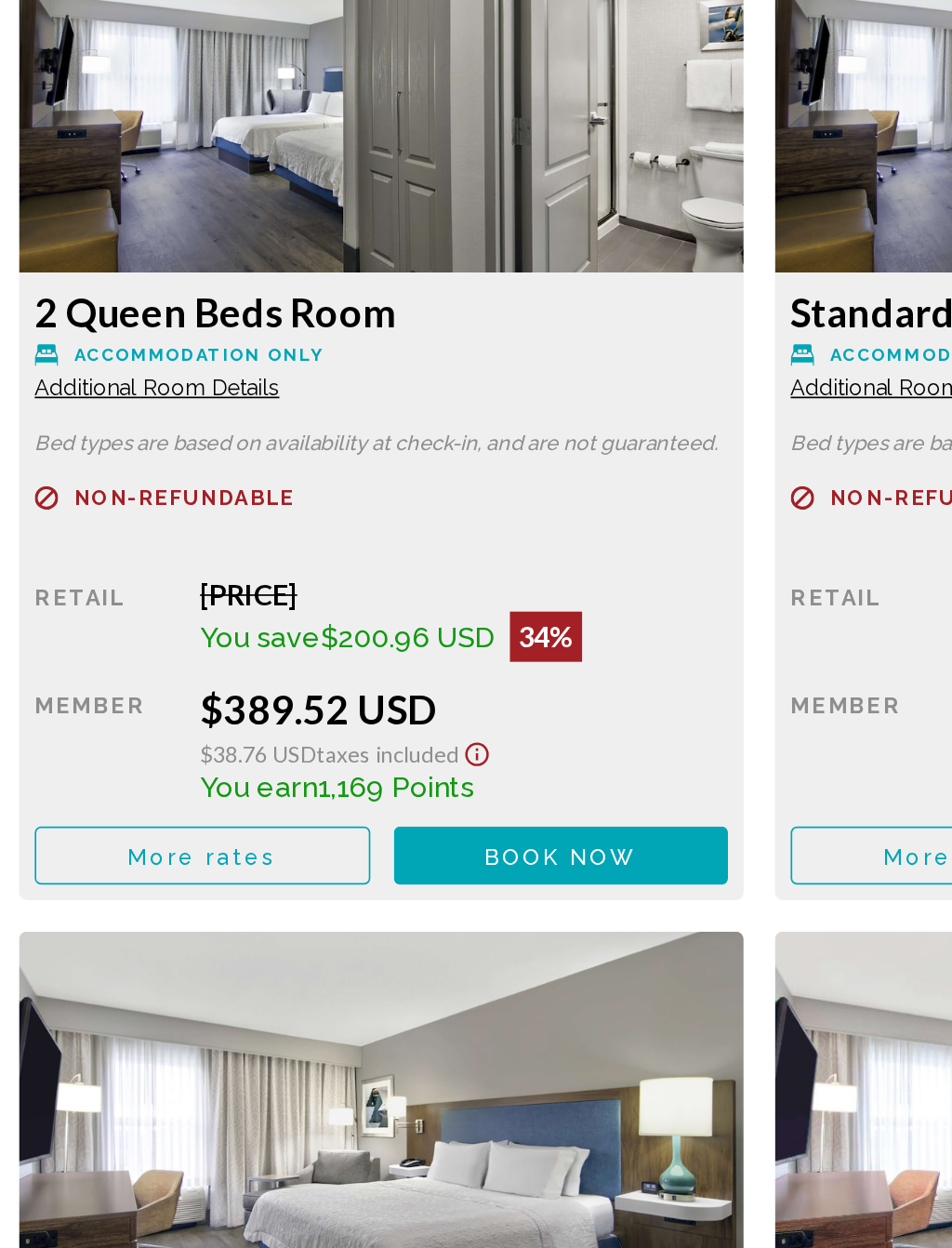 click on "More rates" at bounding box center [145, 891] 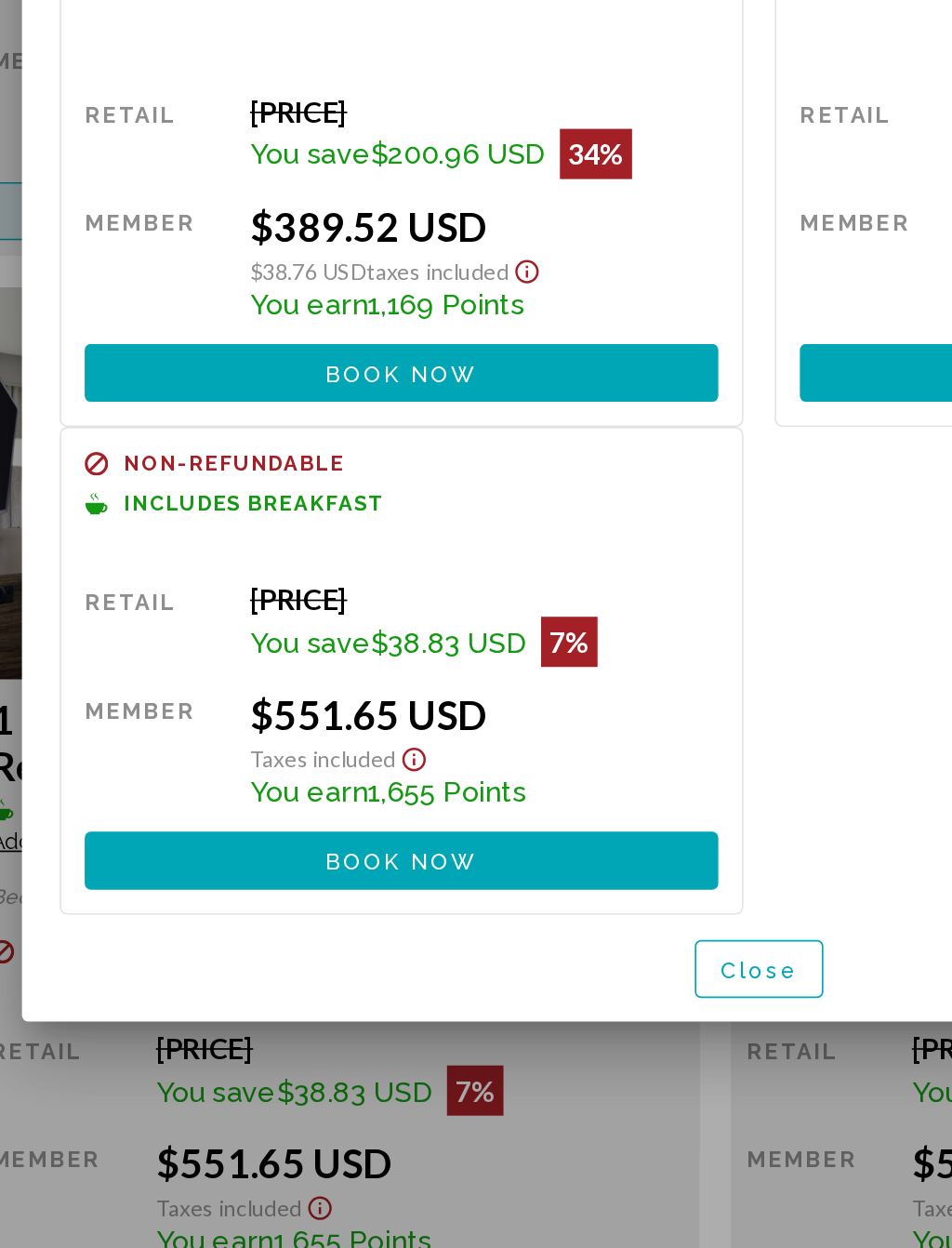 scroll, scrollTop: 0, scrollLeft: 0, axis: both 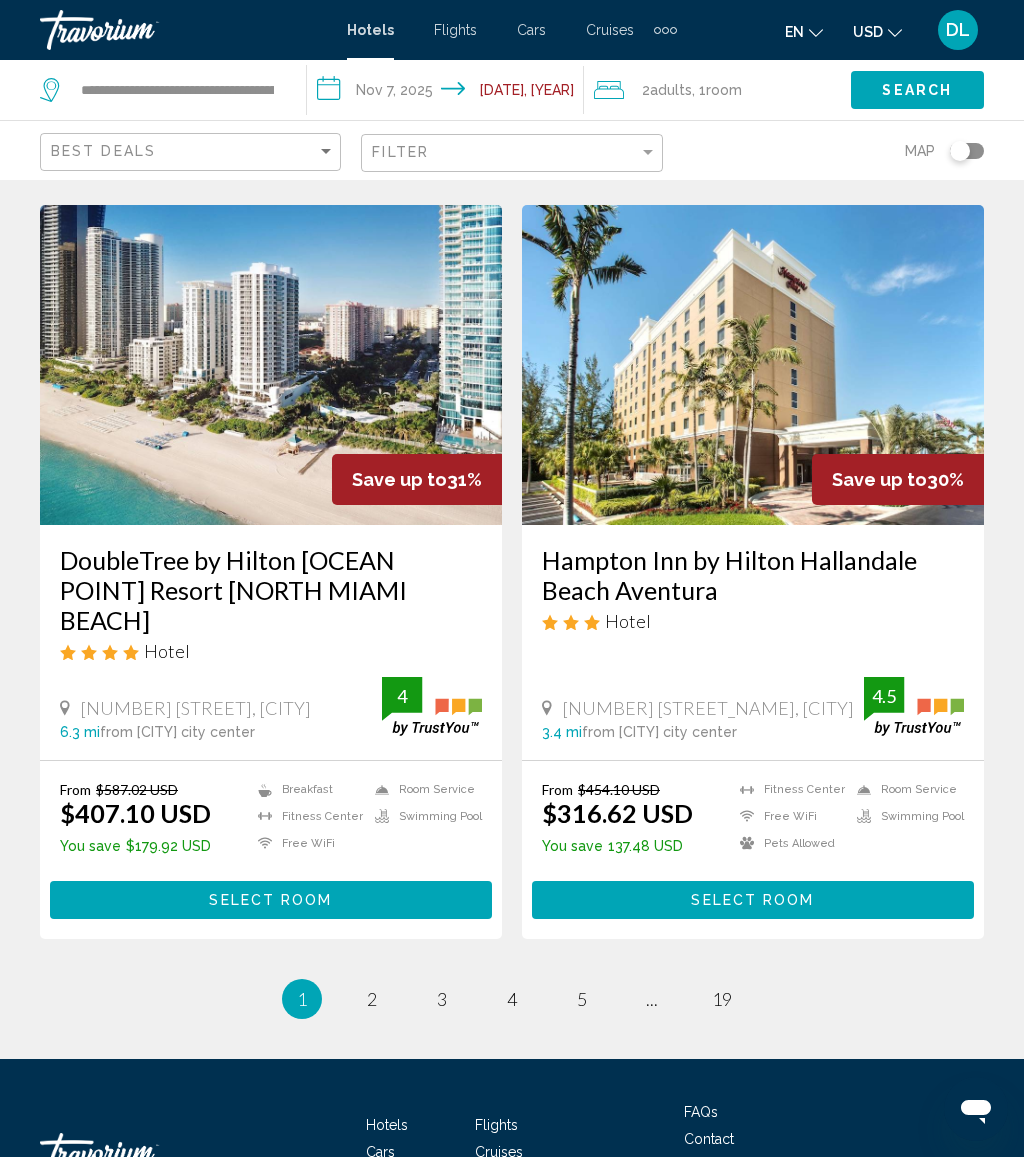 click on "page  2" at bounding box center [372, 999] 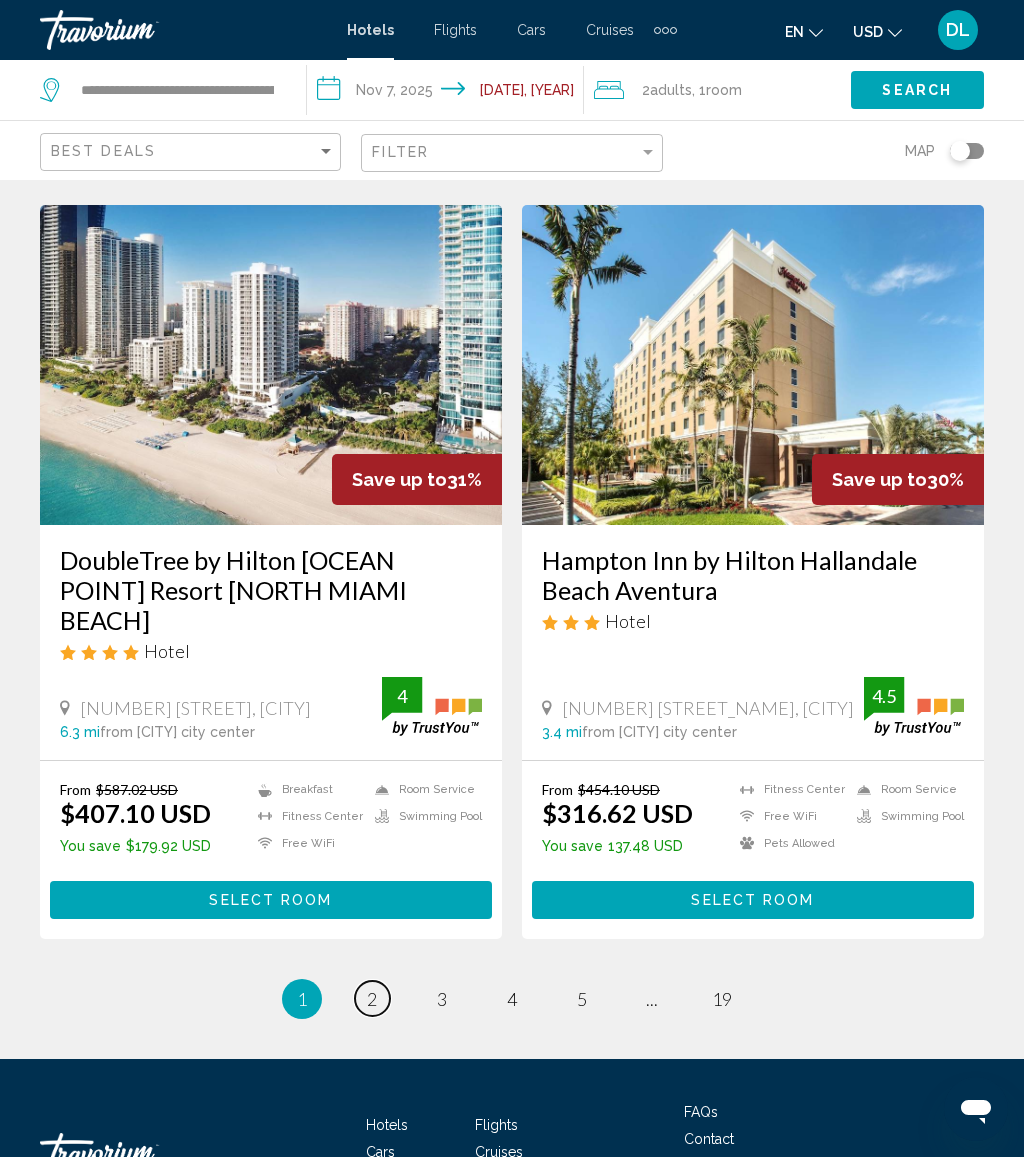 click on "2" at bounding box center [372, 999] 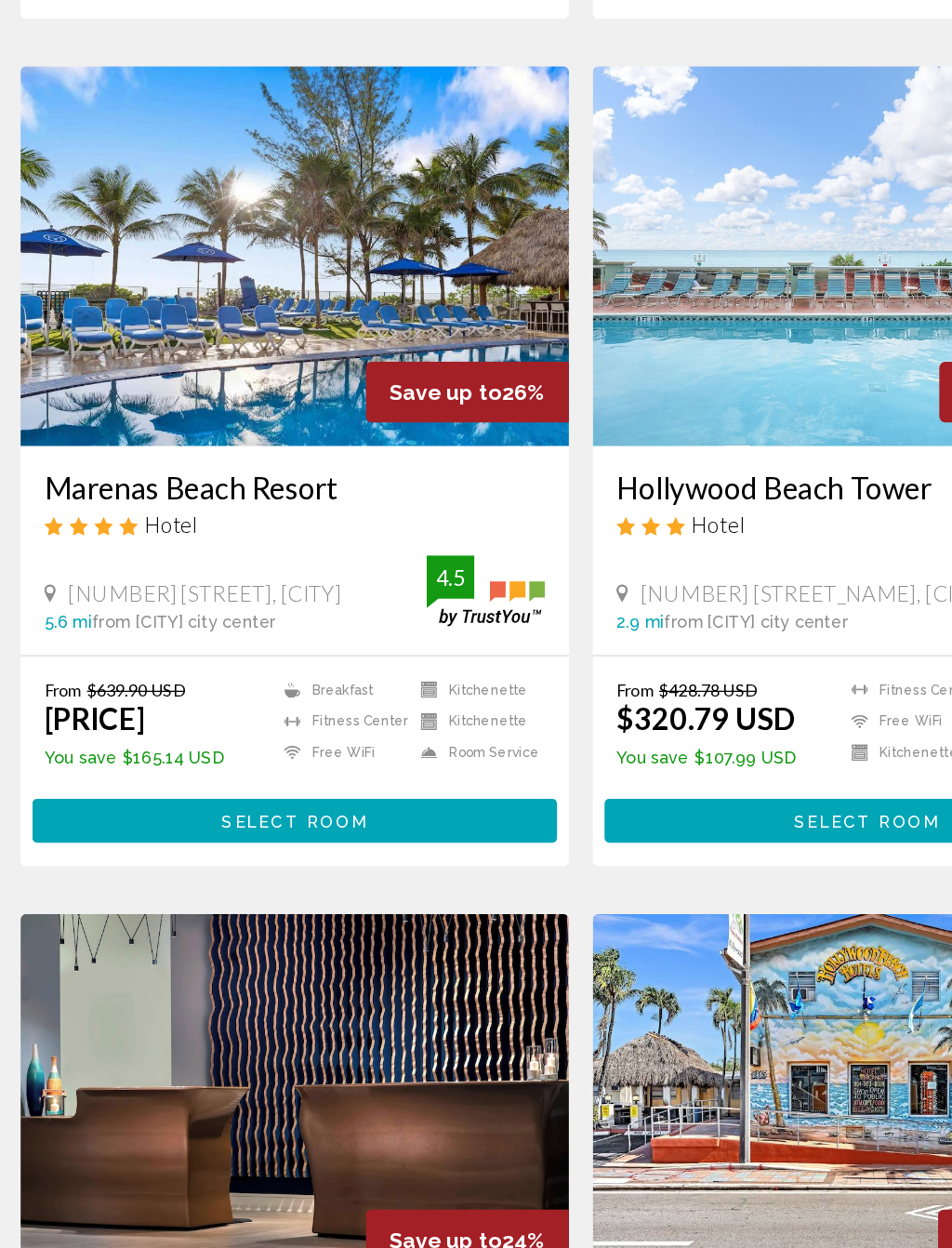 scroll, scrollTop: 1928, scrollLeft: 0, axis: vertical 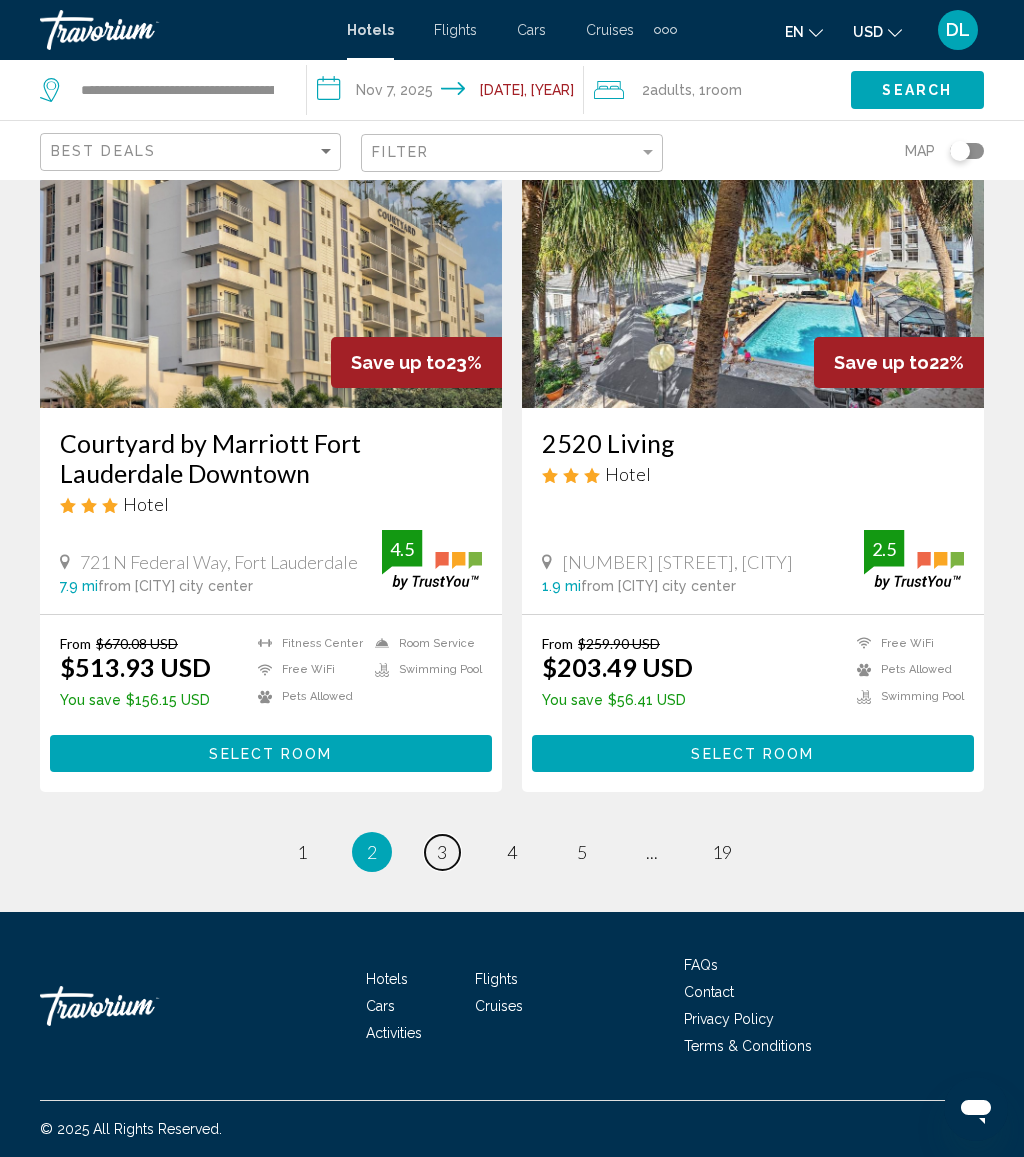 click on "page  3" at bounding box center [442, 852] 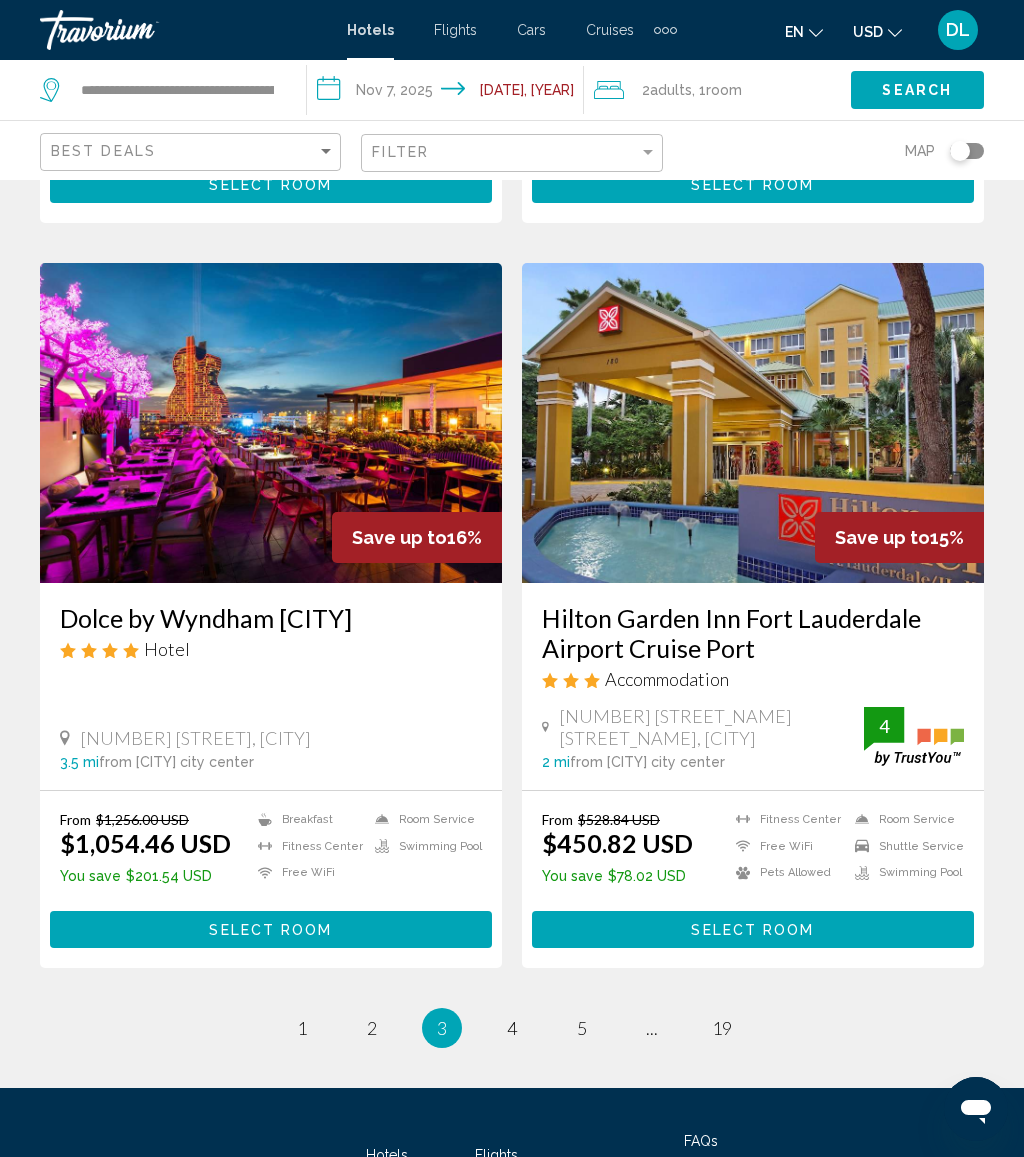 scroll, scrollTop: 3855, scrollLeft: 0, axis: vertical 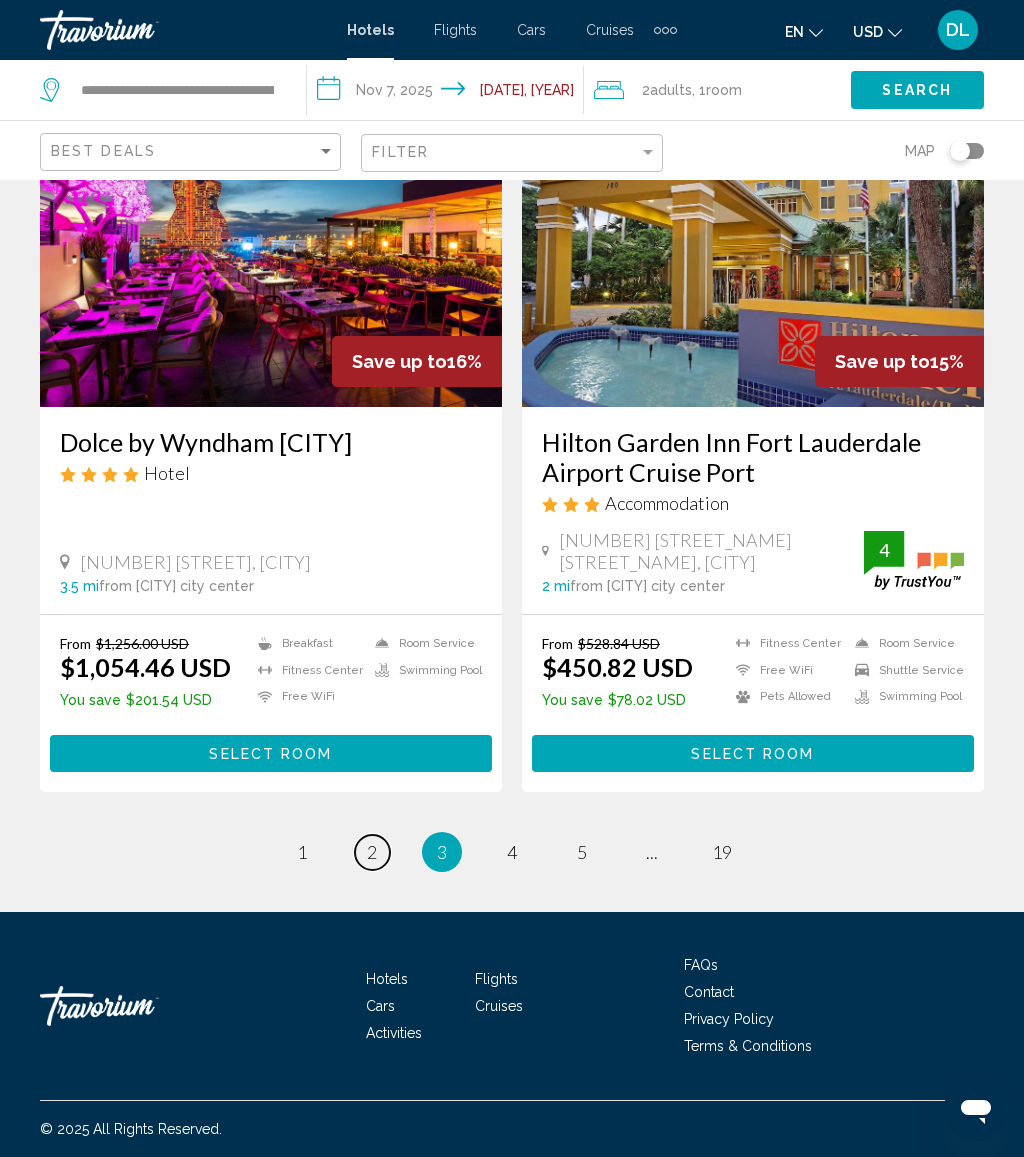 click on "page  2" at bounding box center (372, 852) 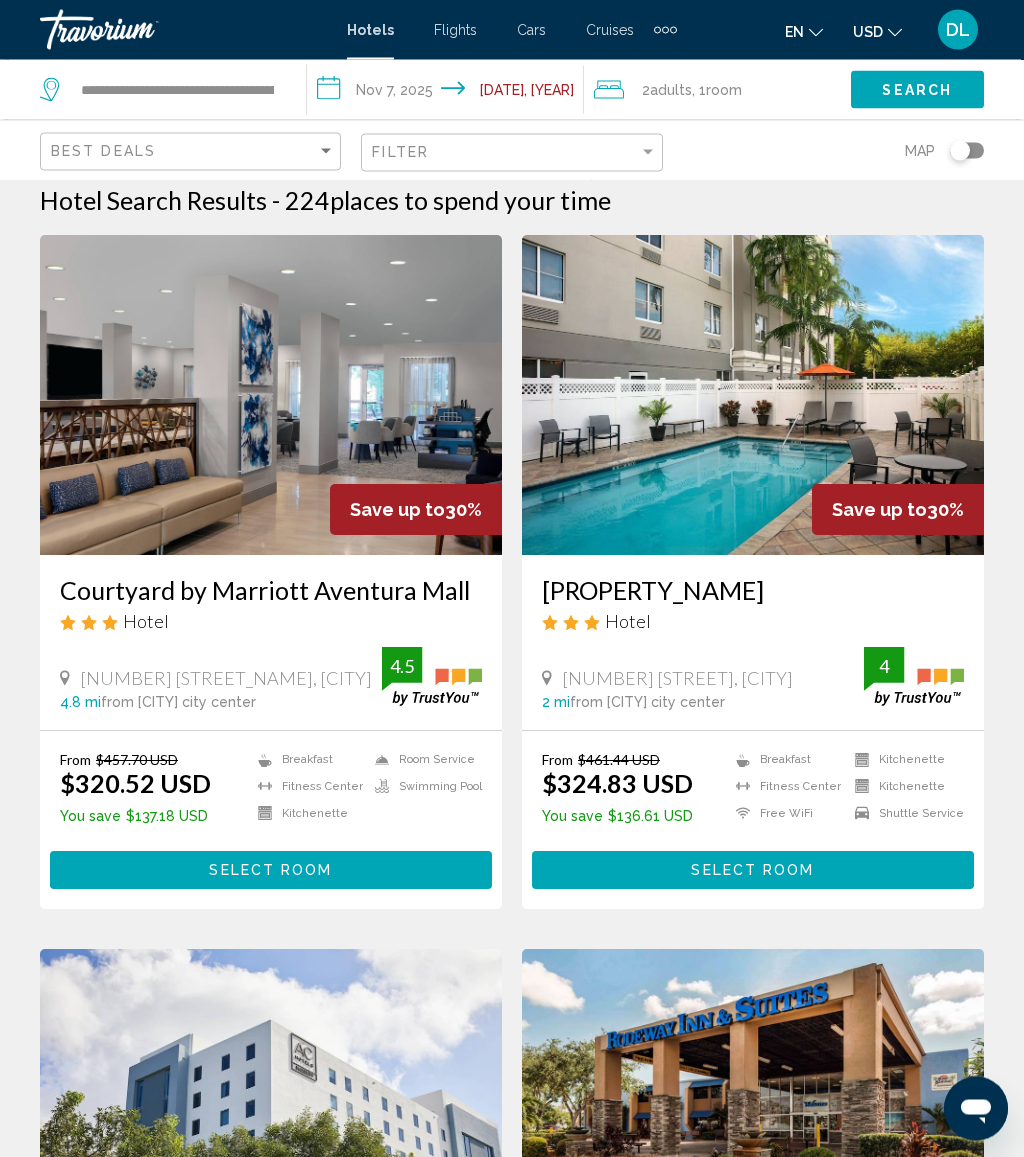 scroll, scrollTop: 0, scrollLeft: 0, axis: both 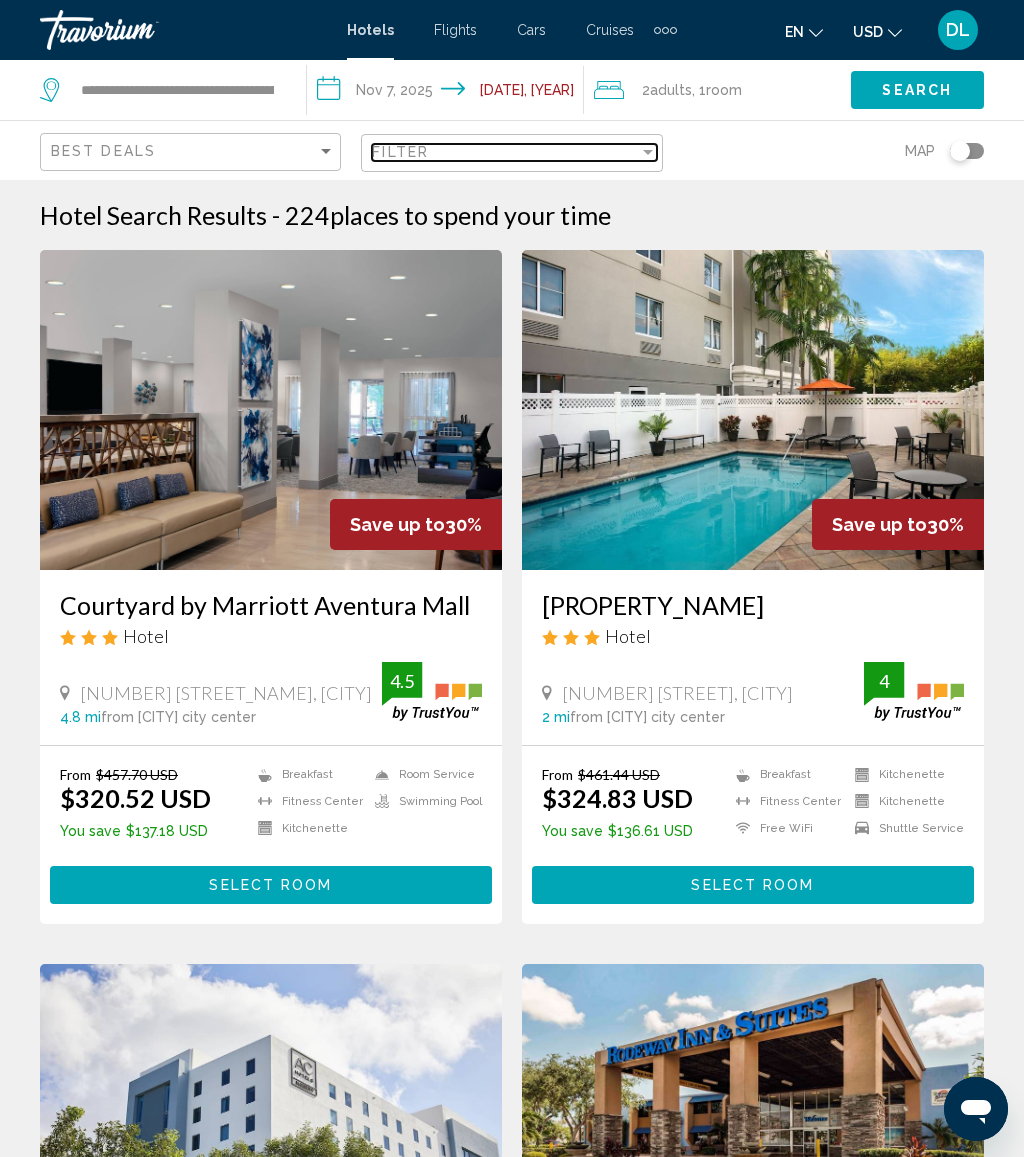 click on "Filter" at bounding box center (505, 152) 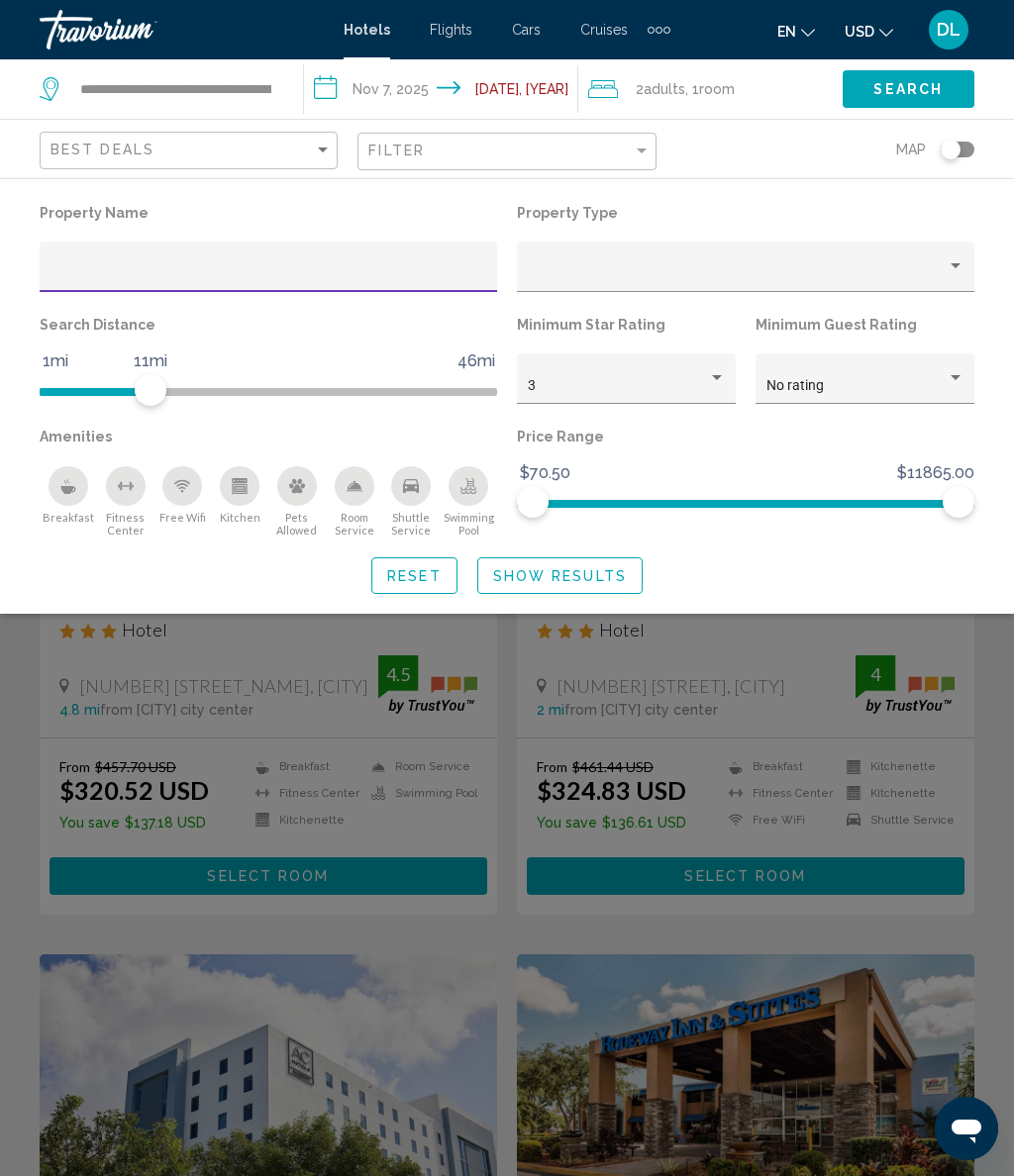 click at bounding box center [268, 274] 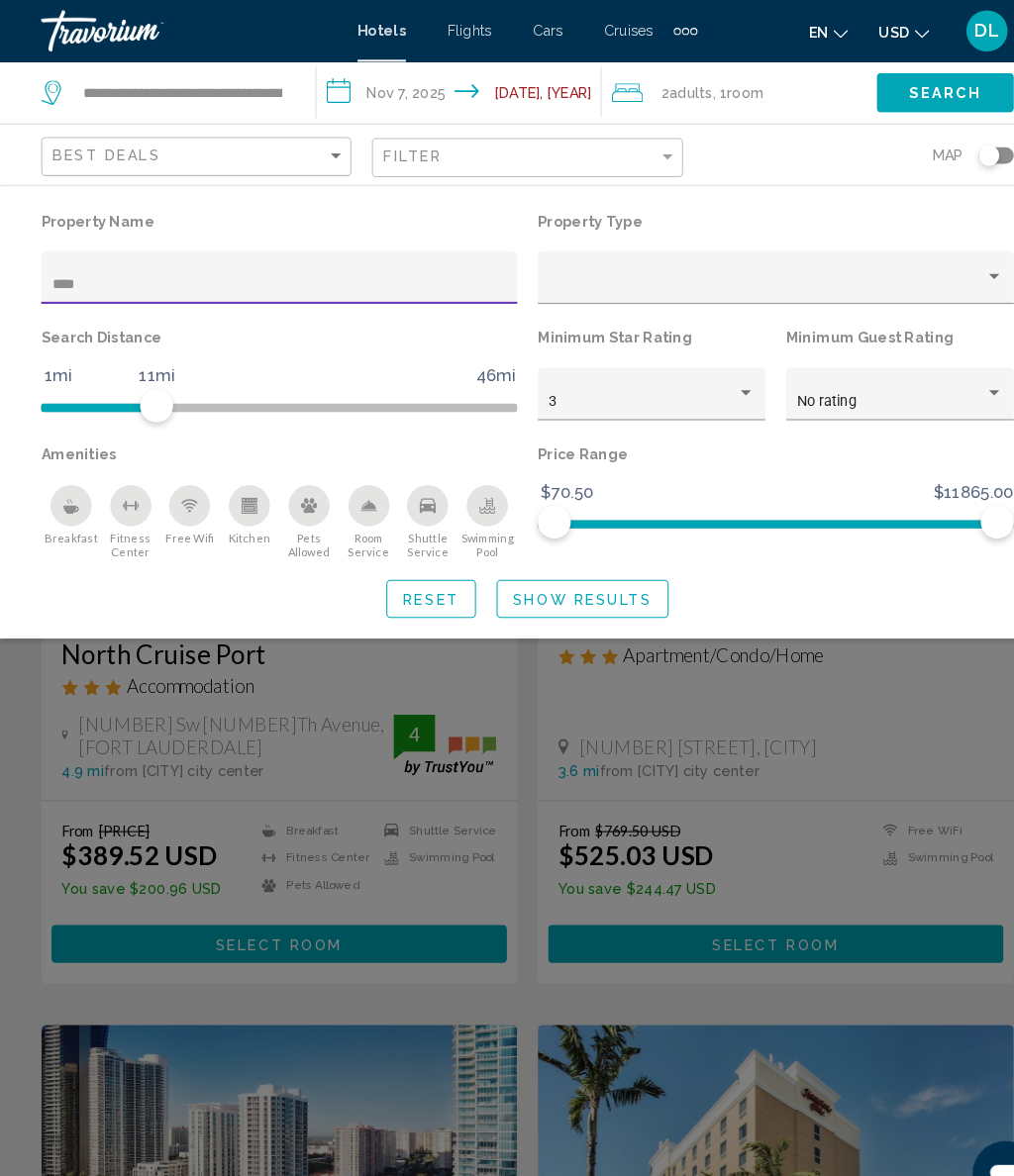 type on "*****" 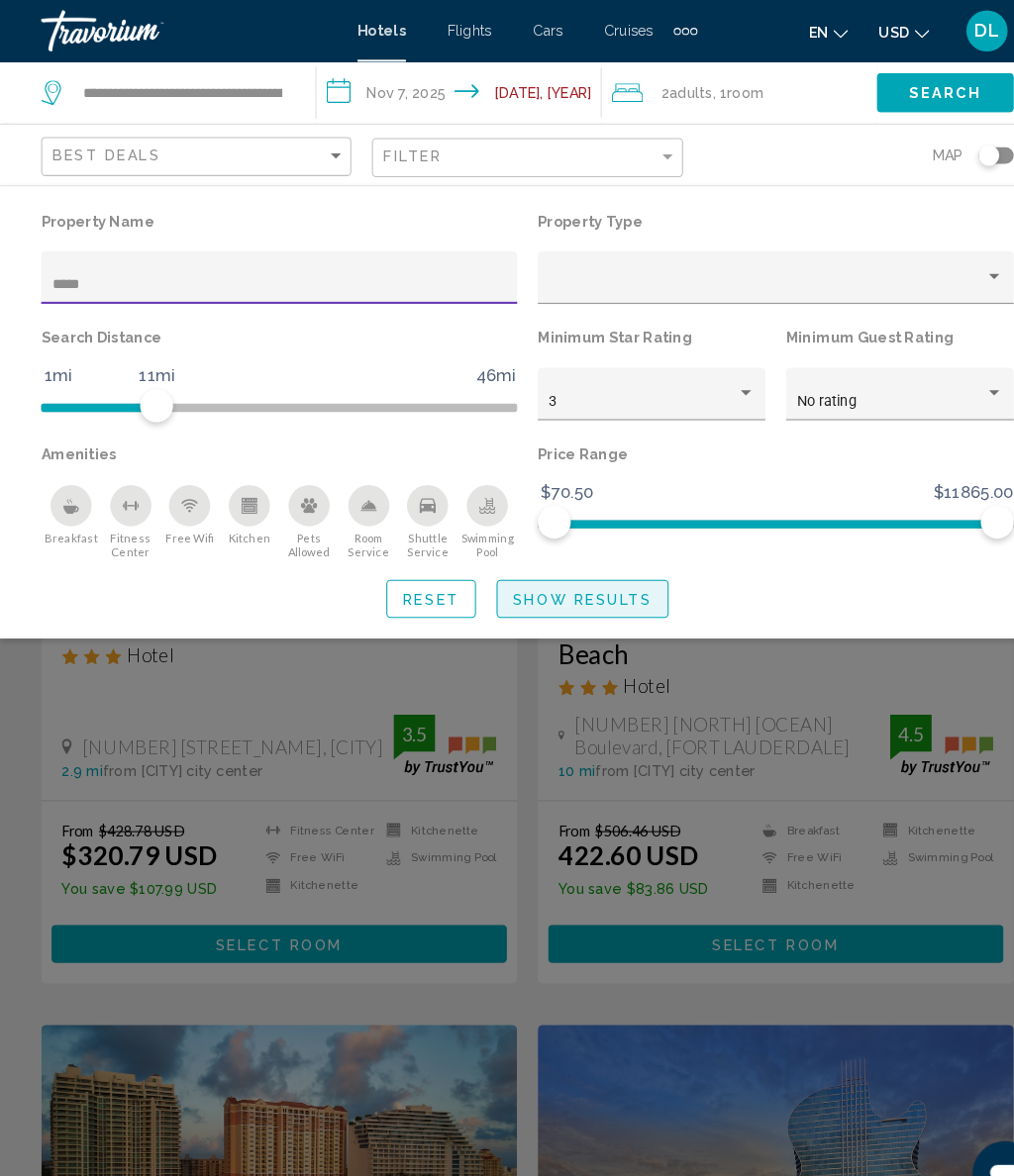 click on "Show Results" 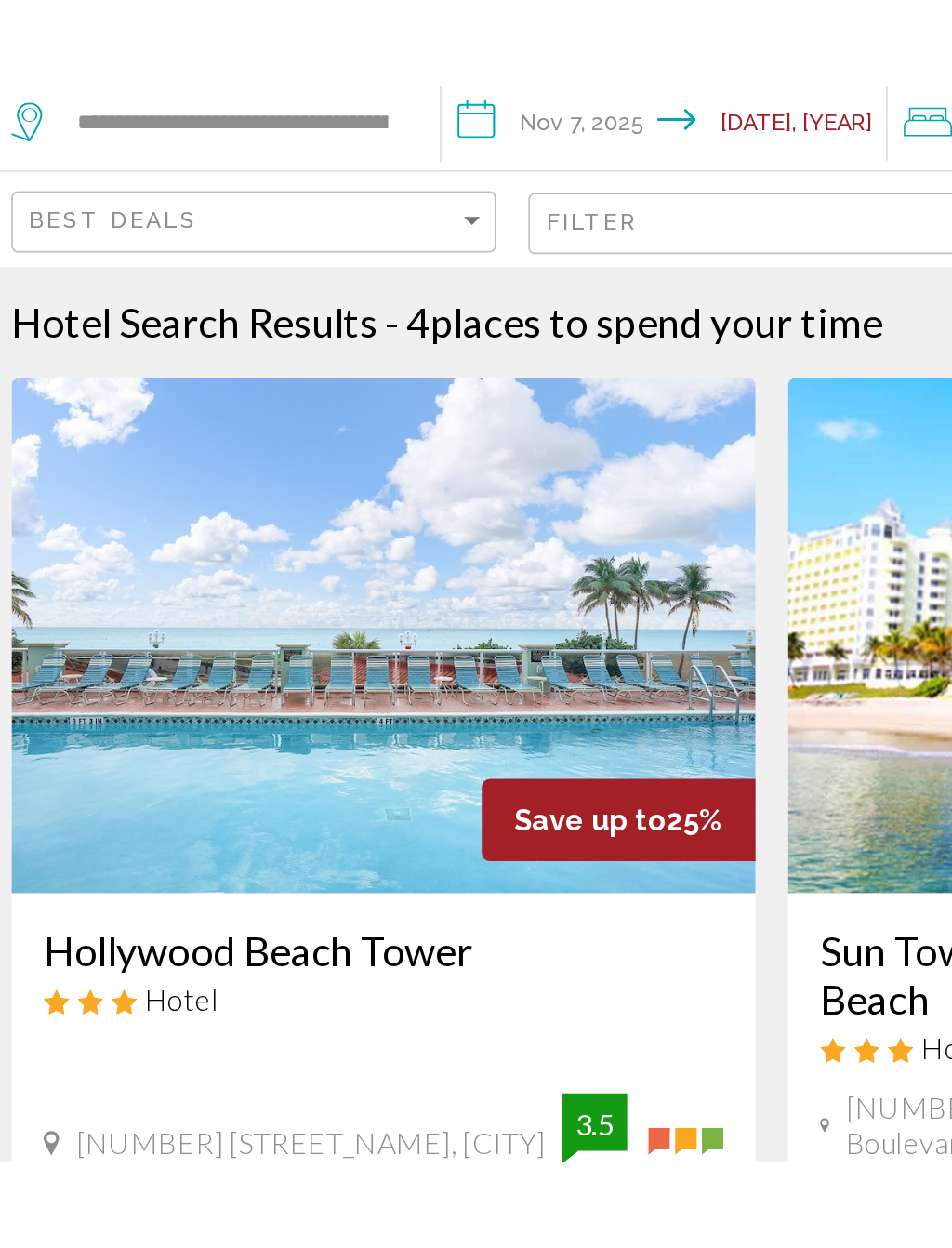 scroll, scrollTop: 0, scrollLeft: 0, axis: both 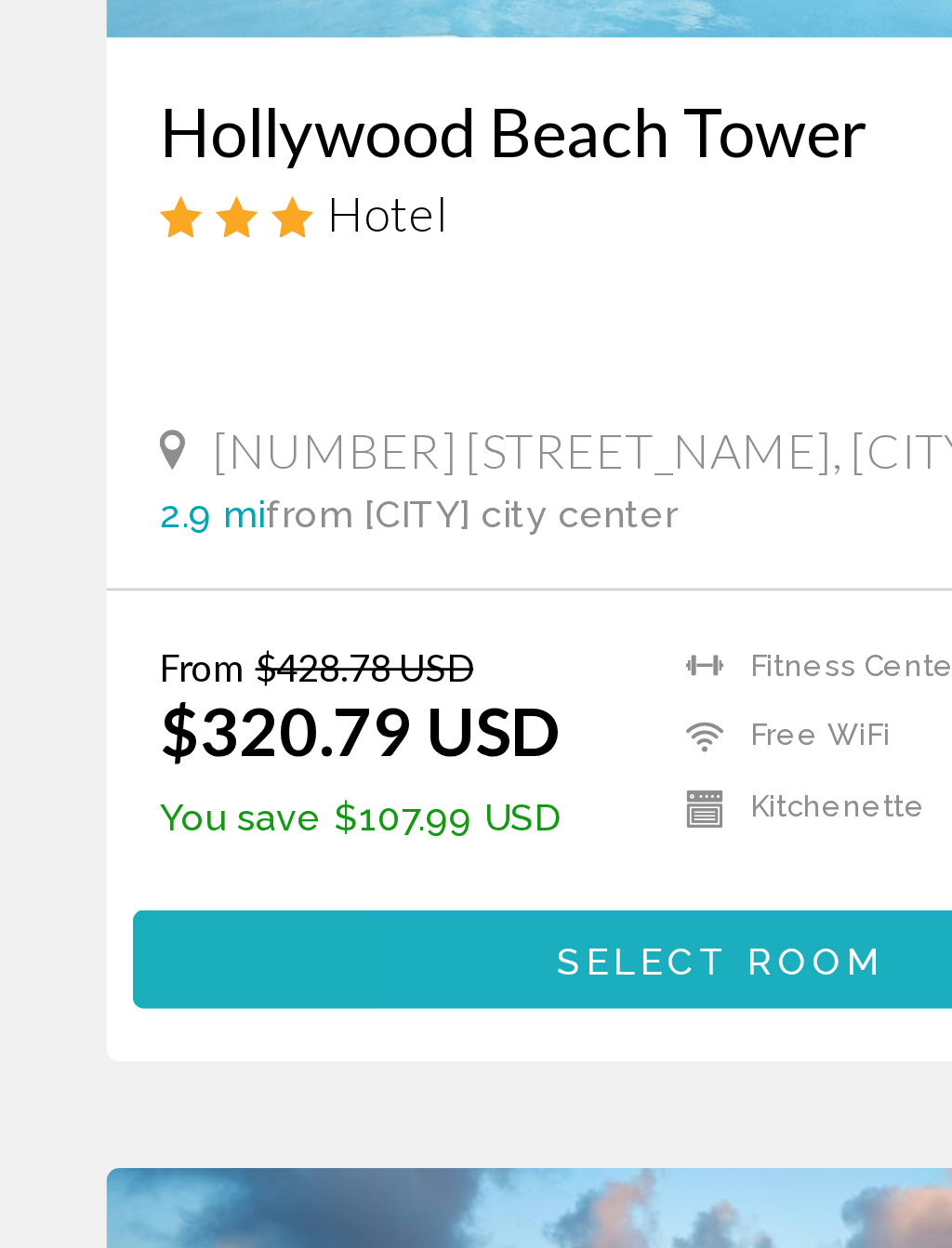 click on "Select Room" at bounding box center [251, 853] 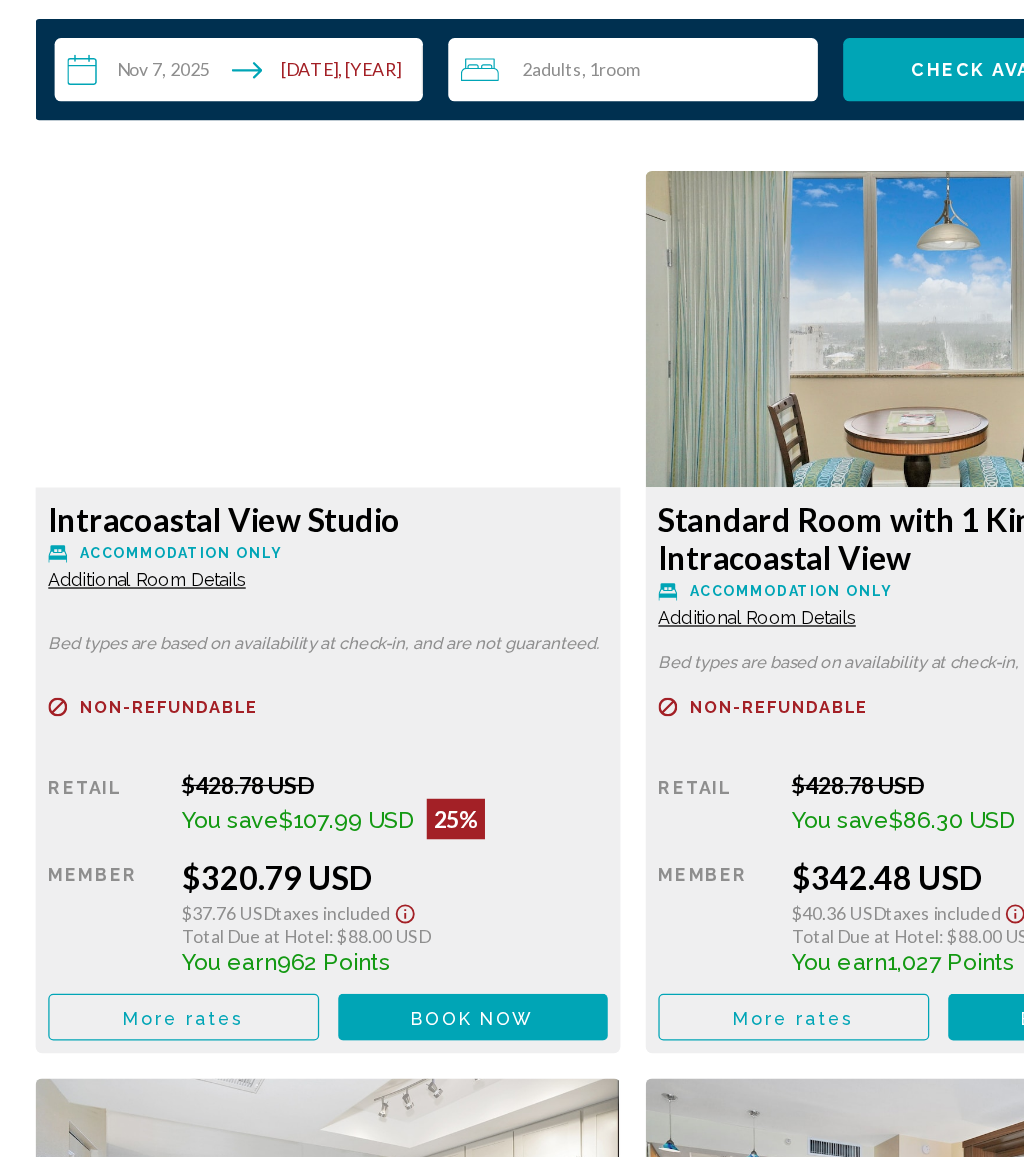 scroll, scrollTop: 3064, scrollLeft: 0, axis: vertical 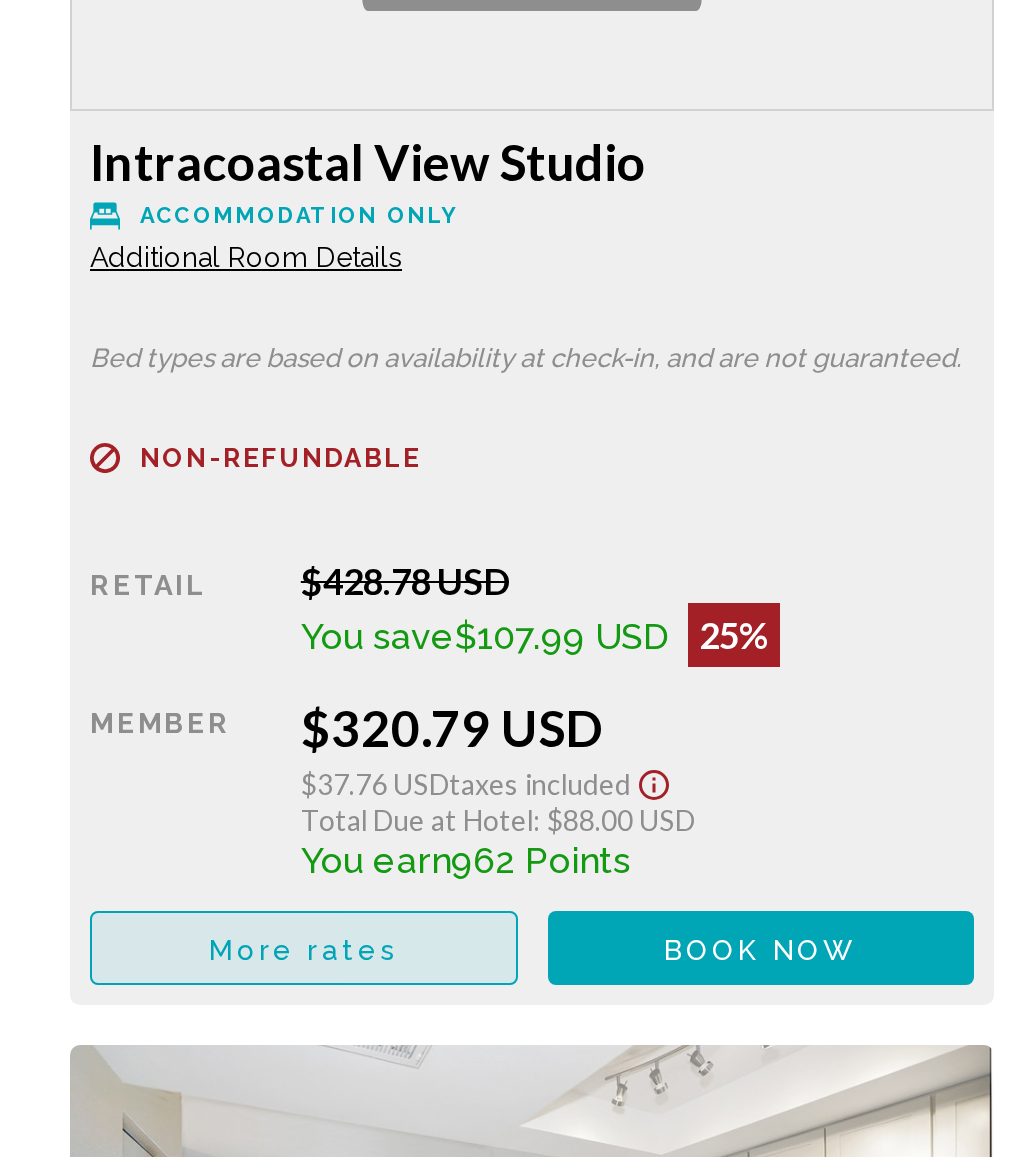 click on "More rates" at bounding box center (157, 1043) 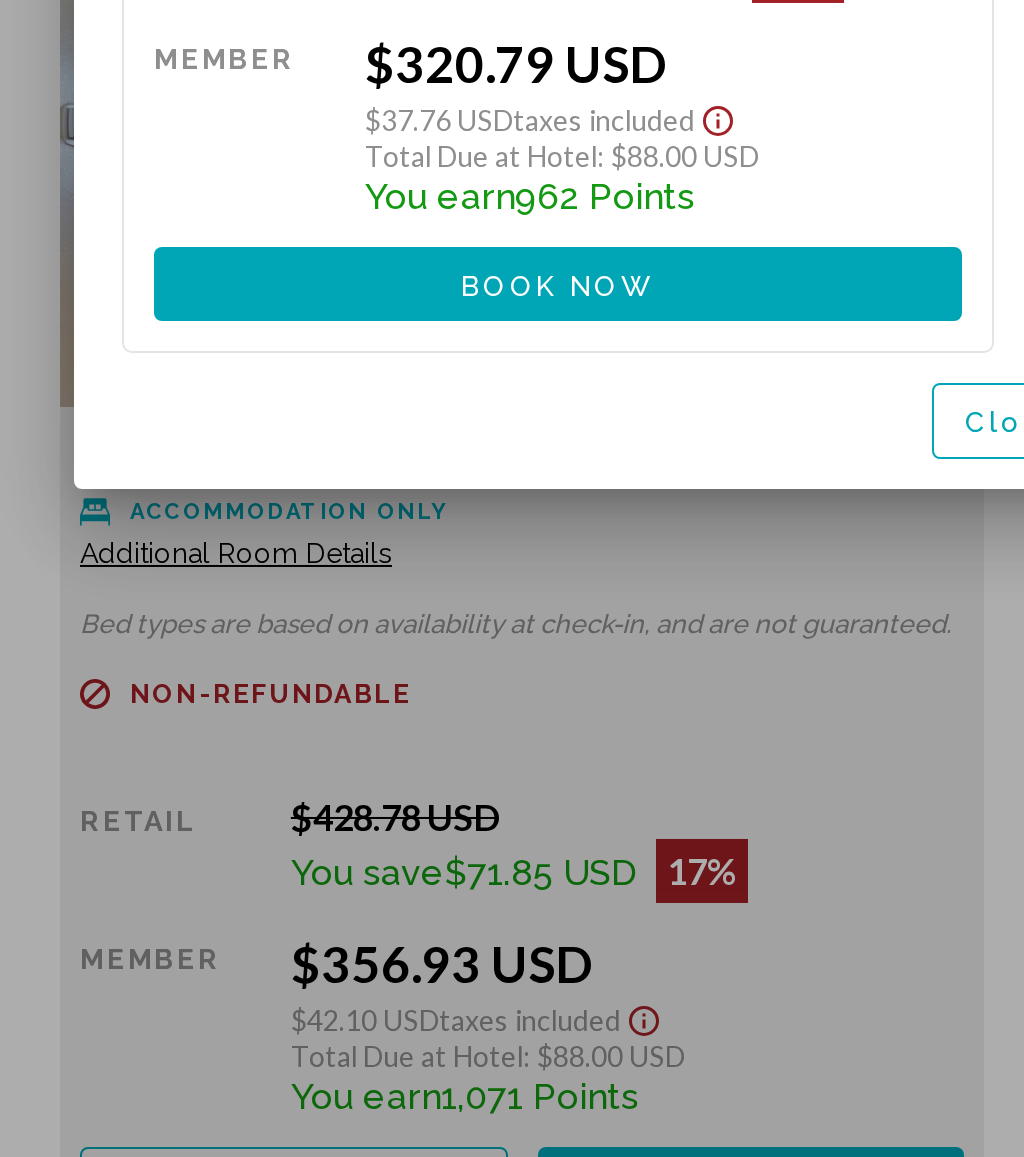 scroll, scrollTop: 0, scrollLeft: 0, axis: both 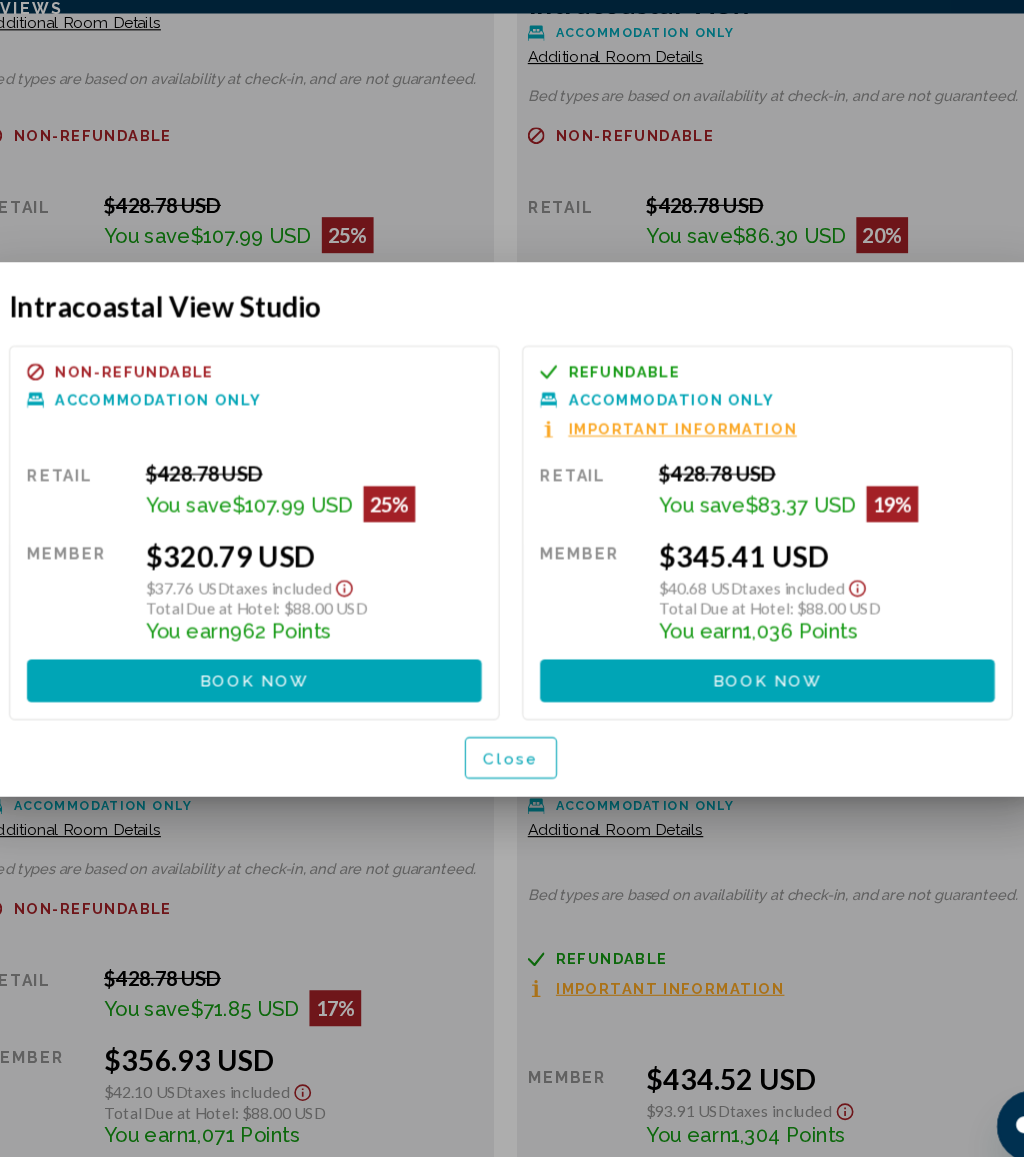 click on "Close" at bounding box center [512, 782] 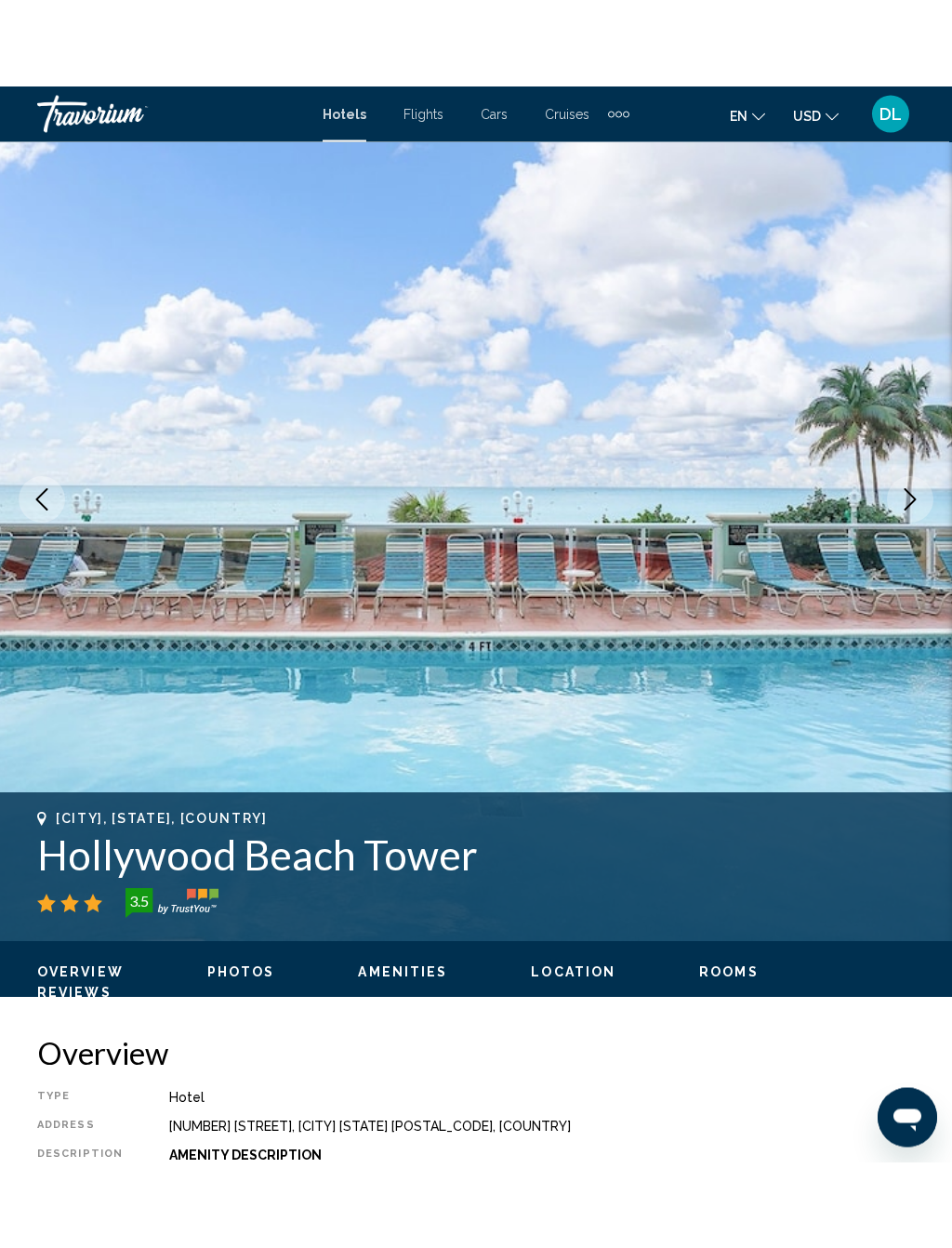 scroll, scrollTop: 0, scrollLeft: 0, axis: both 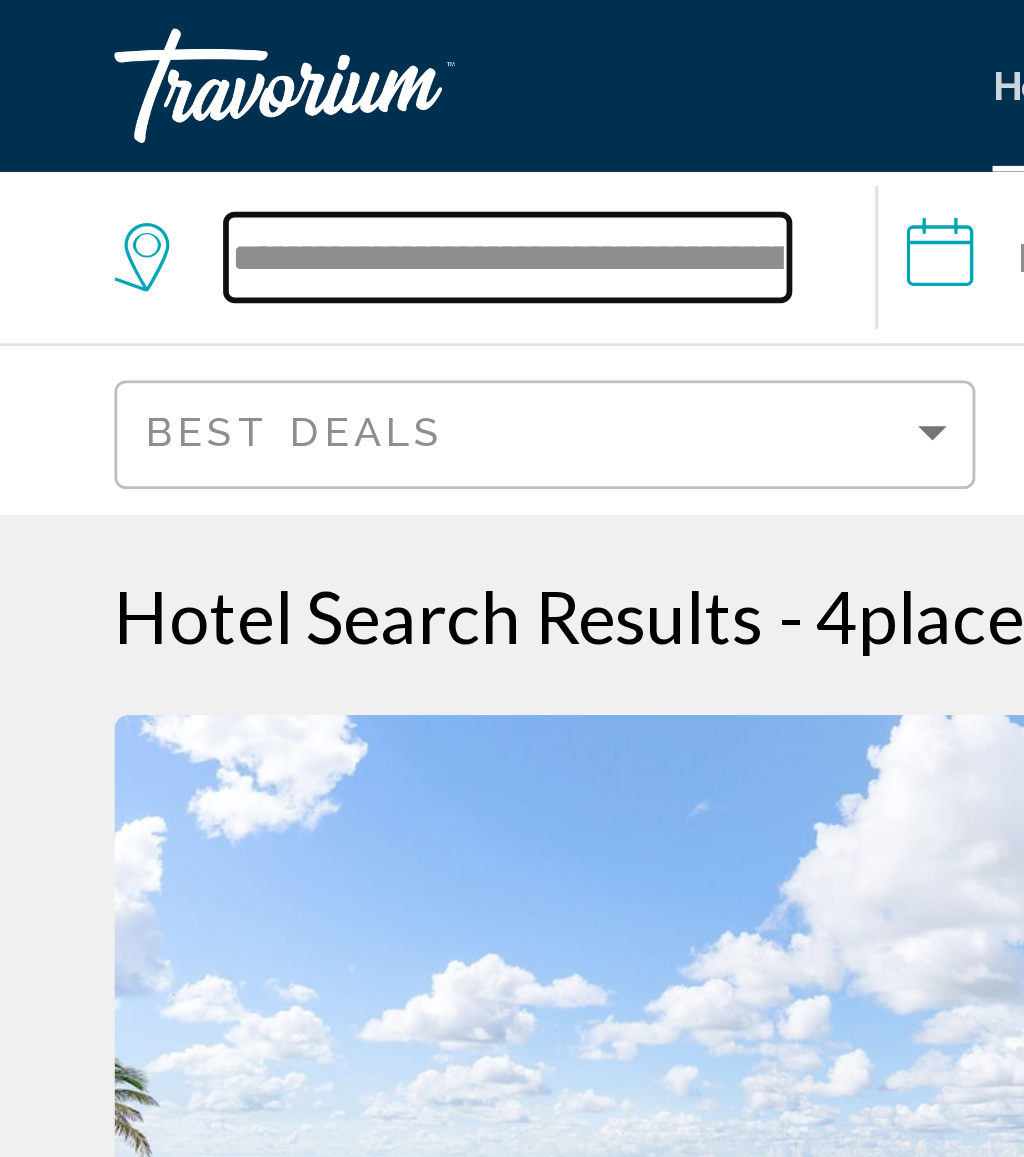 click on "**********" at bounding box center [177, 90] 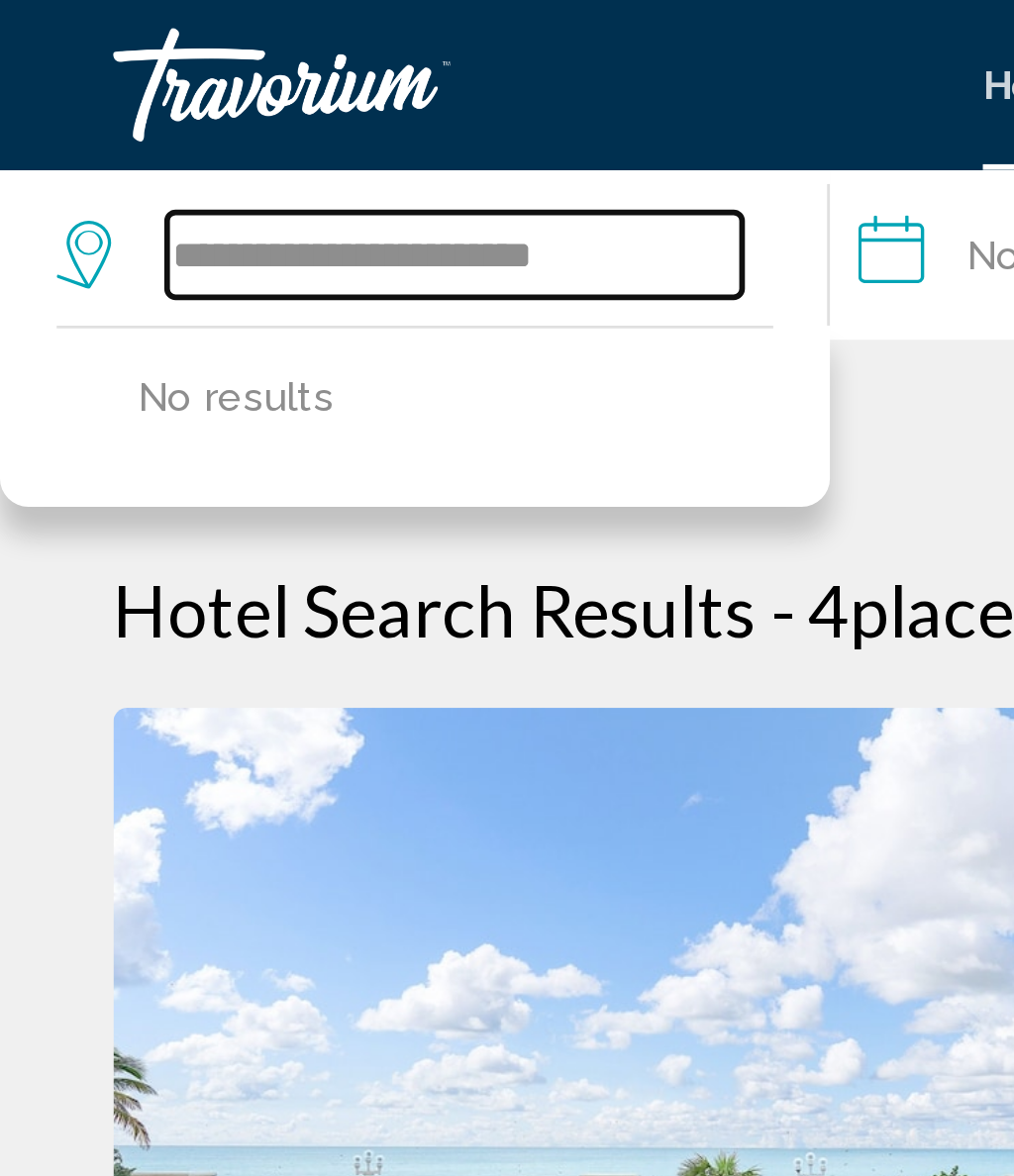 click on "**********" at bounding box center (158, 89) 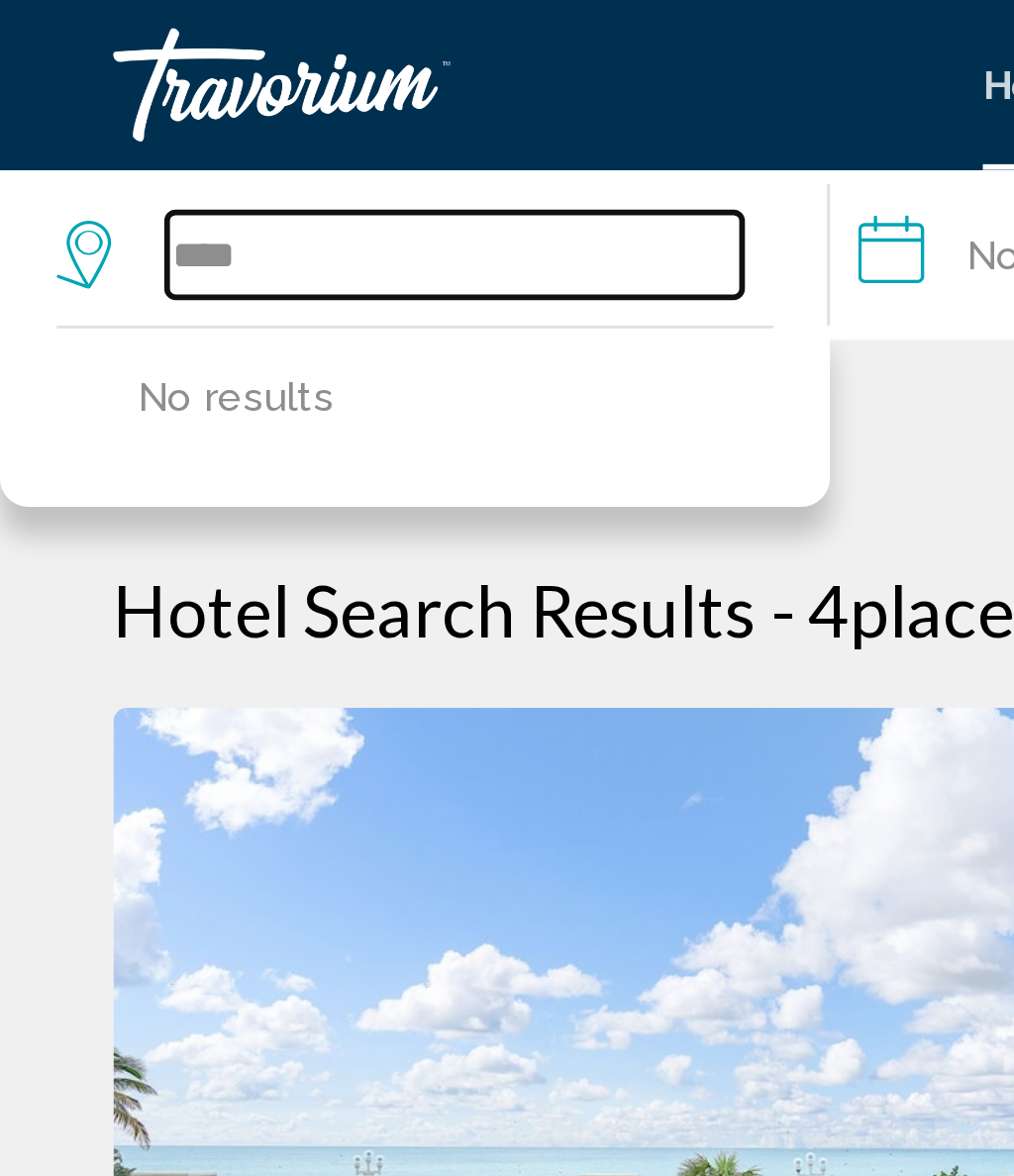 type on "*" 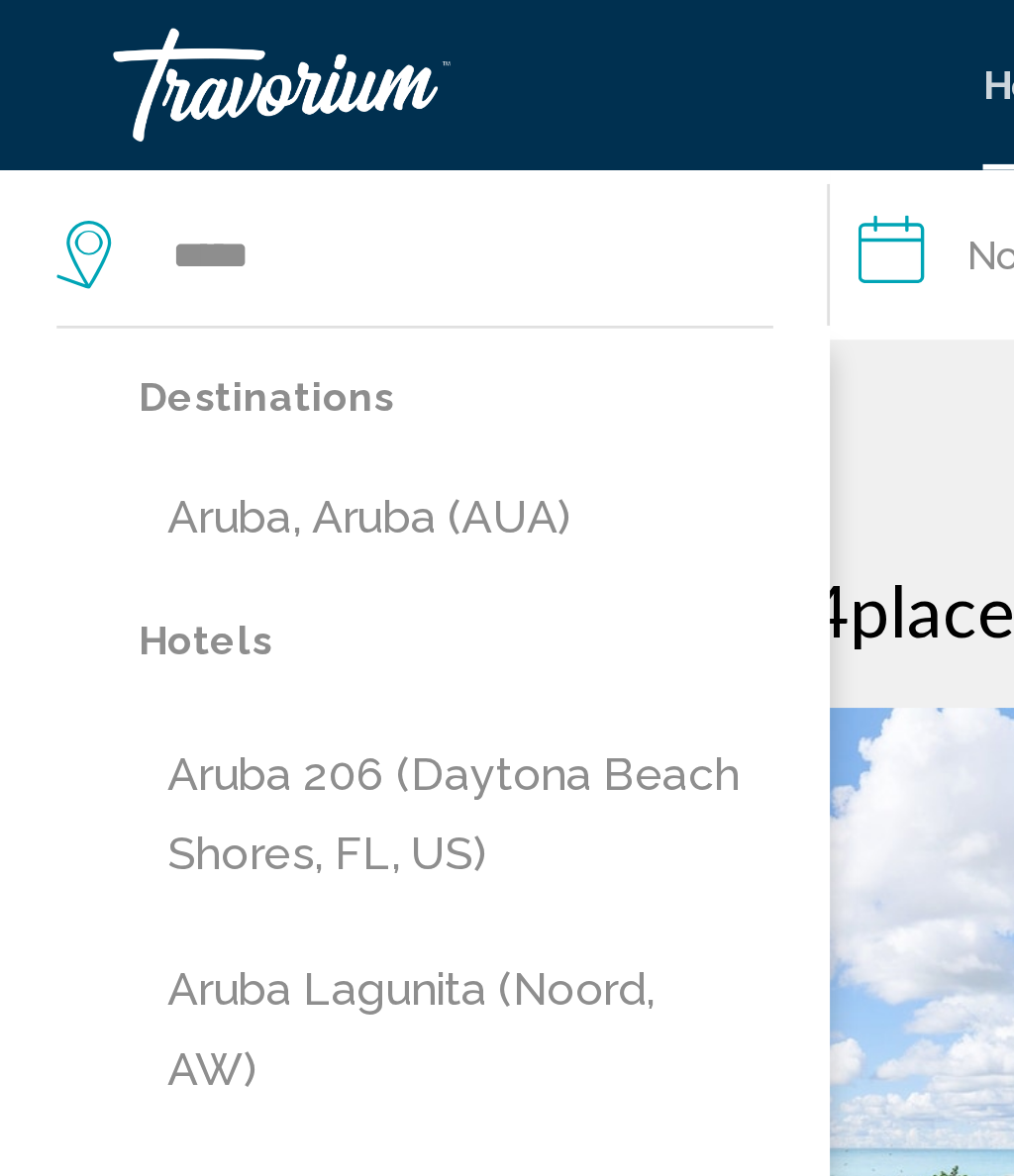click on "Aruba, Aruba (AUA)" at bounding box center [159, 181] 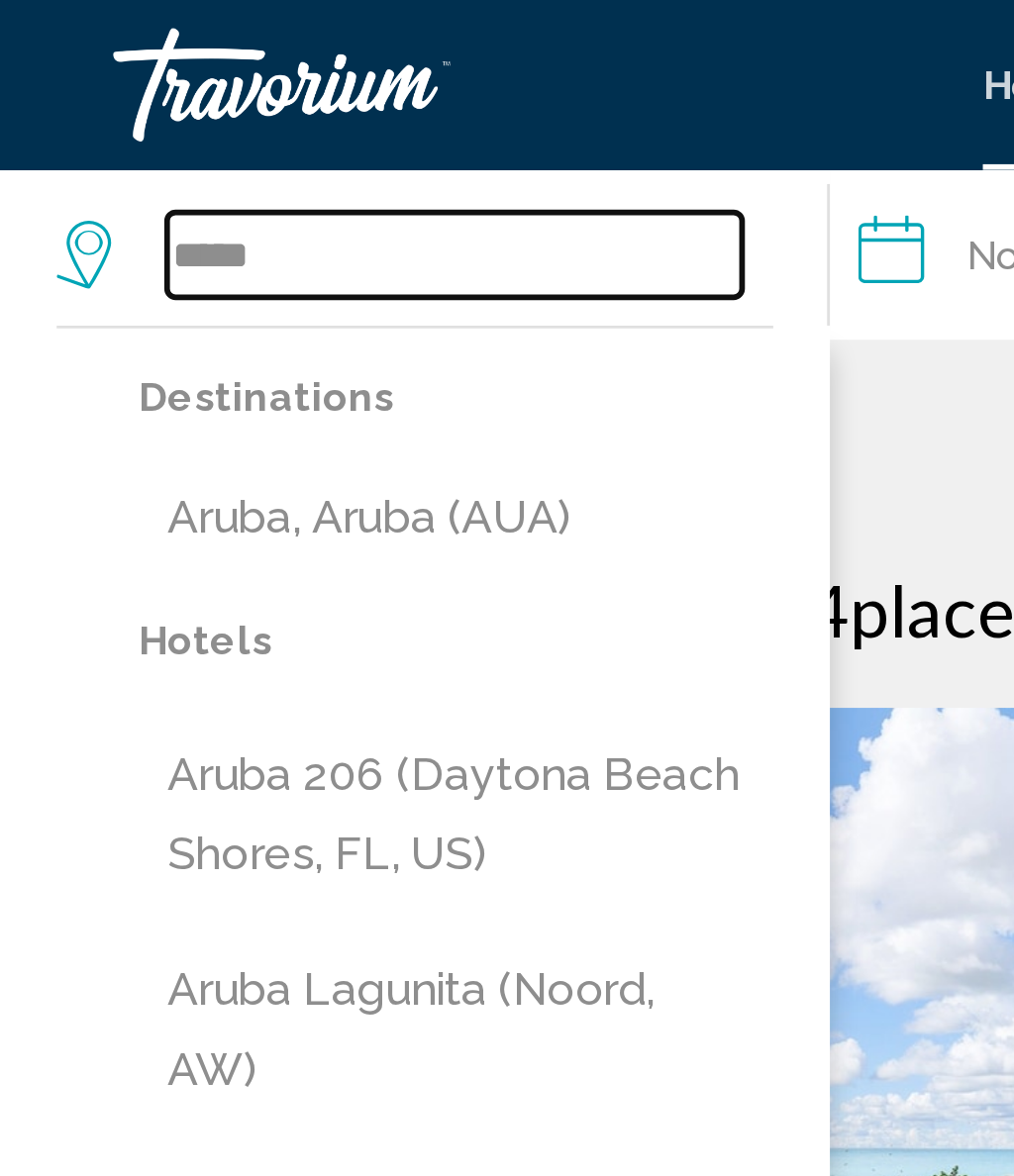 type on "**********" 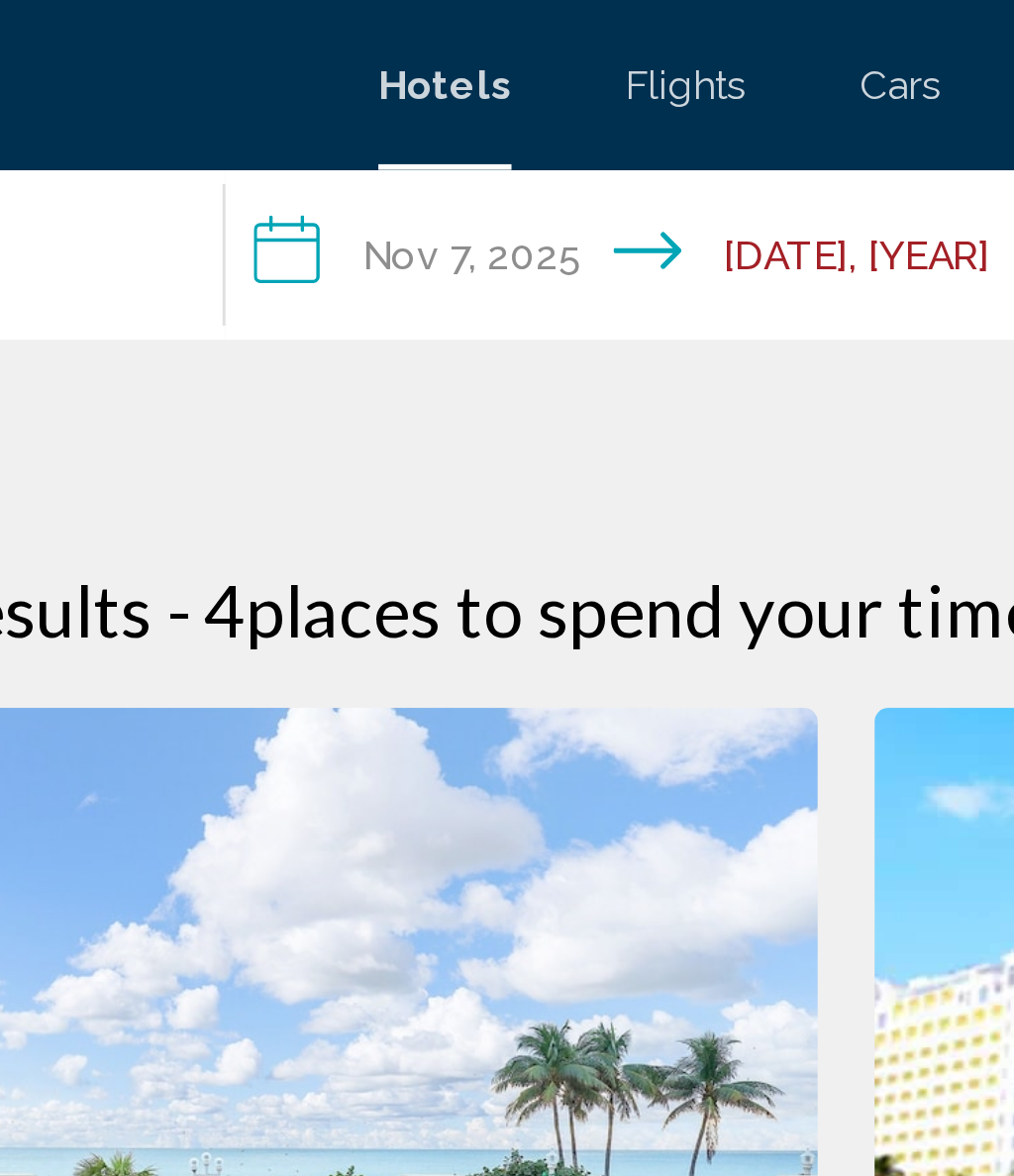 click on "**********" at bounding box center [434, 92] 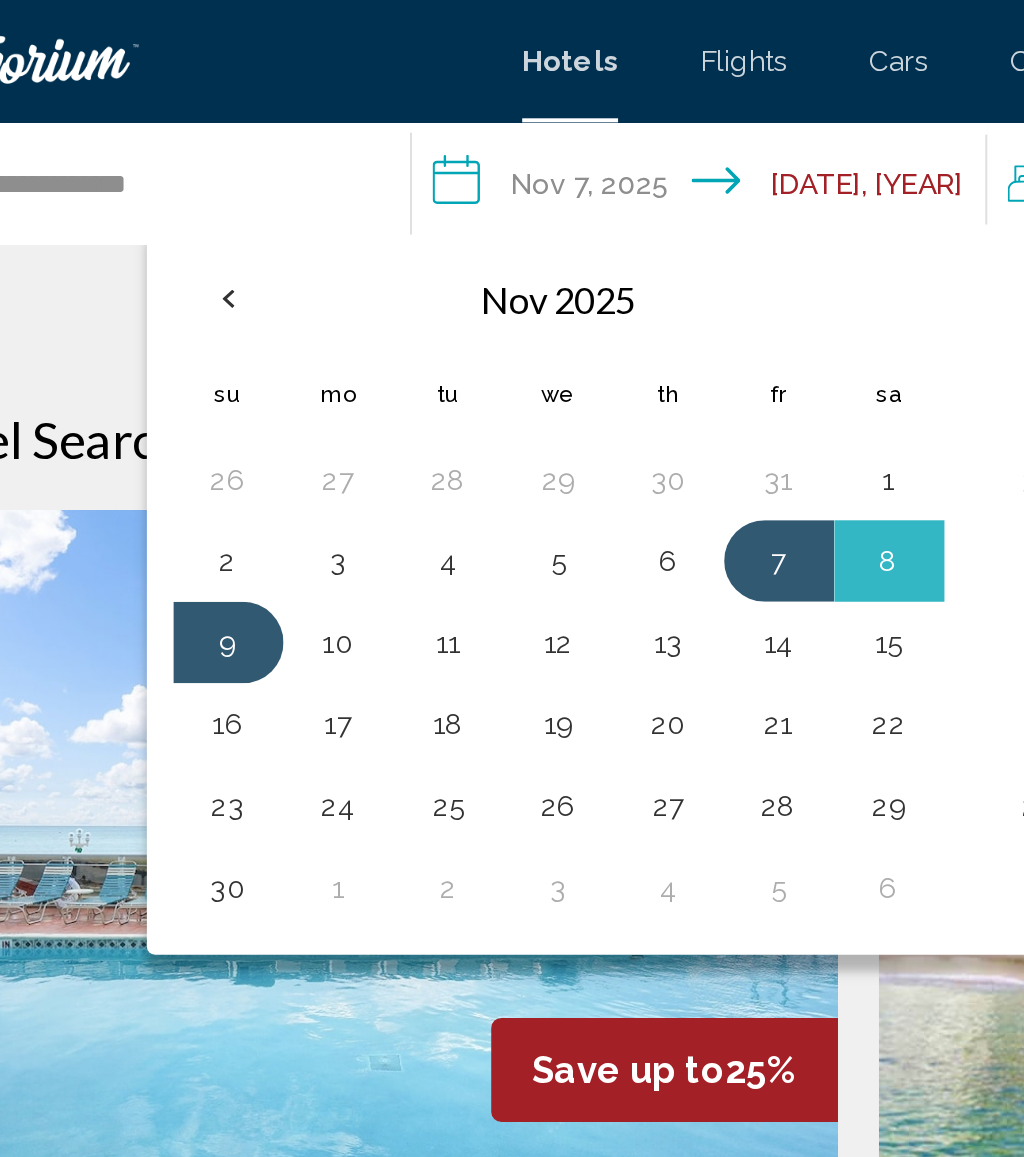 click at bounding box center (203, 146) 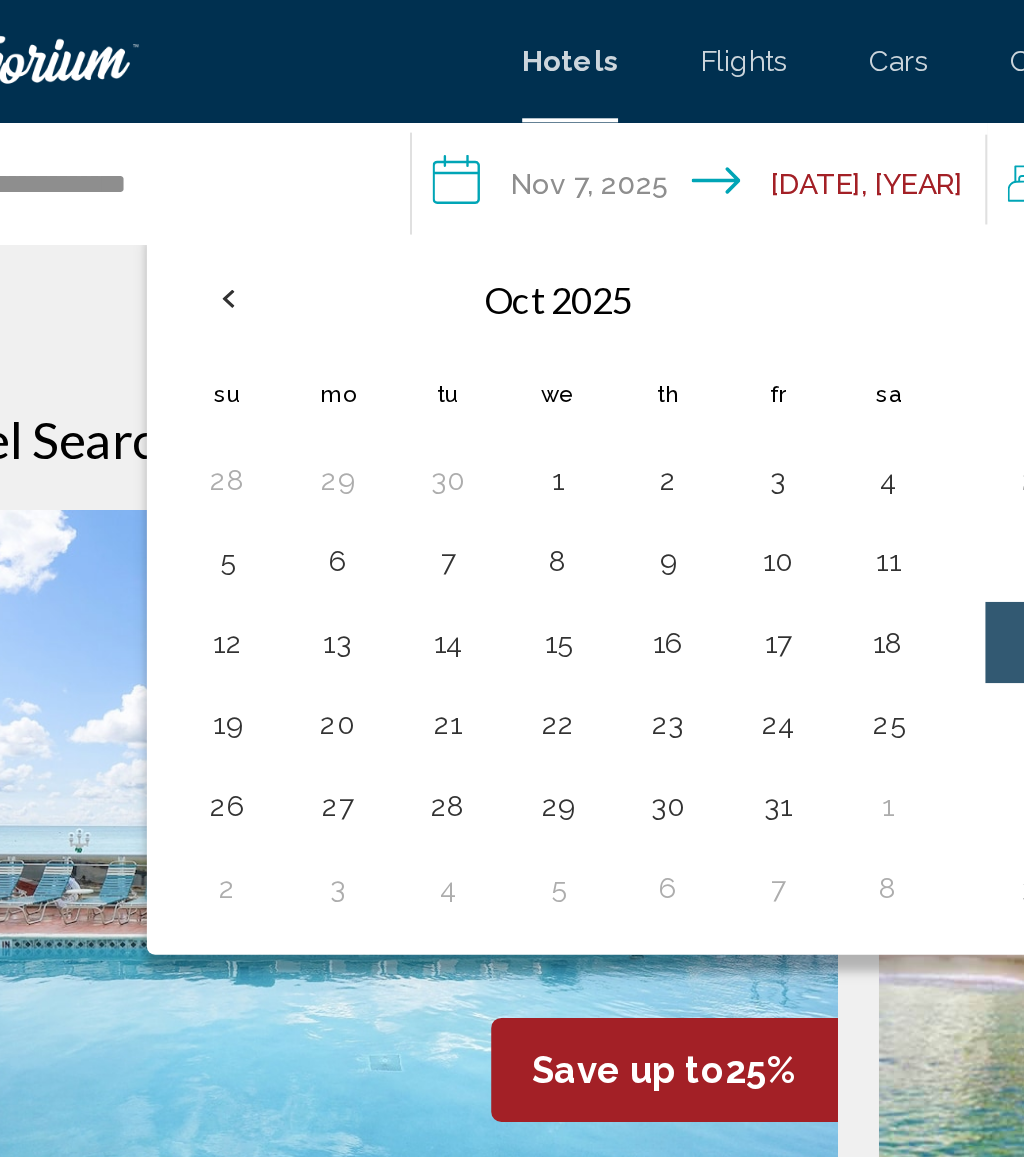click on "10" at bounding box center (473, 275) 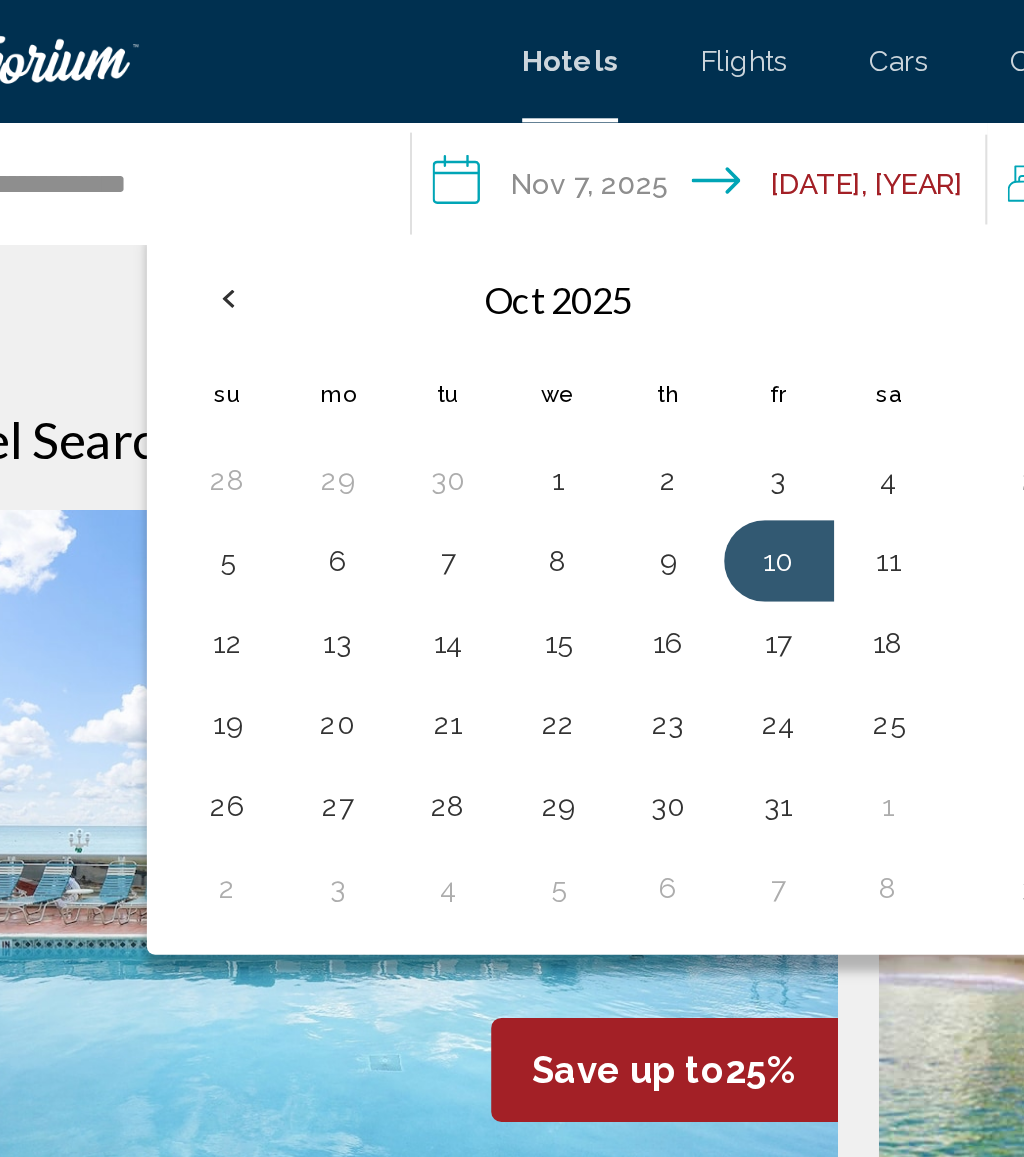 click on "16" at bounding box center [419, 315] 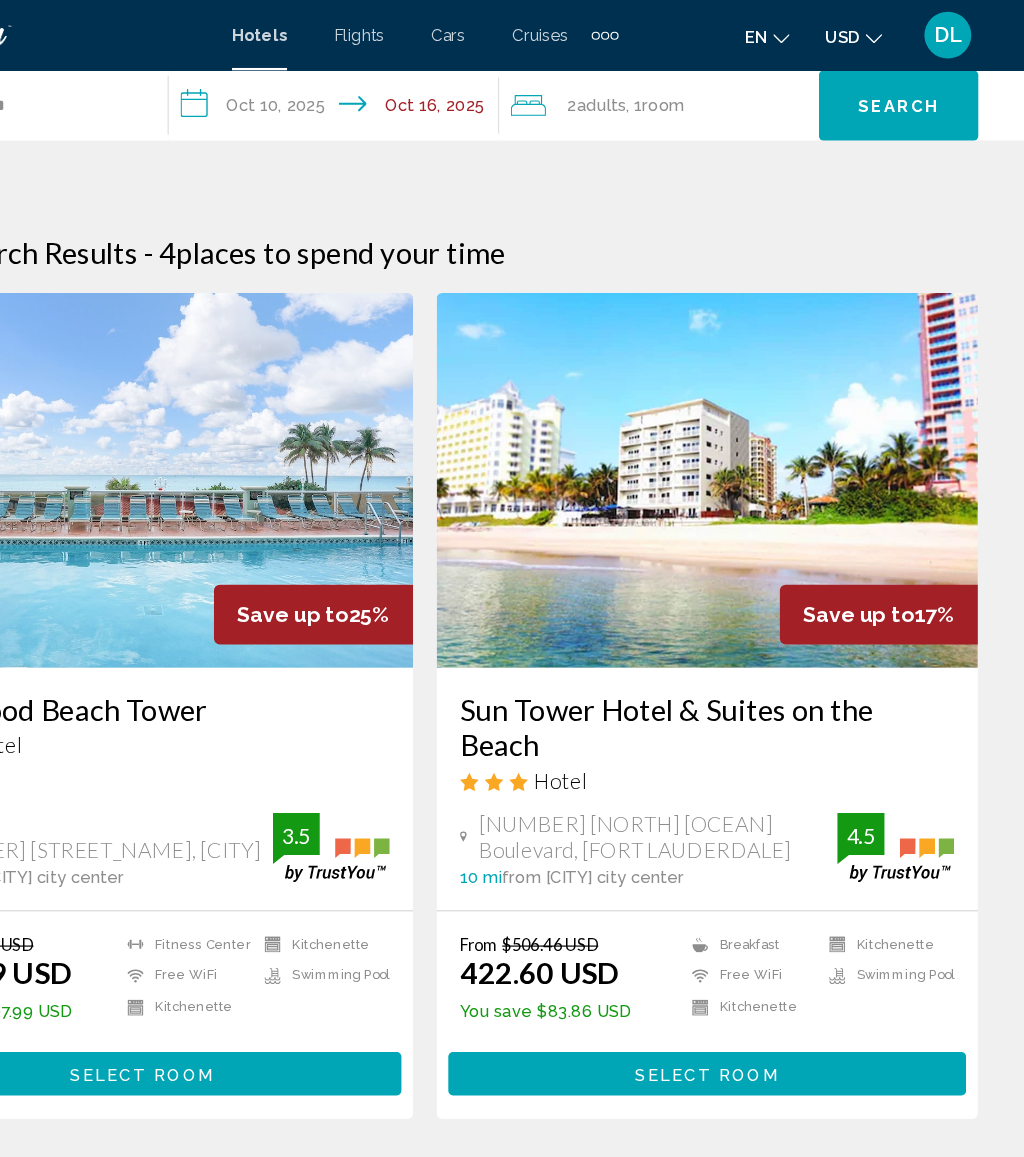 click on "Search" 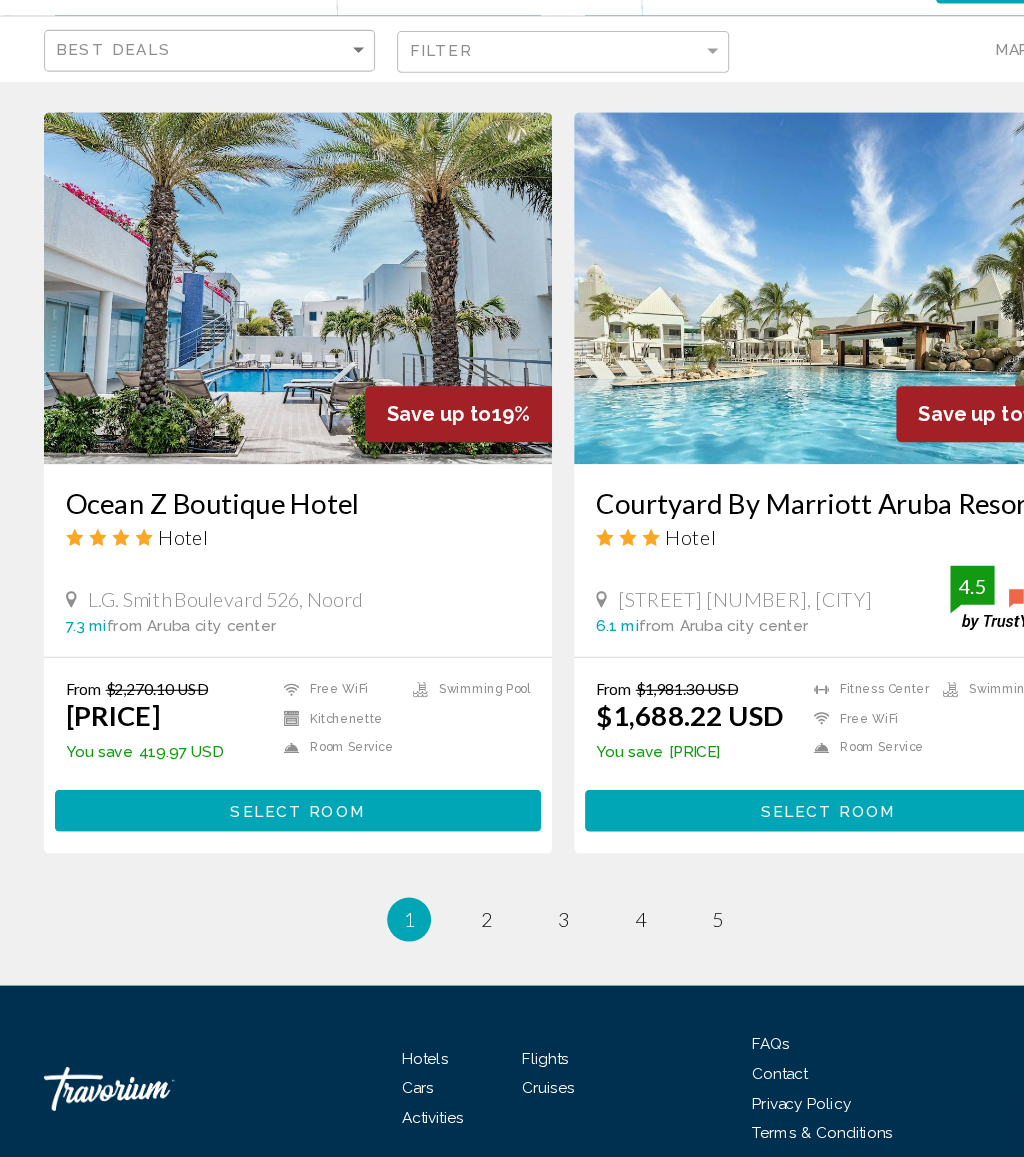 scroll, scrollTop: 3729, scrollLeft: 0, axis: vertical 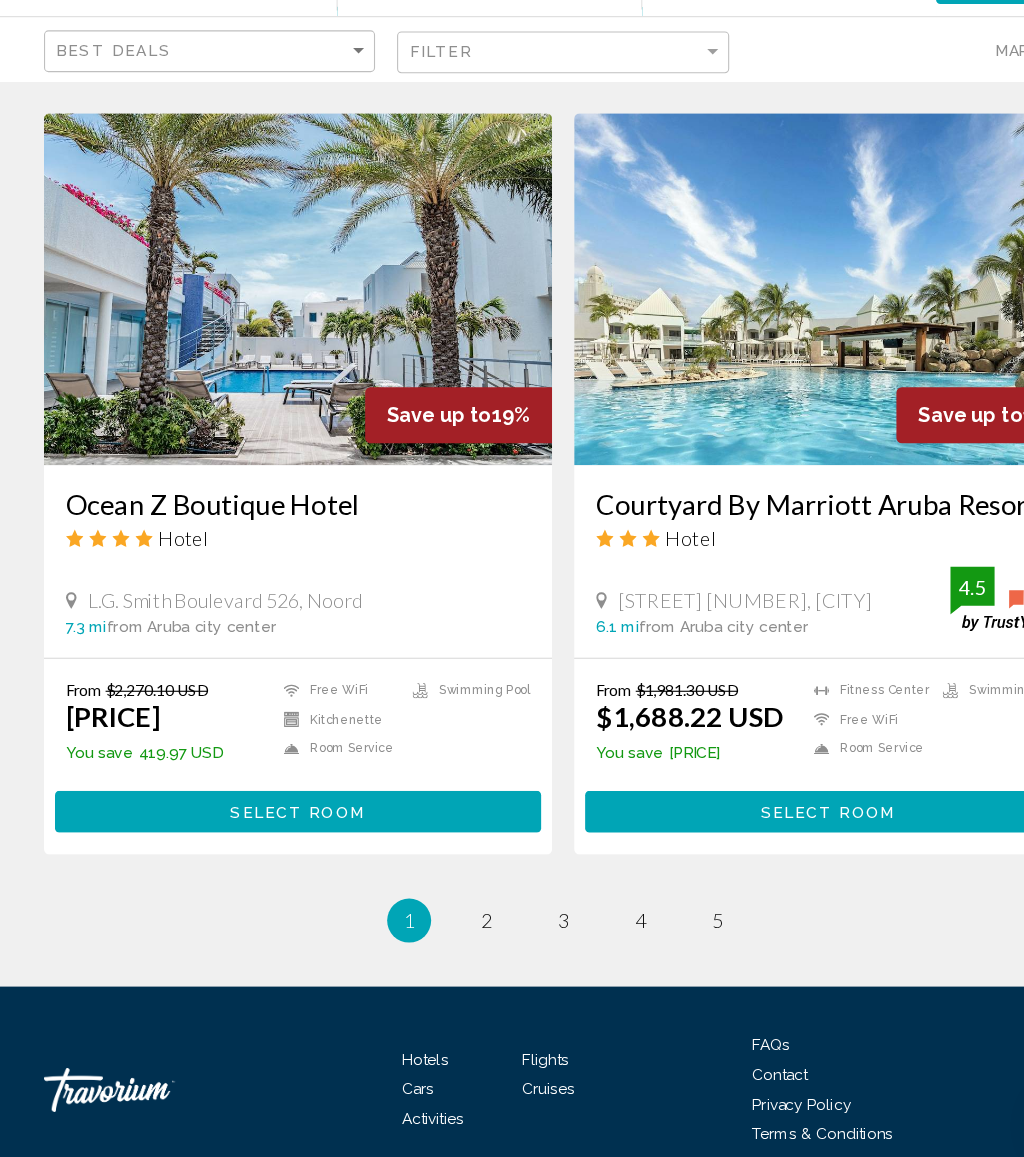 click on "1 / 5  You're on page  1 page  2 page  3 page  4 page  5" at bounding box center (512, 942) 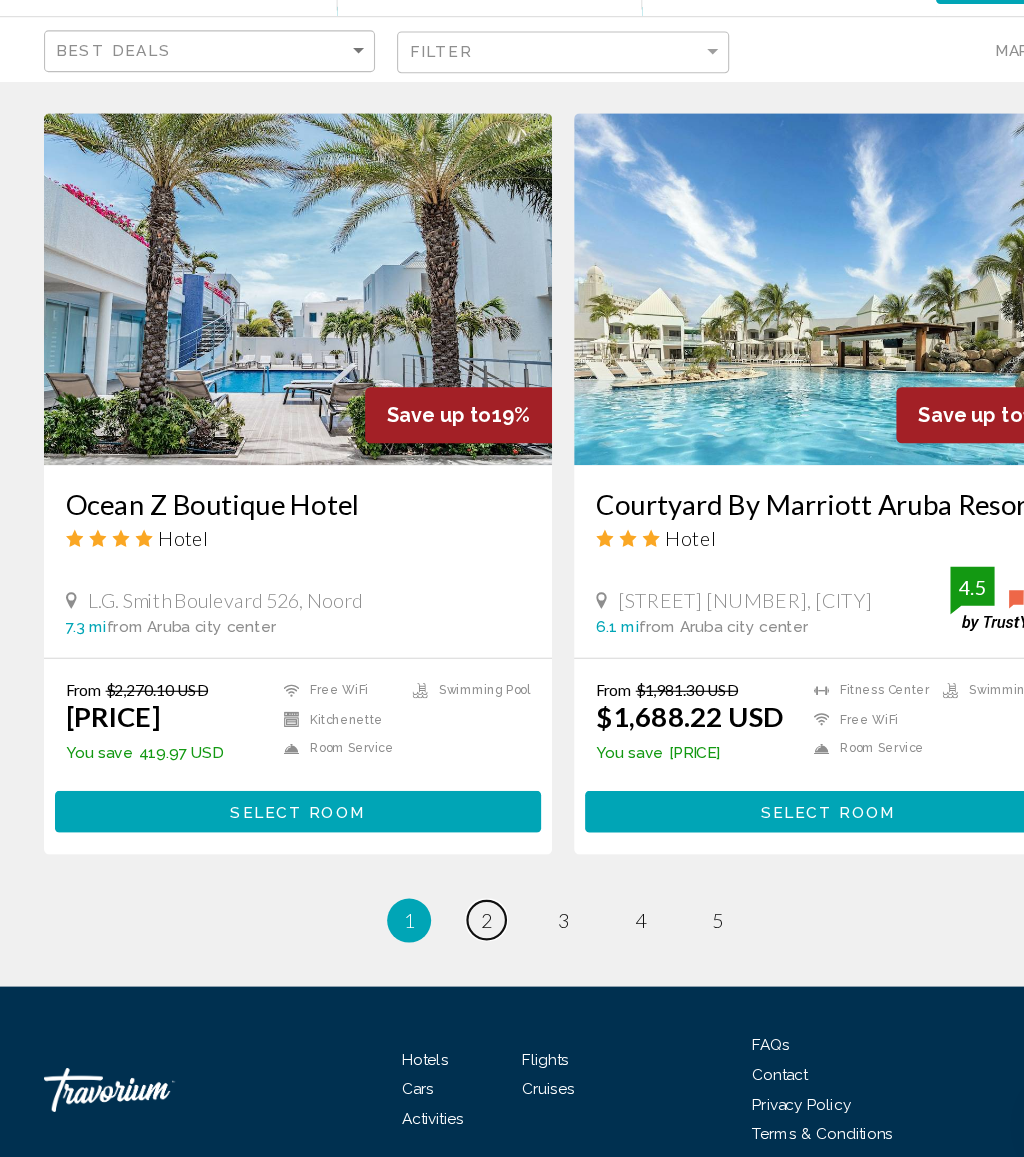 click on "2" at bounding box center (442, 942) 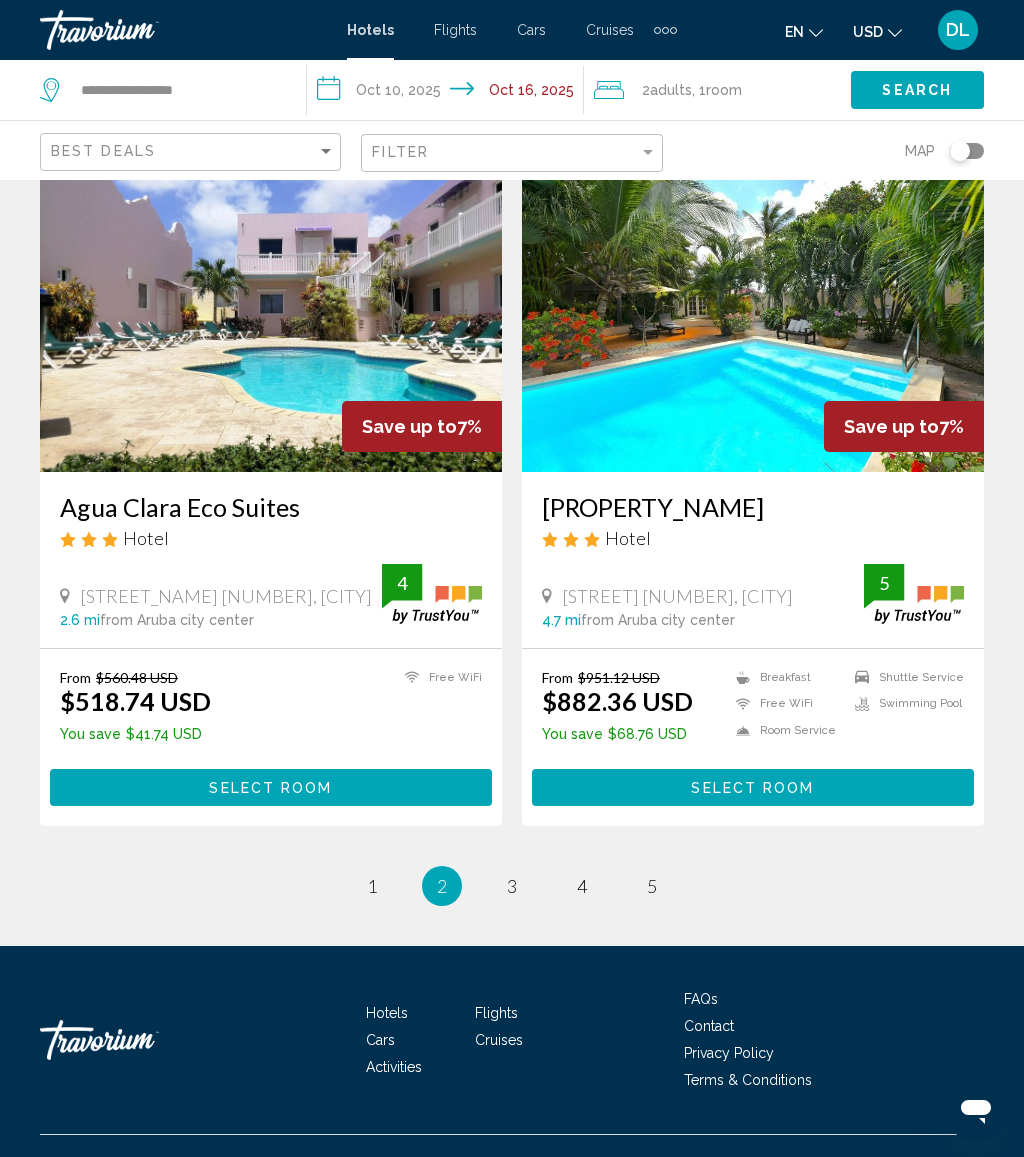 scroll, scrollTop: 3729, scrollLeft: 0, axis: vertical 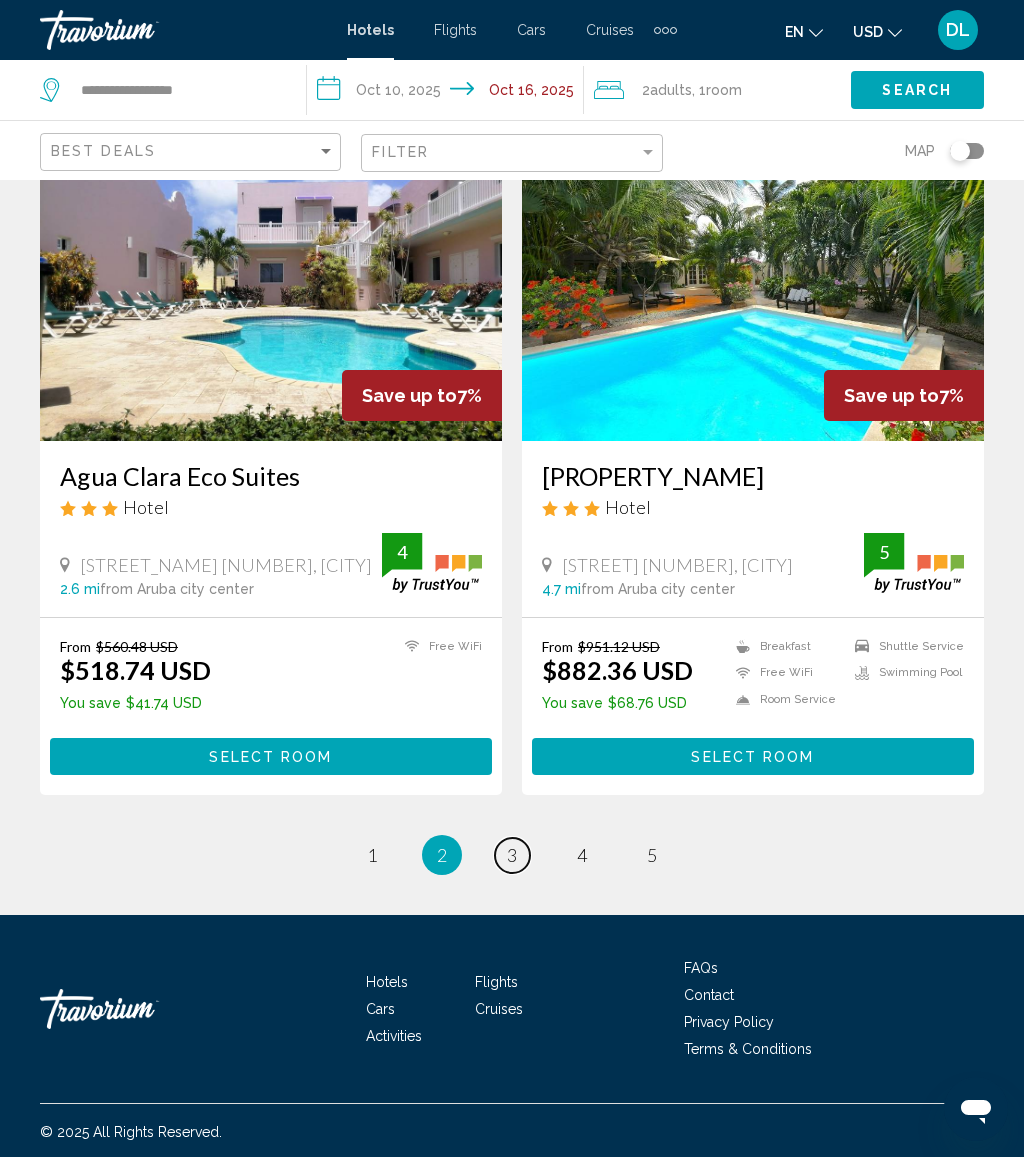 click on "page  3" at bounding box center [512, 855] 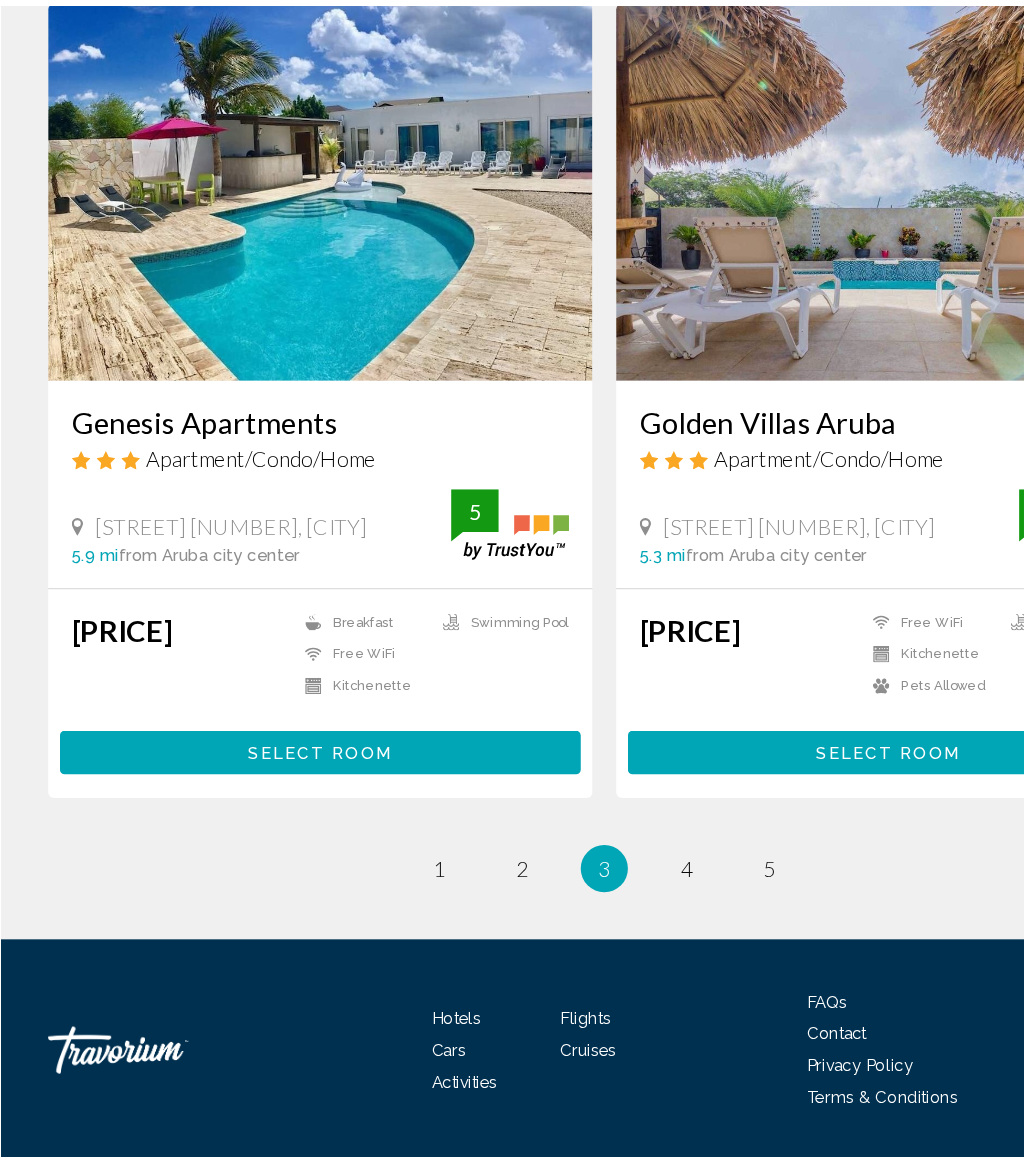 scroll, scrollTop: 3699, scrollLeft: 0, axis: vertical 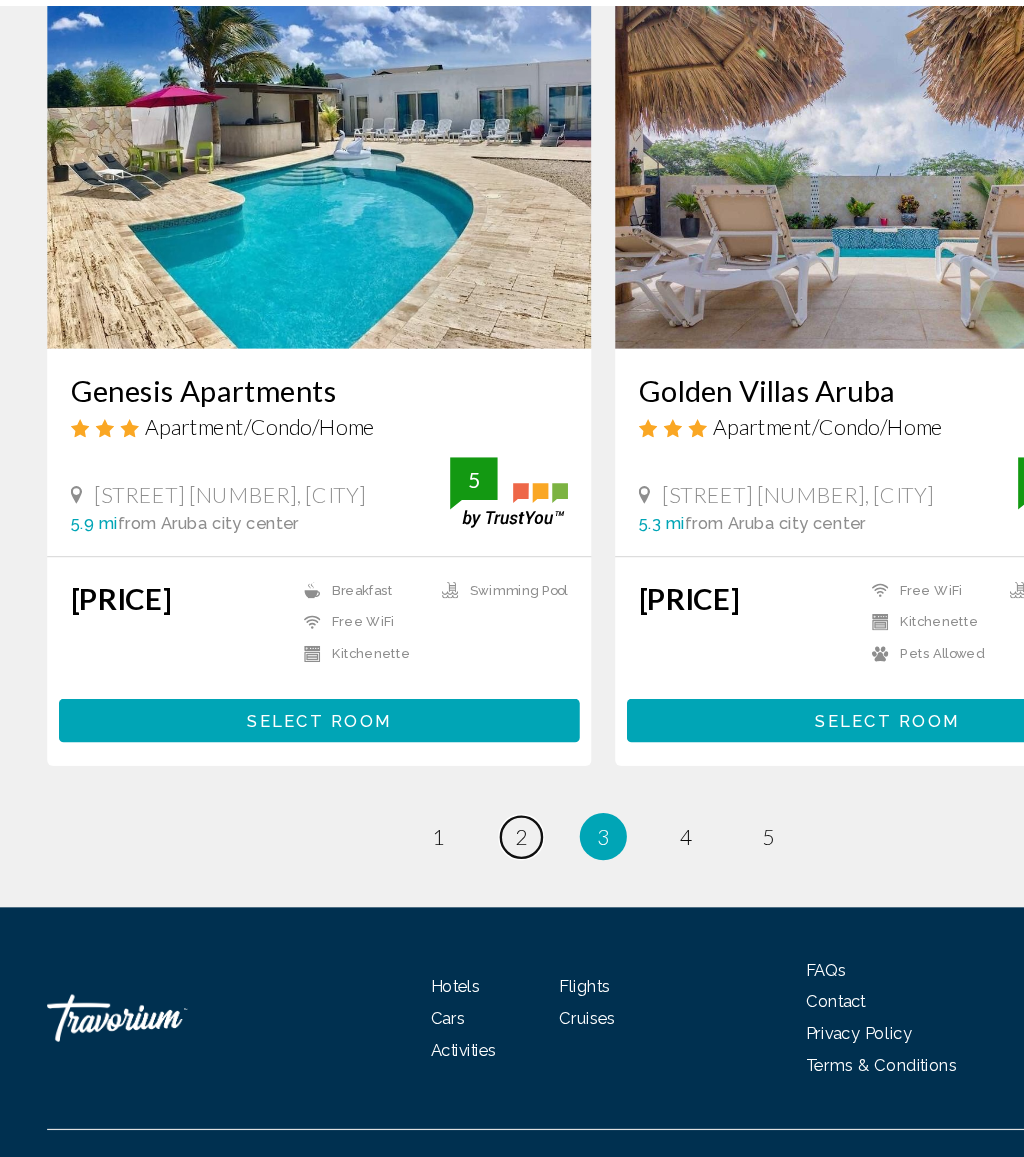 click on "page  2" at bounding box center (442, 885) 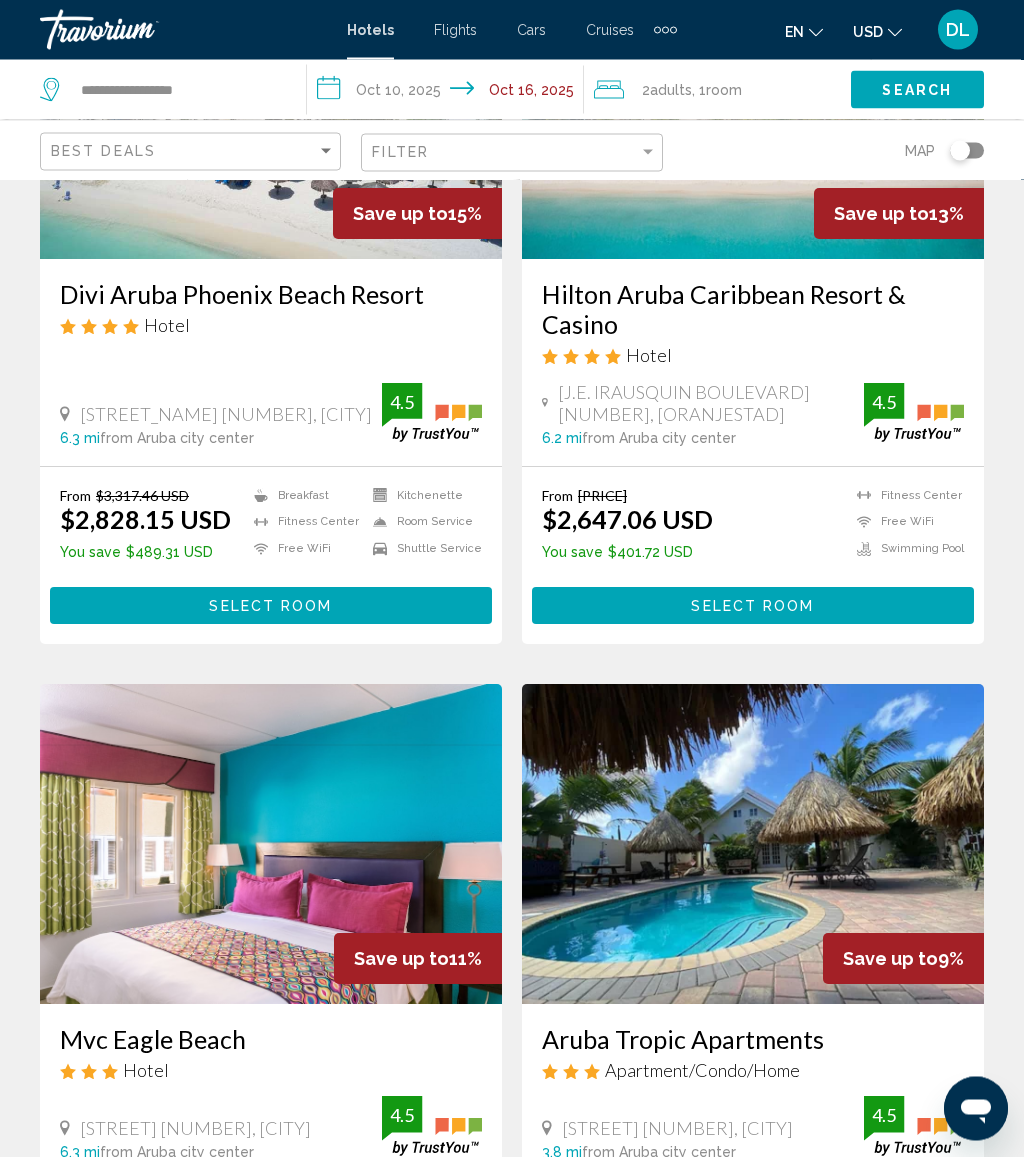 scroll, scrollTop: 0, scrollLeft: 0, axis: both 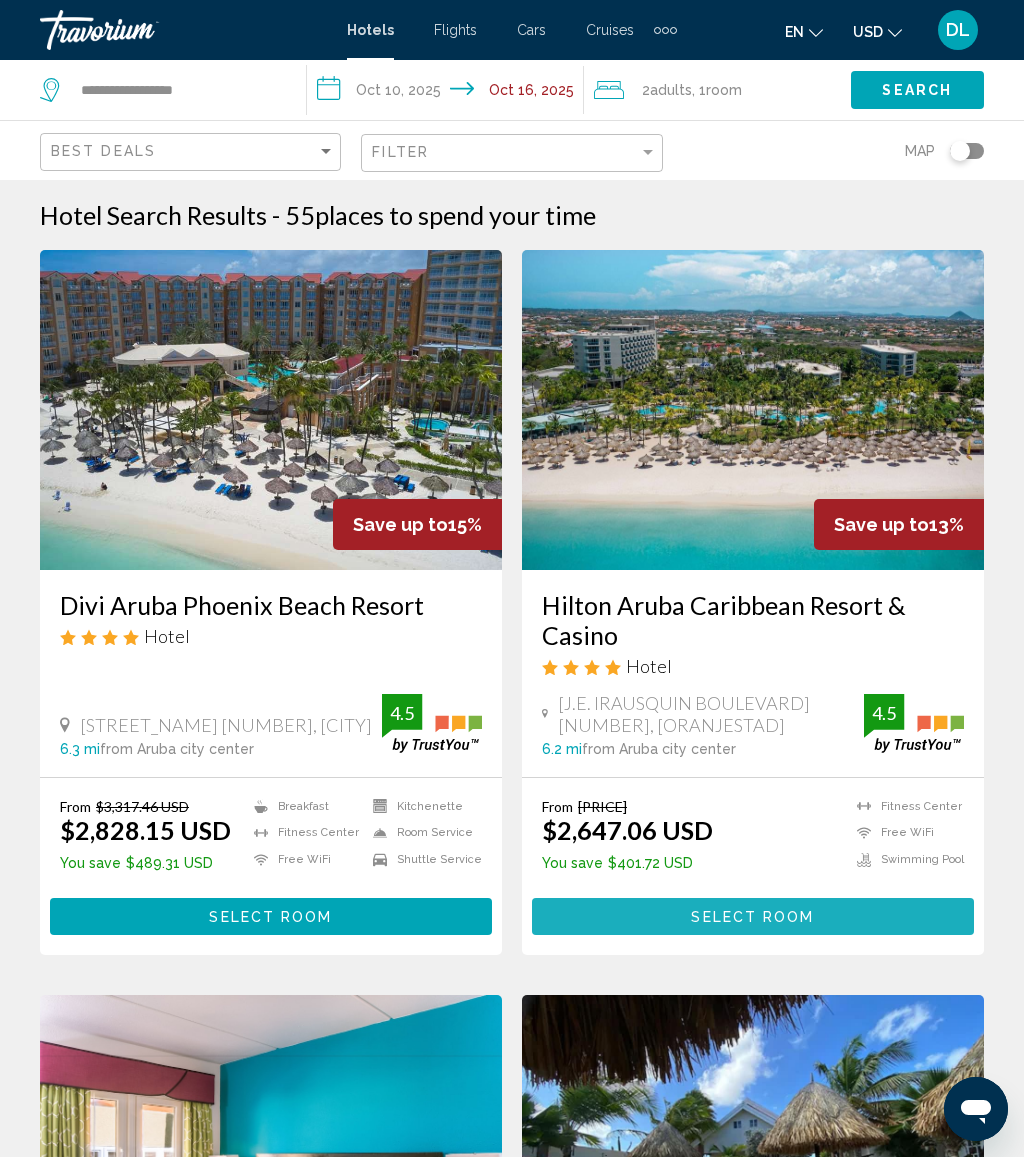 click on "Select Room" at bounding box center (753, 916) 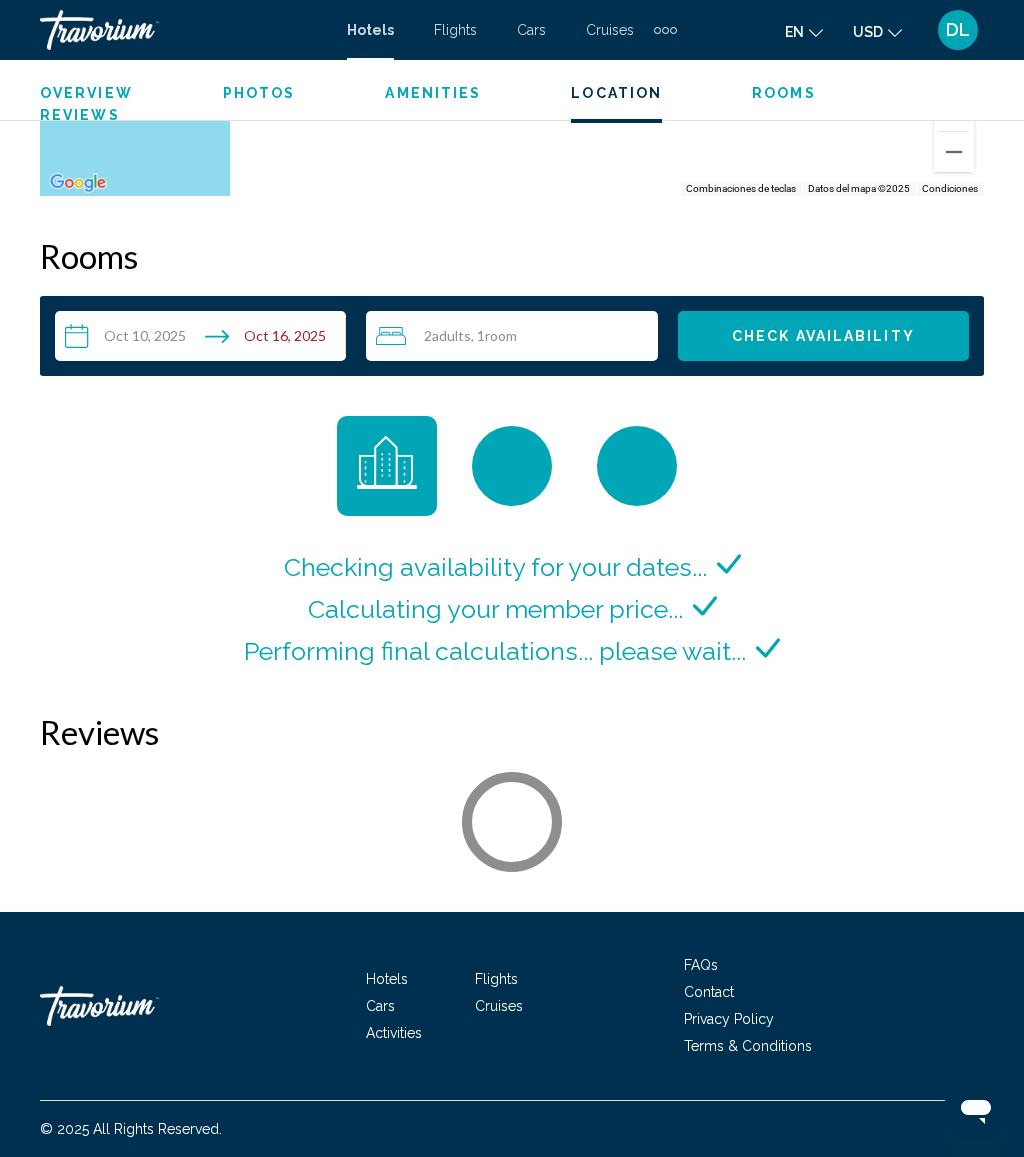 scroll, scrollTop: 3028, scrollLeft: 0, axis: vertical 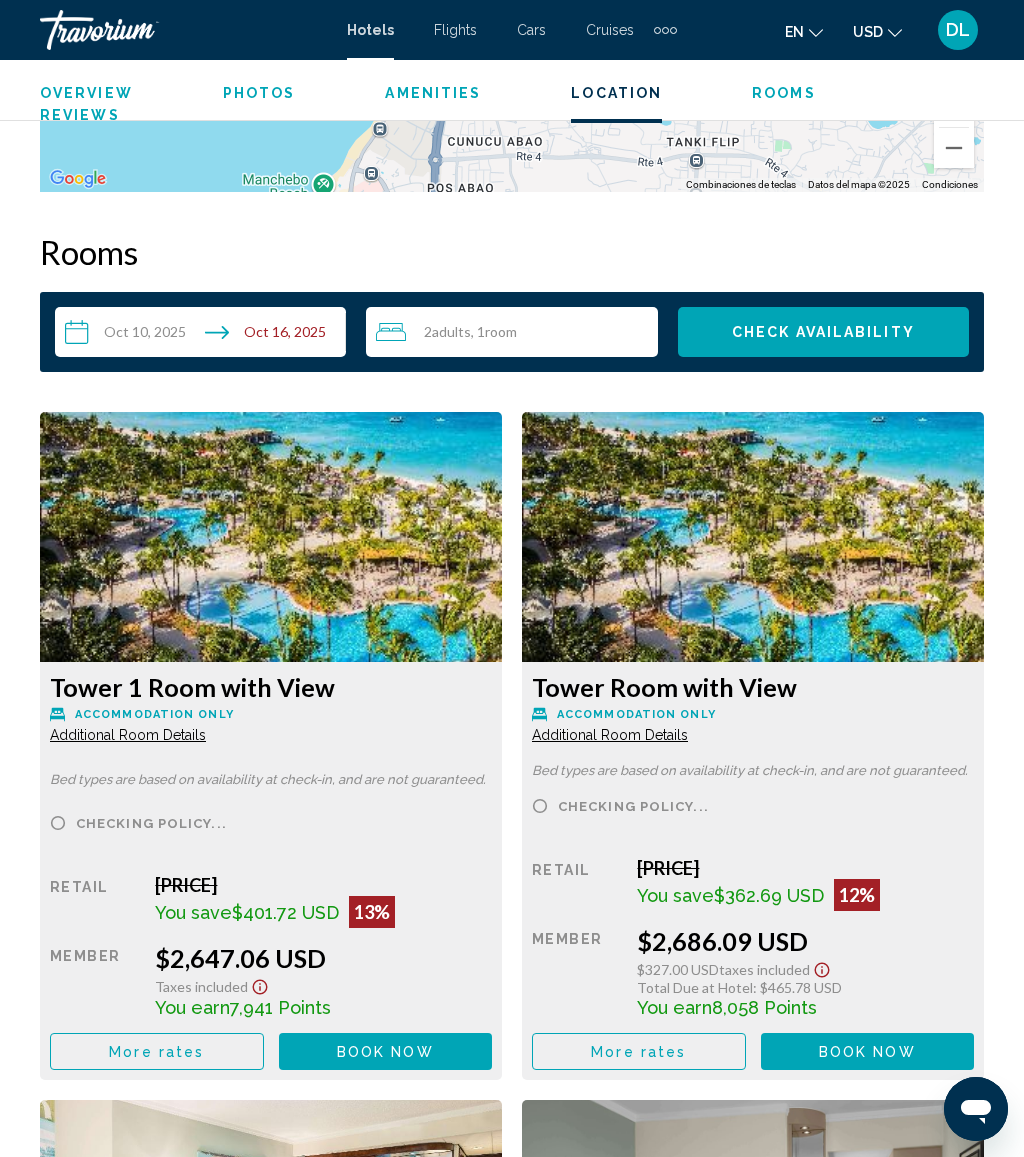 click on "More rates" at bounding box center [156, 1052] 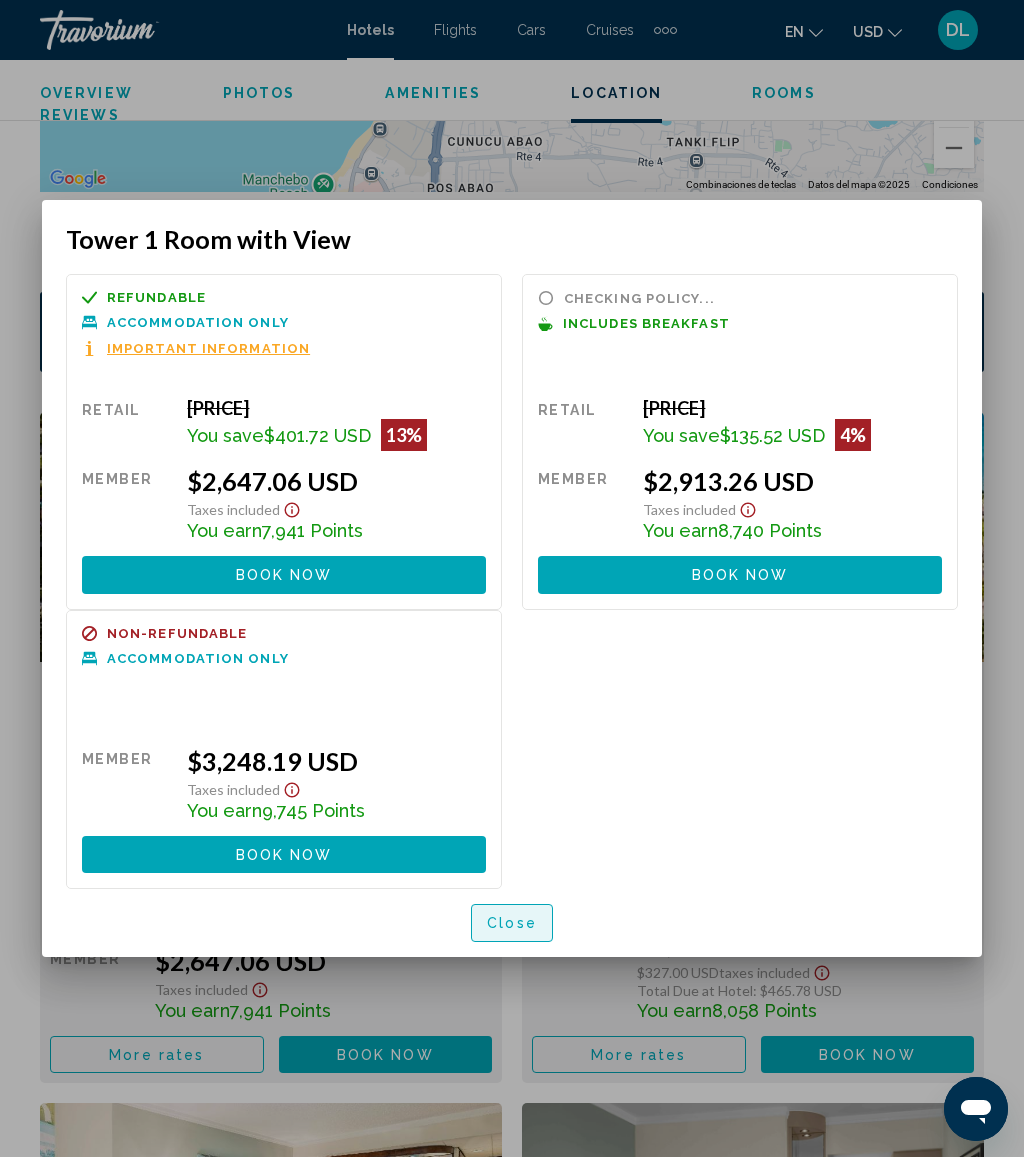 click on "Close" at bounding box center (512, 924) 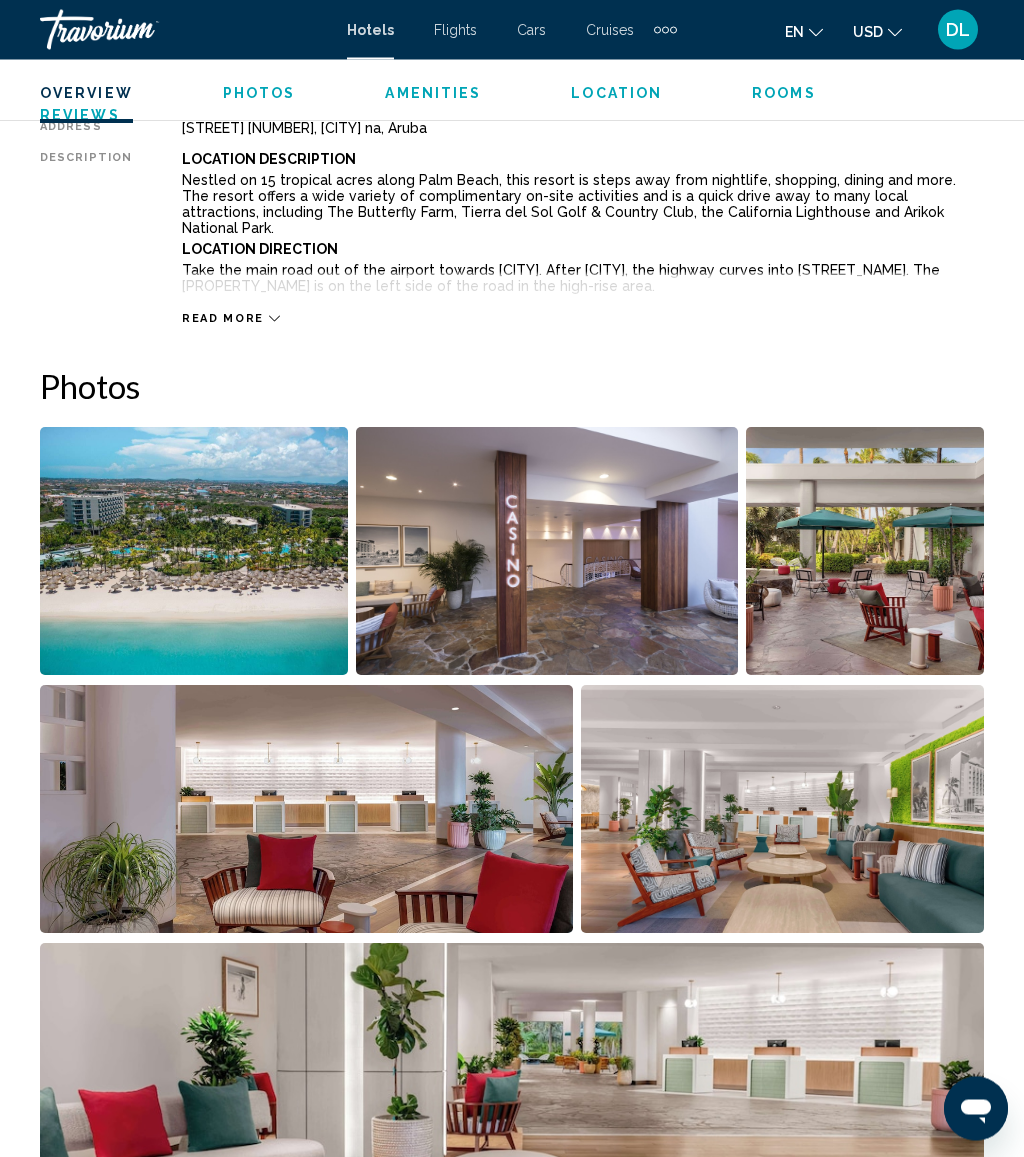 scroll, scrollTop: 881, scrollLeft: 0, axis: vertical 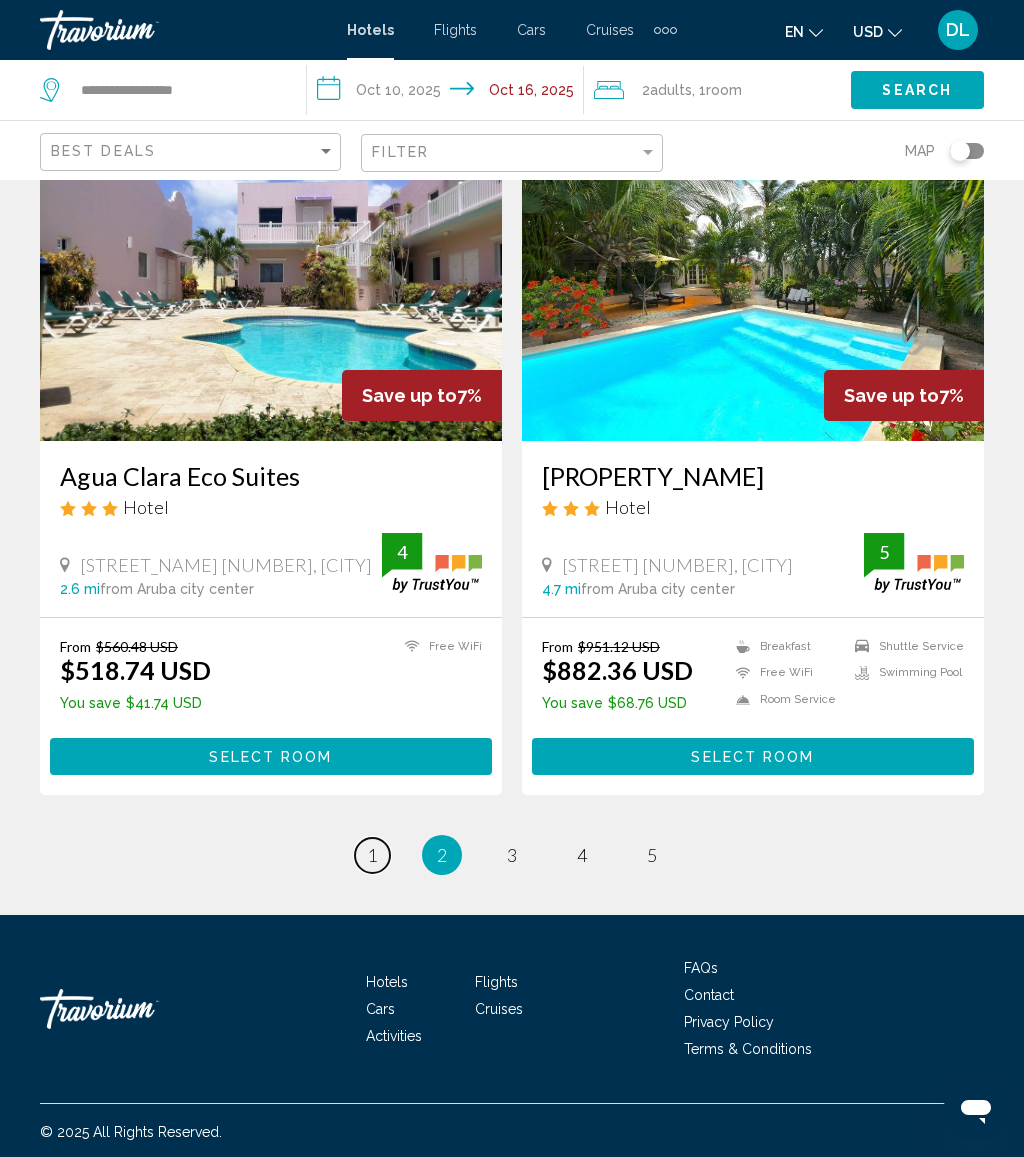 click on "page  1" at bounding box center (372, 855) 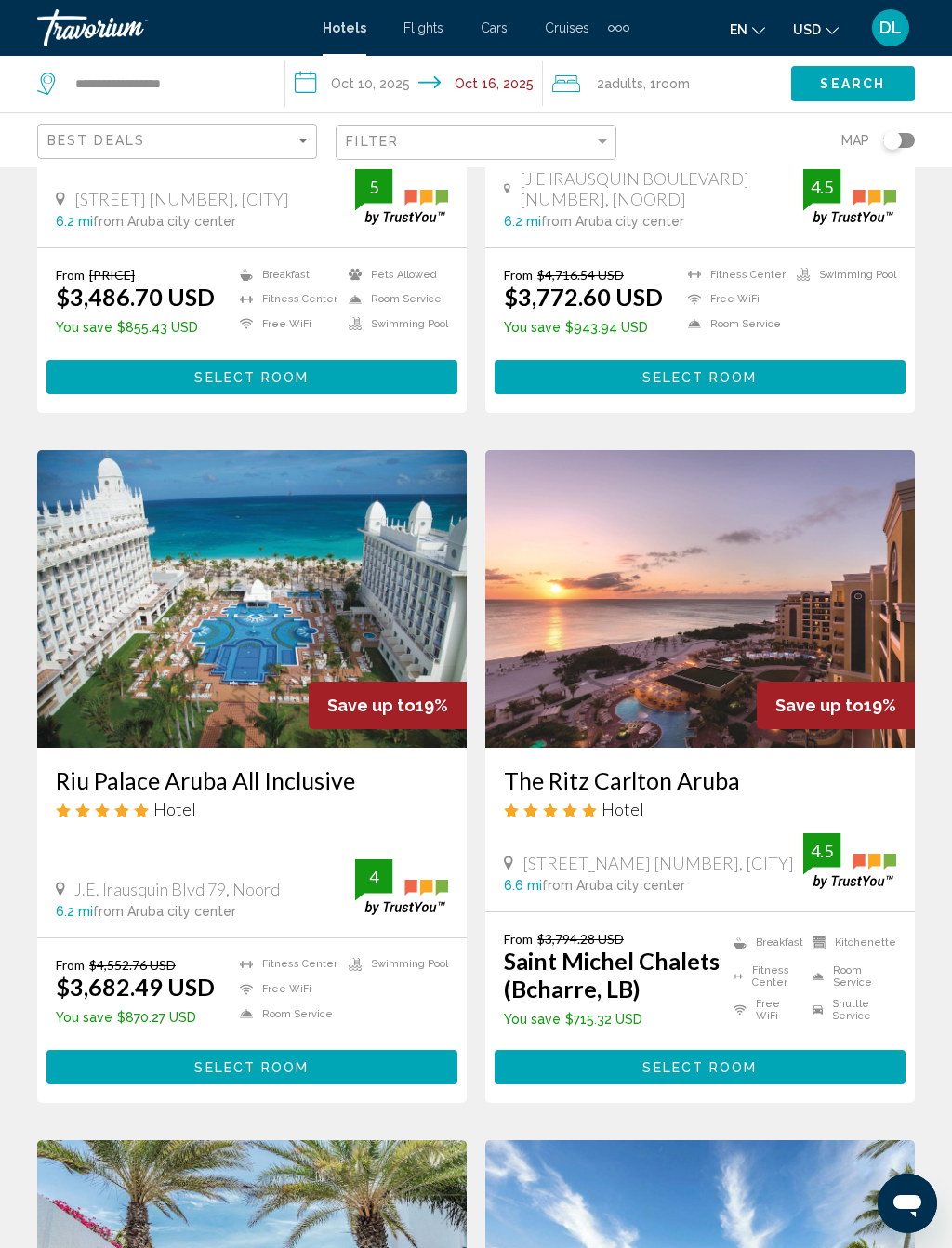 scroll, scrollTop: 2534, scrollLeft: 0, axis: vertical 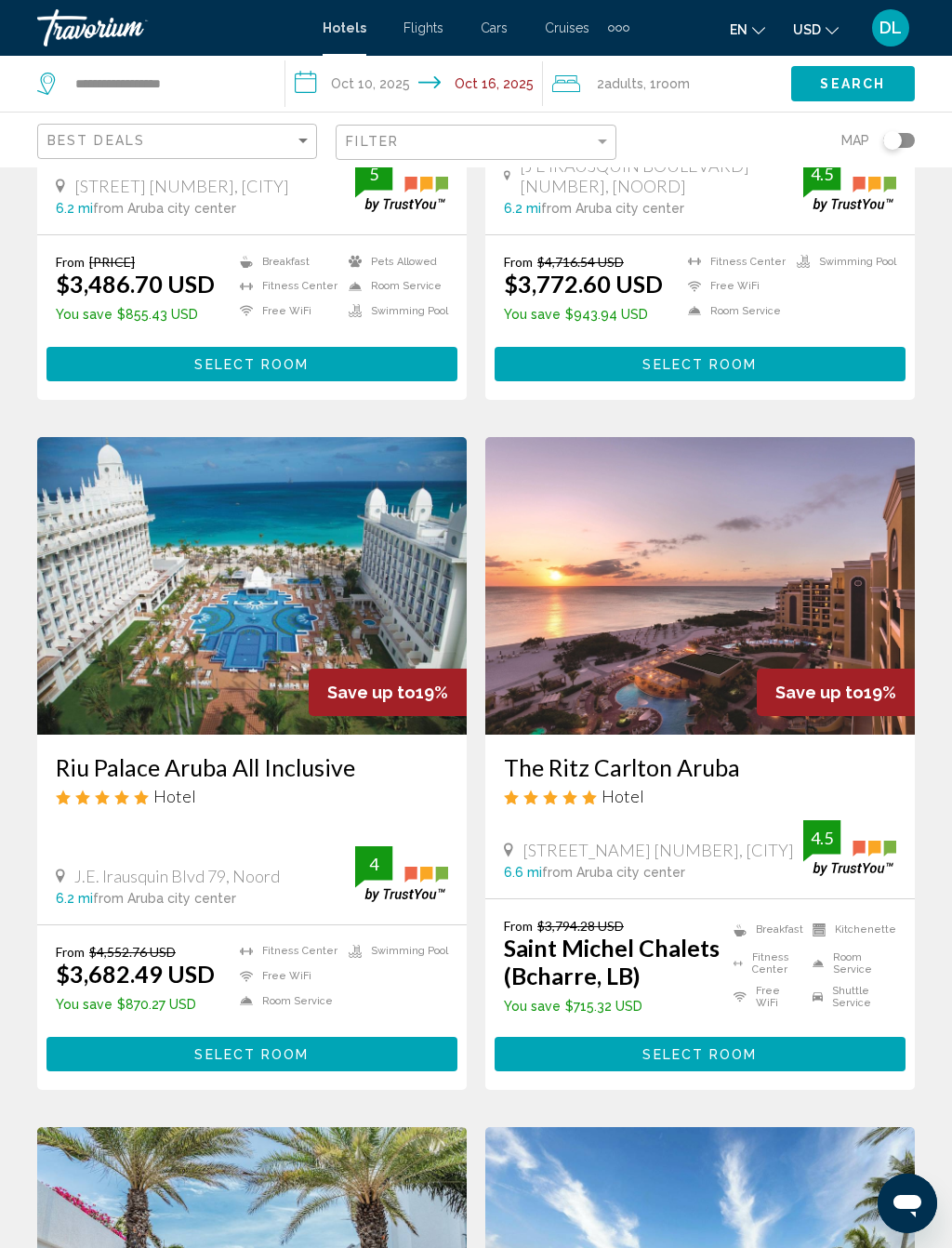 click on "Select Room" at bounding box center [252, 1054] 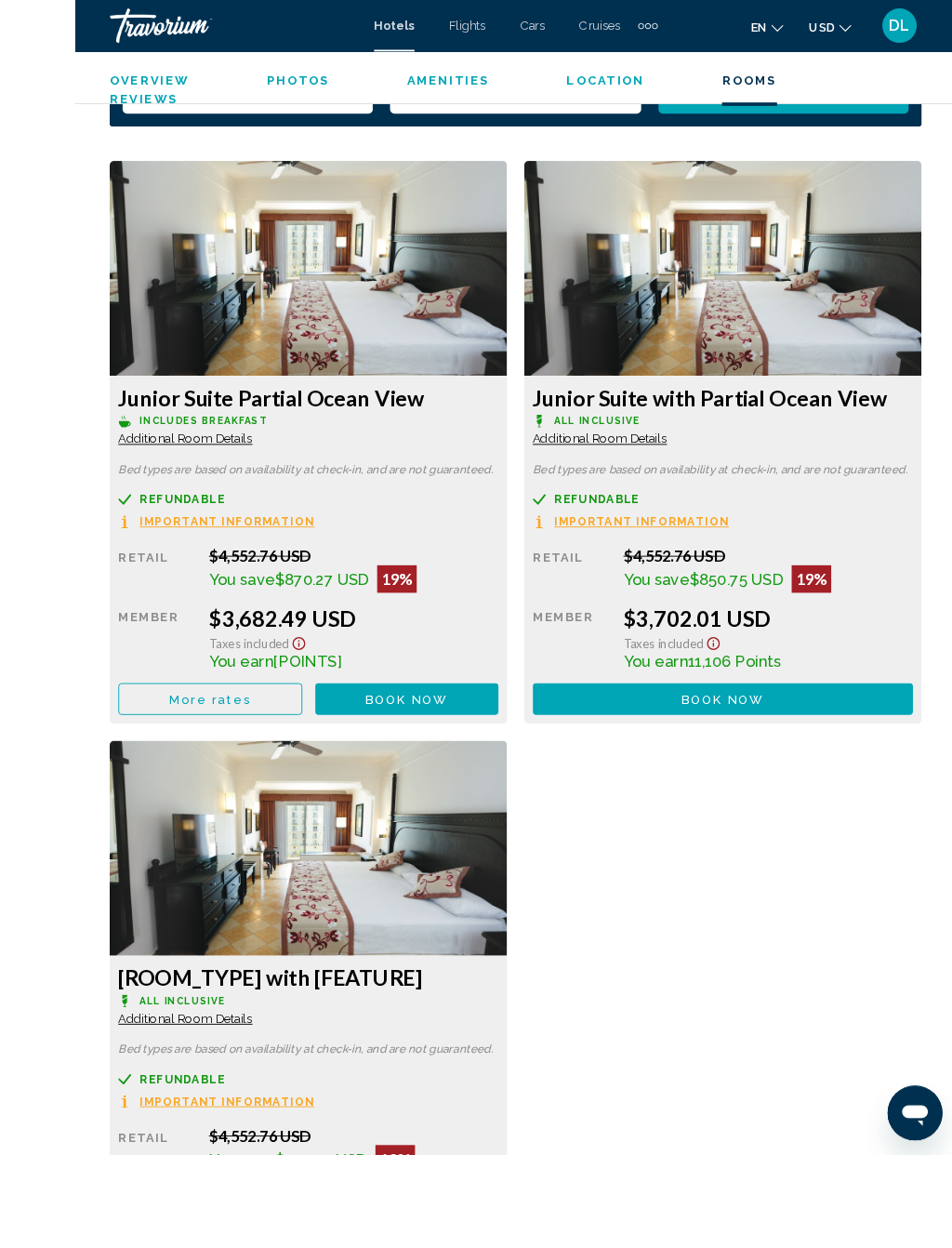 scroll, scrollTop: 3074, scrollLeft: 0, axis: vertical 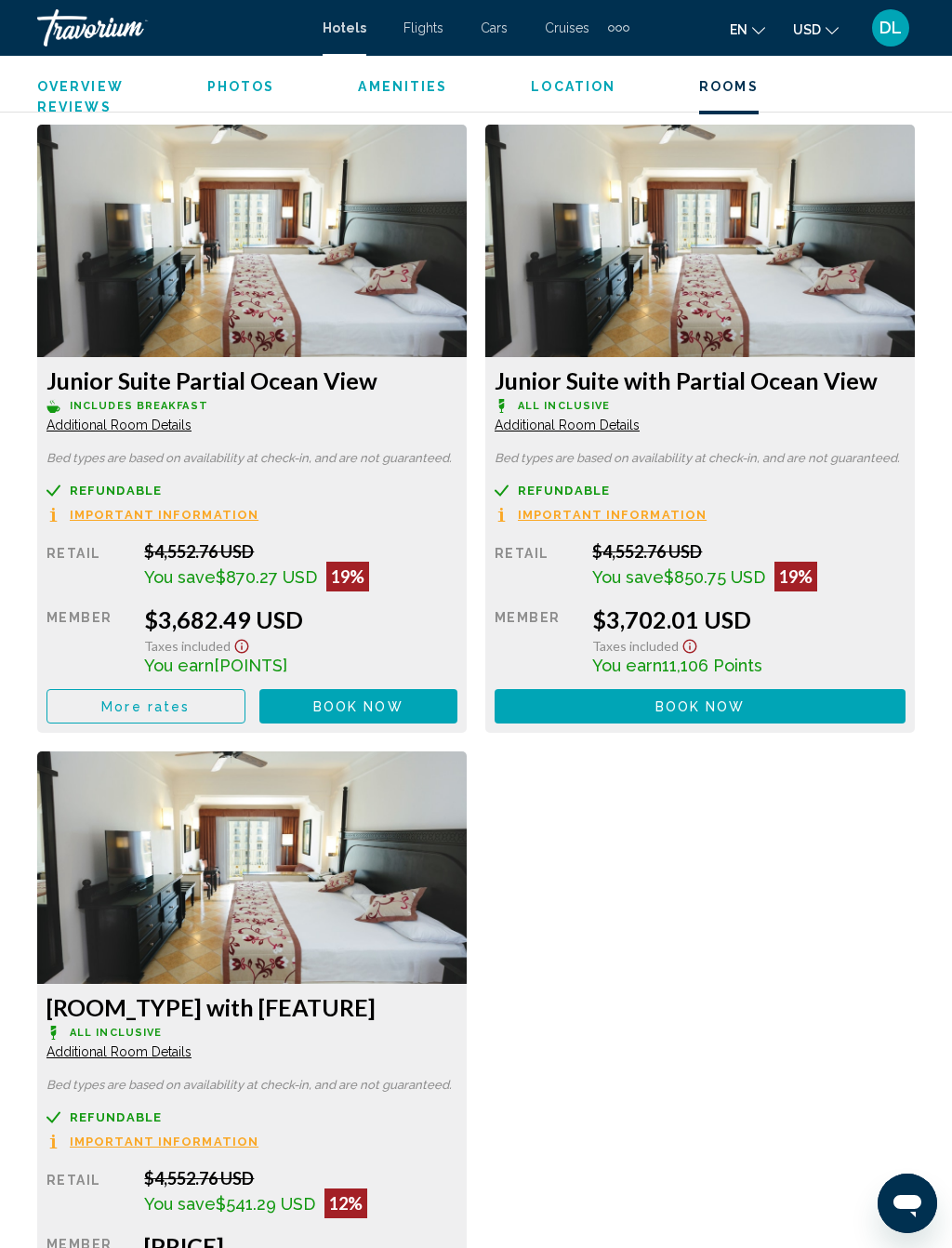 click on "Book now No longer available" at bounding box center (358, 706) 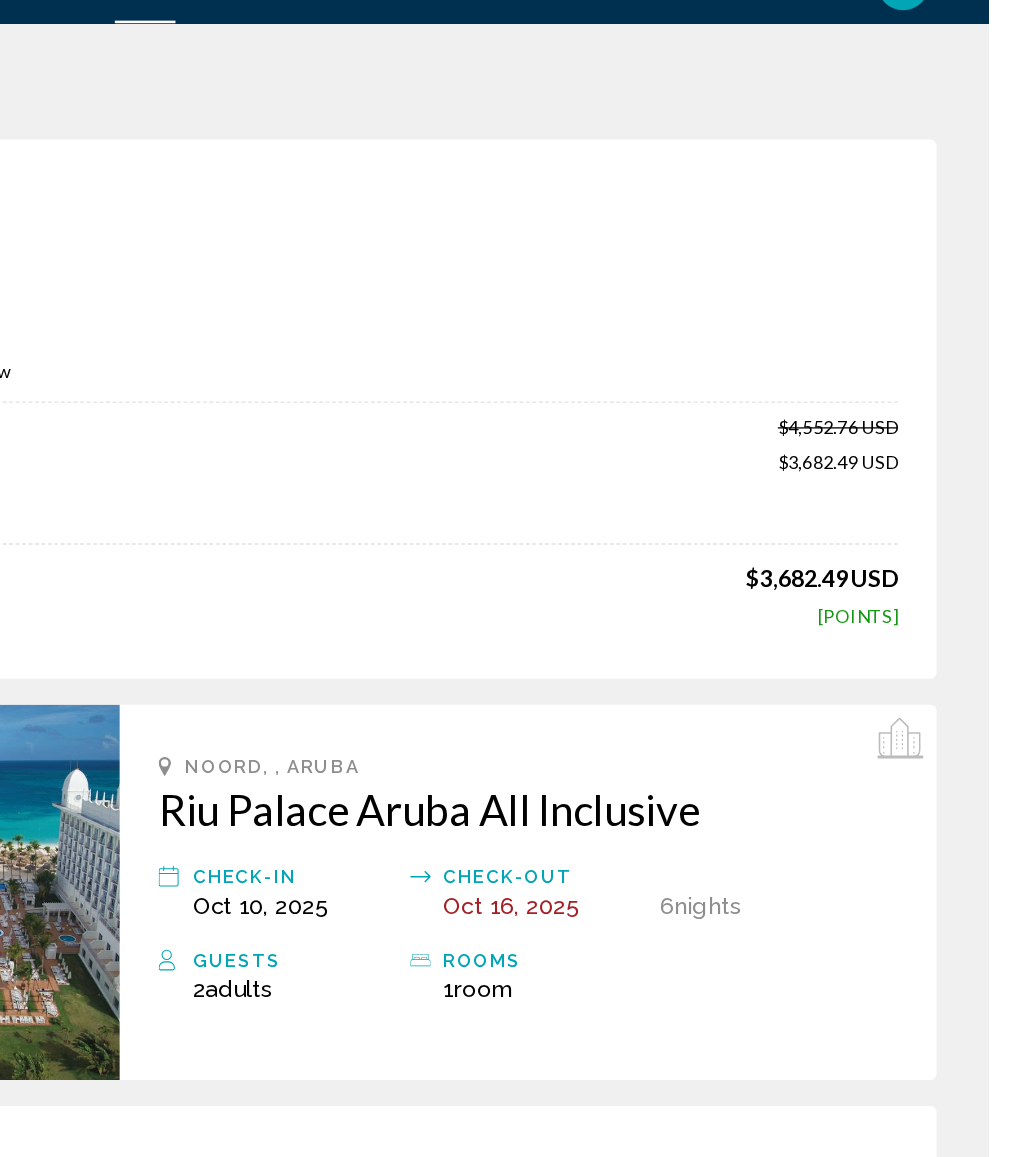scroll, scrollTop: 0, scrollLeft: 0, axis: both 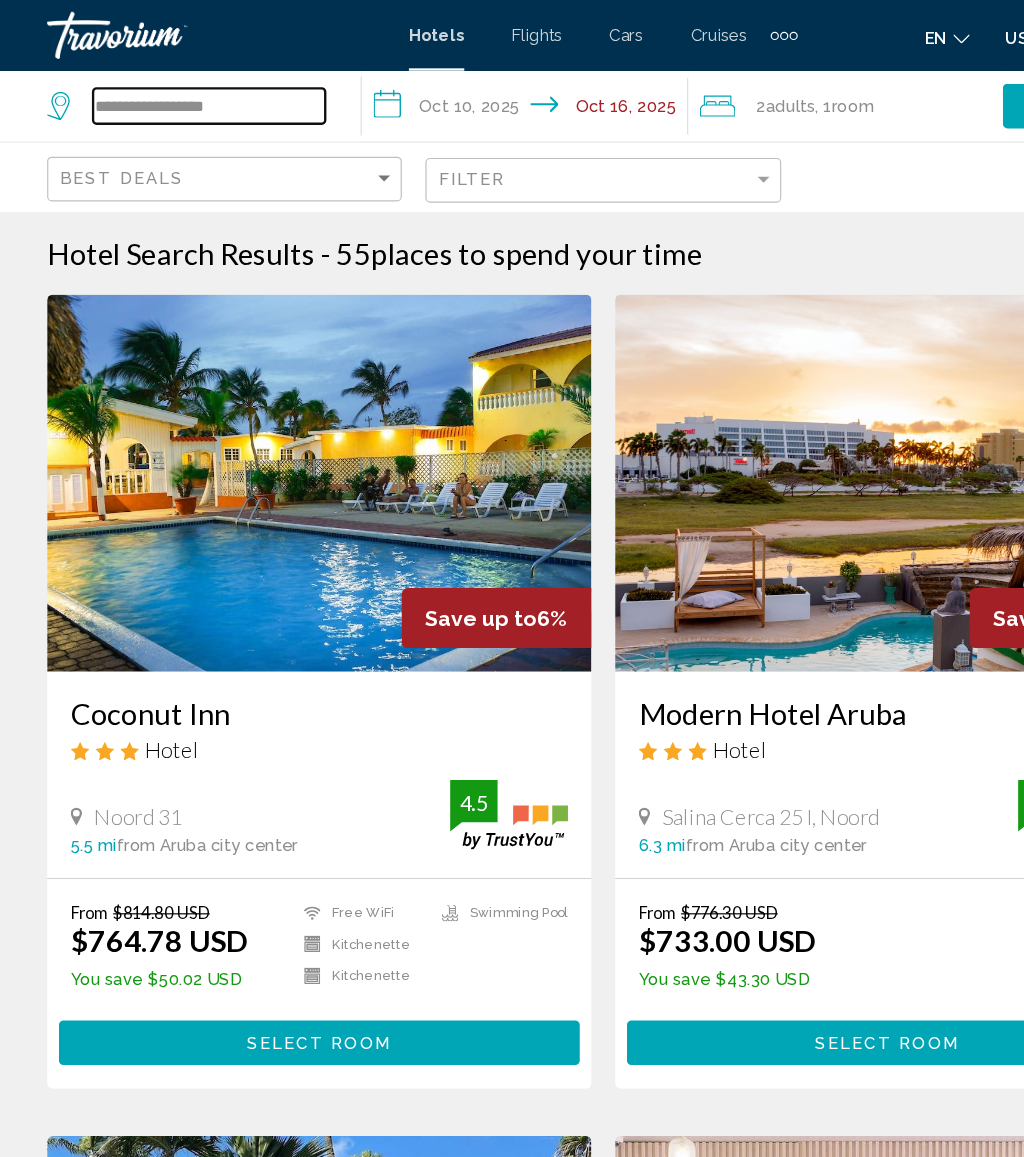 click on "**********" at bounding box center (177, 90) 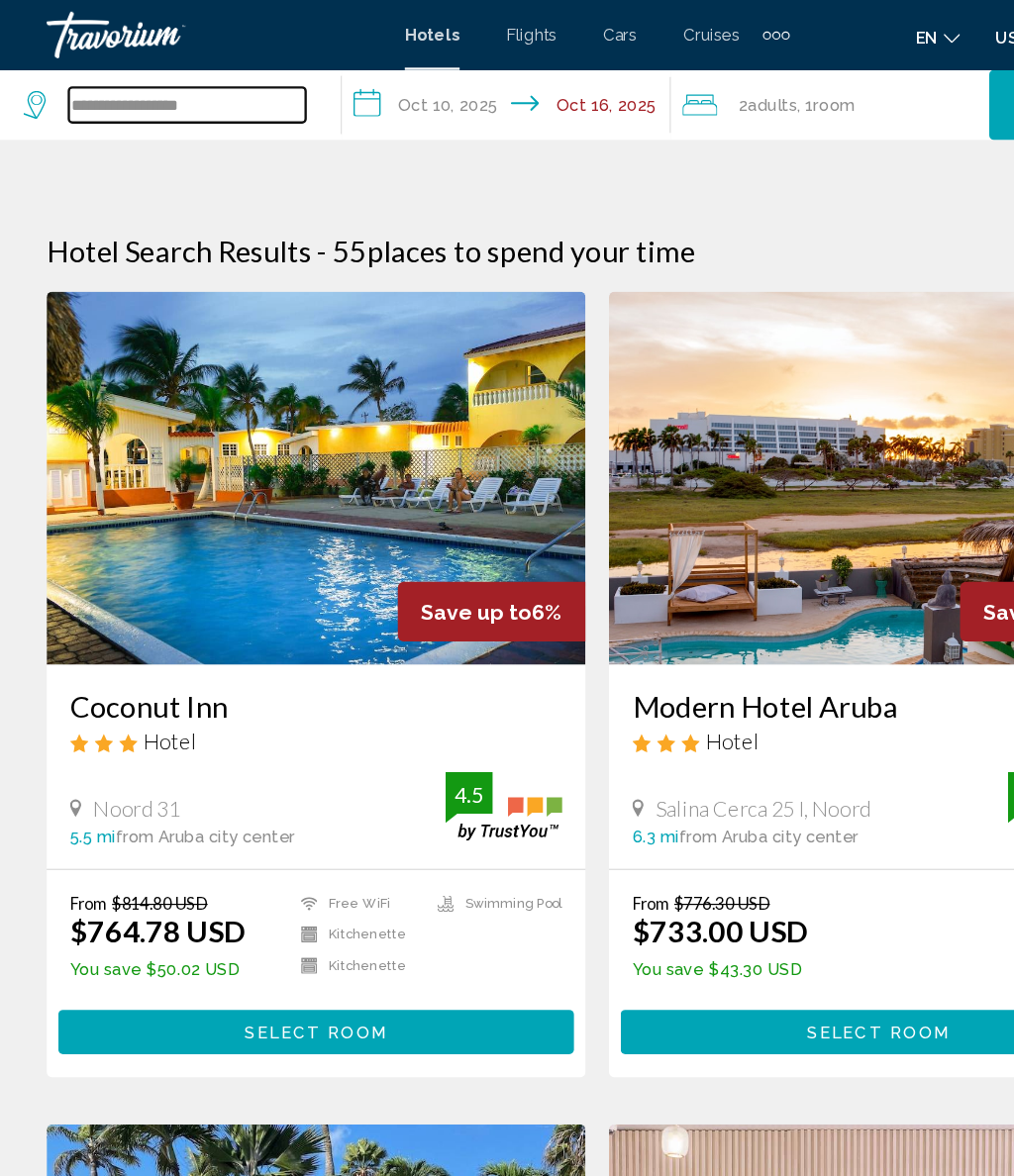 click on "**********" at bounding box center (158, 89) 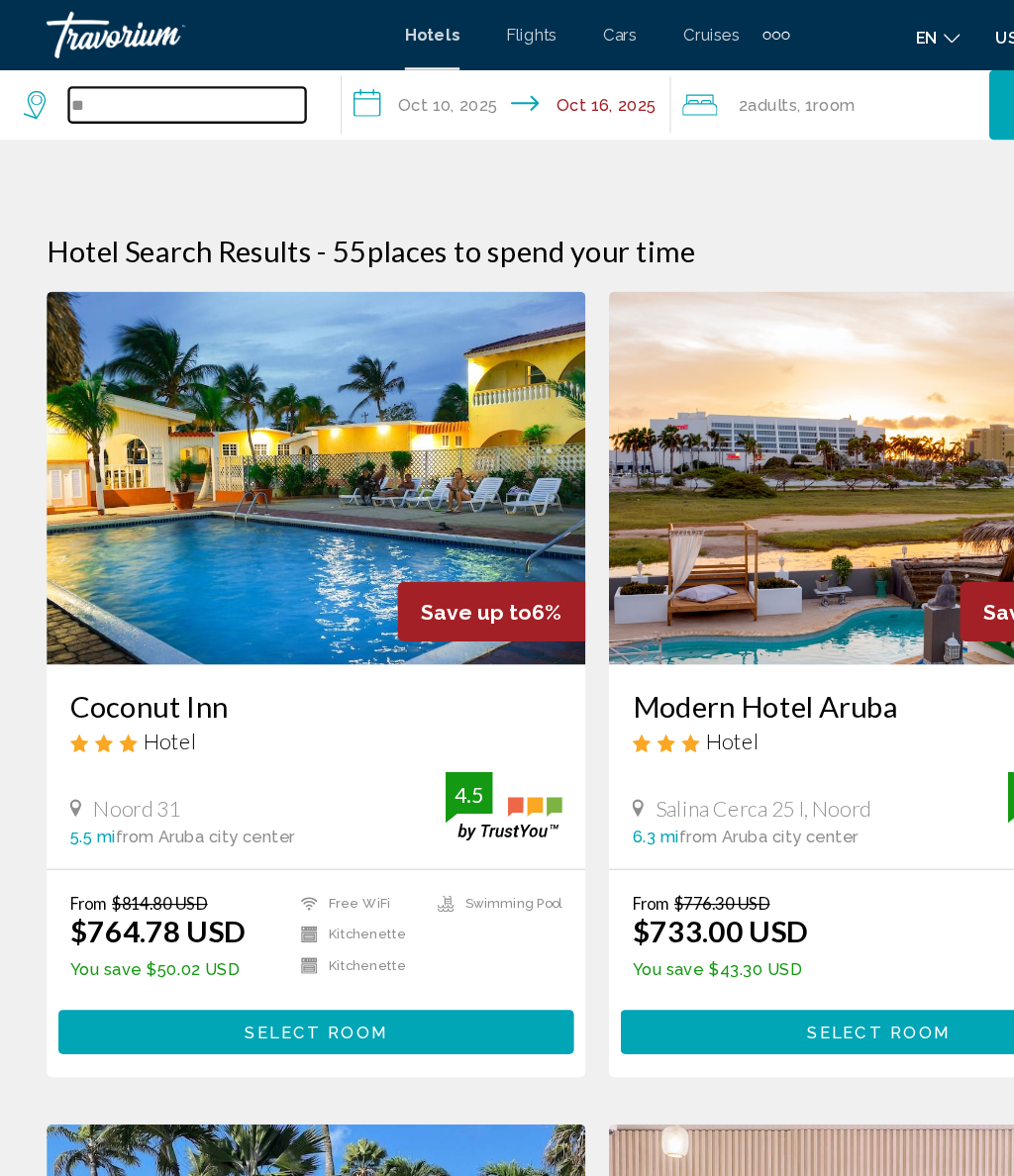 type on "*" 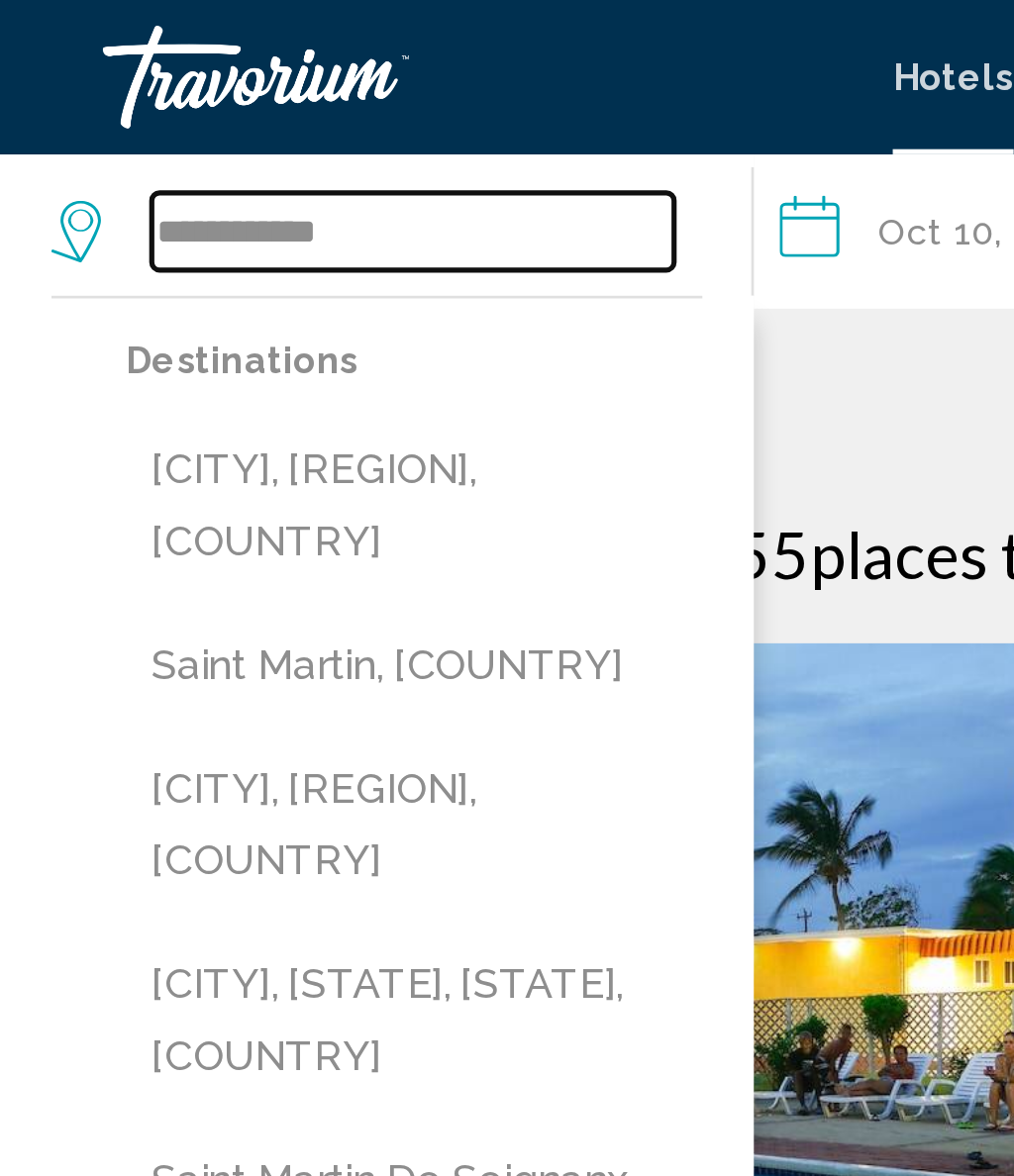 click on "**********" at bounding box center (158, 89) 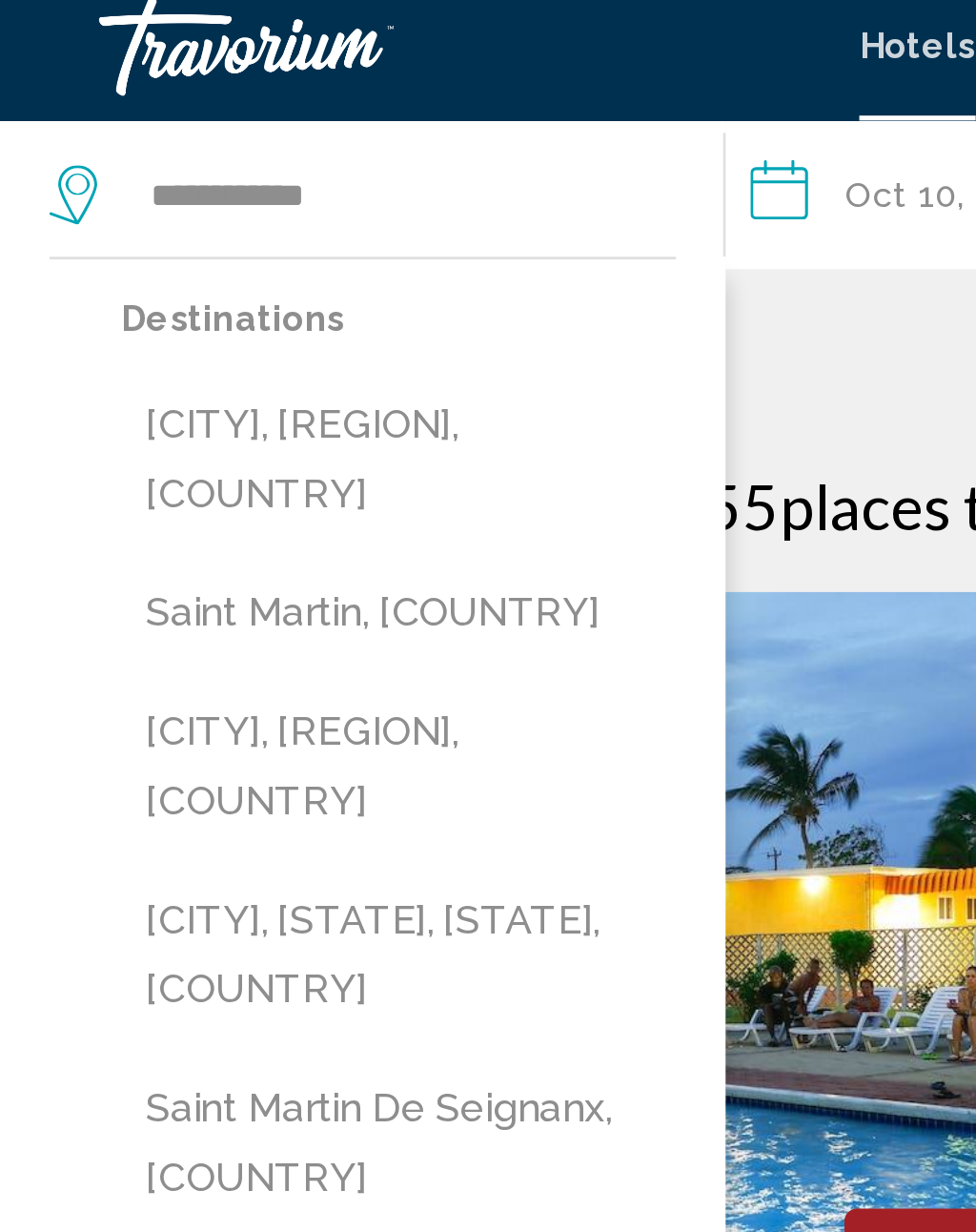 click on "Saint Martin, [COUNTRY]" at bounding box center (153, 247) 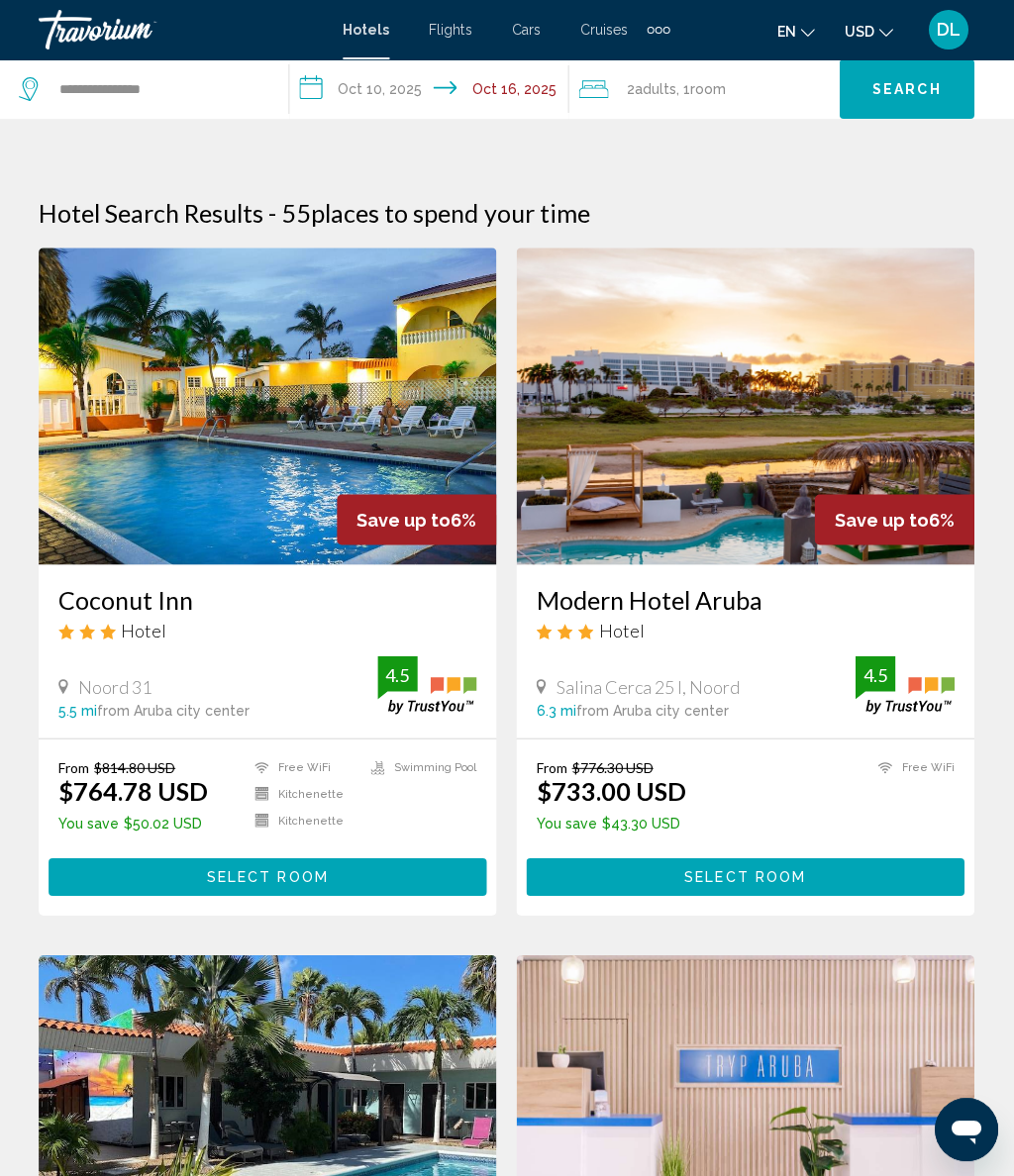click on "Search" 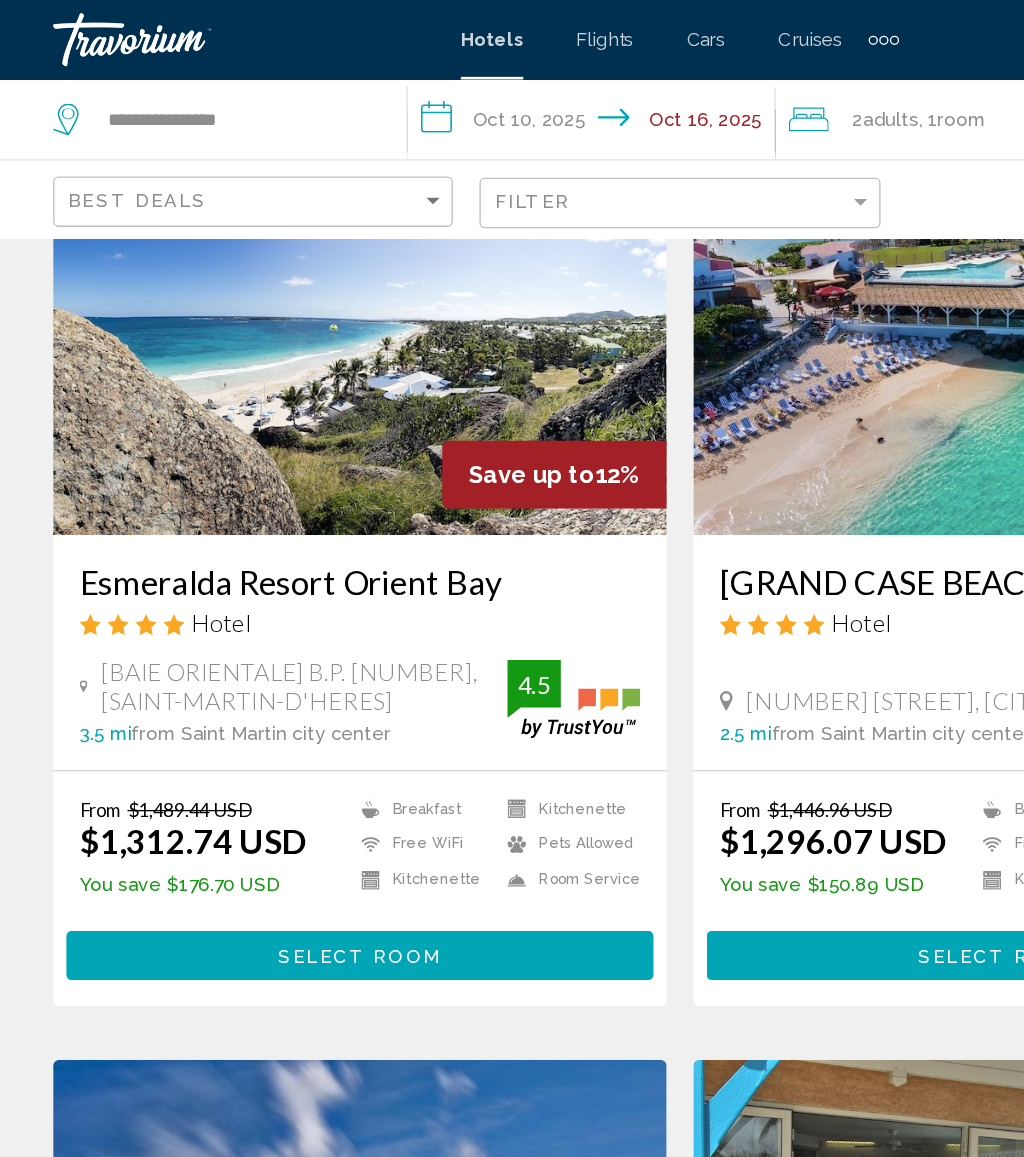 scroll, scrollTop: 0, scrollLeft: 0, axis: both 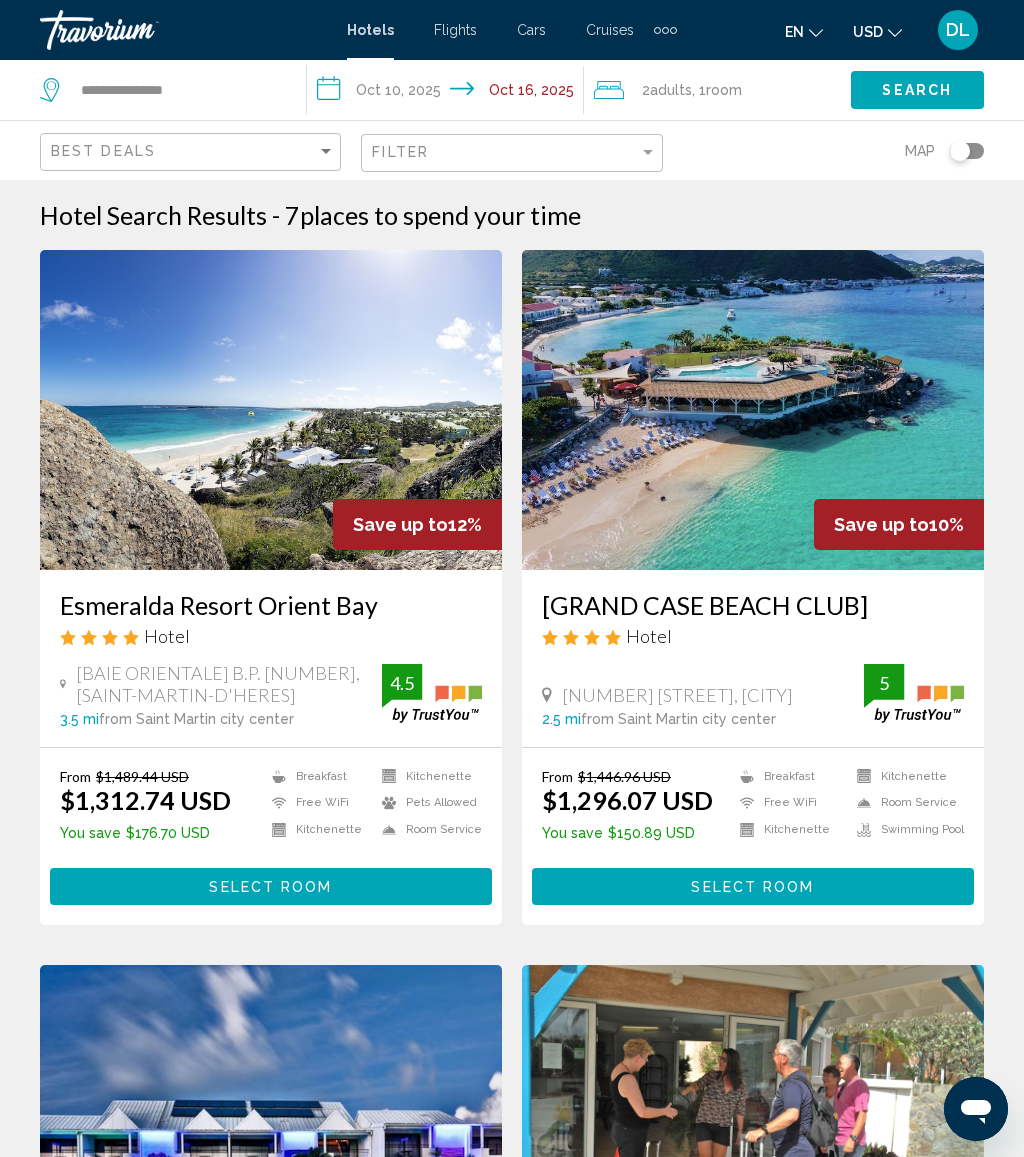 click on "**********" 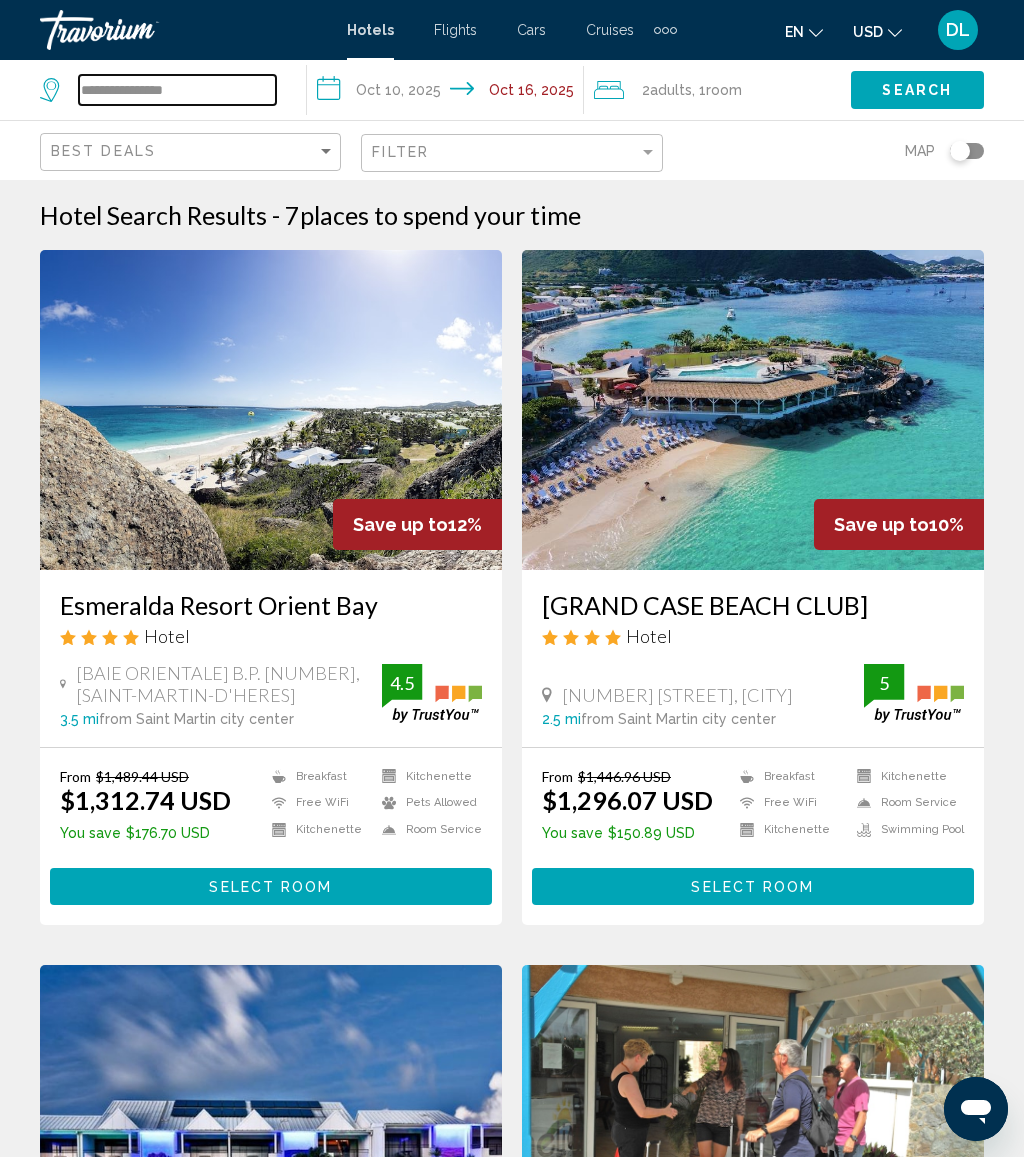 click on "**********" at bounding box center [177, 90] 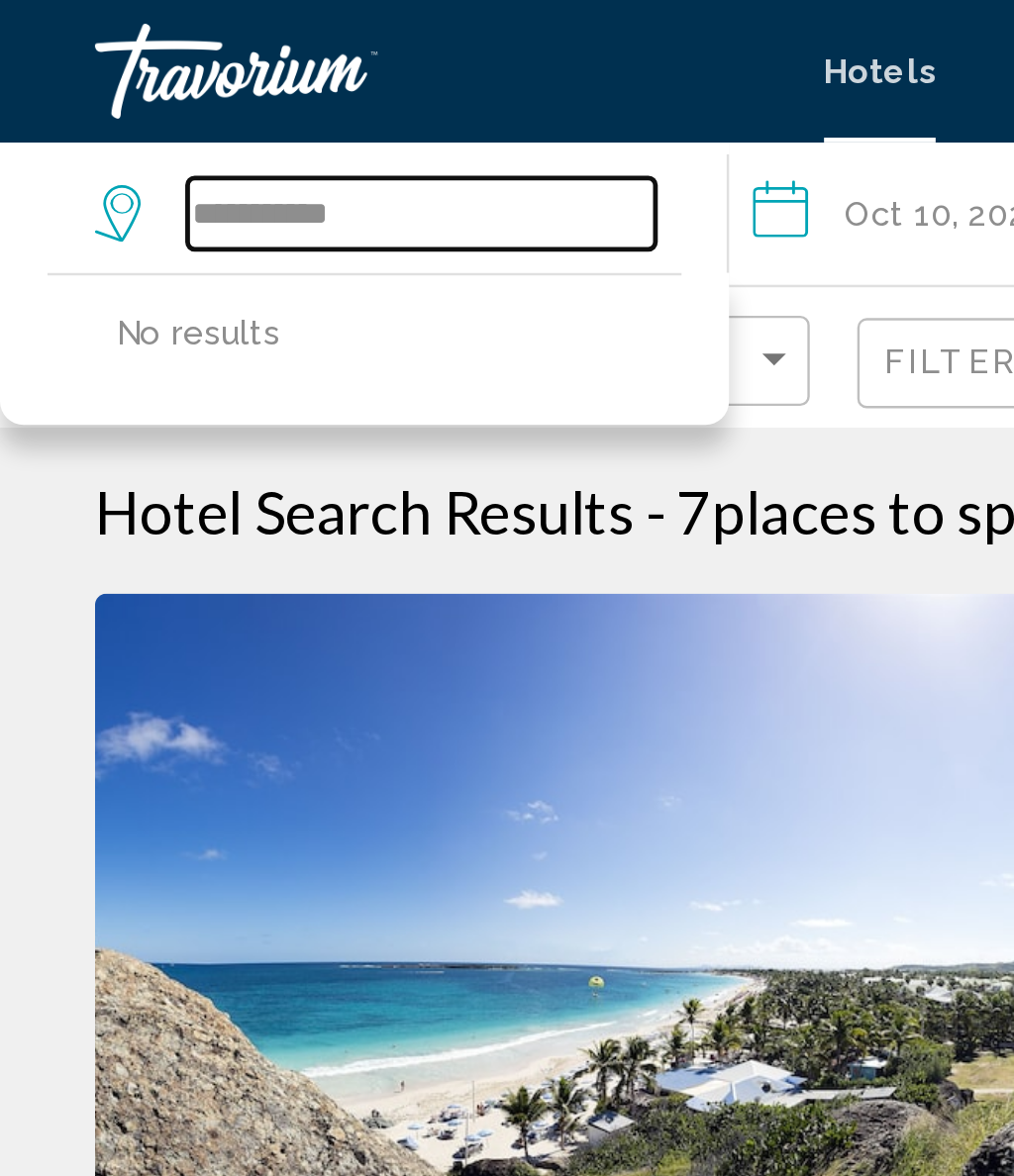 click on "**********" at bounding box center (175, 89) 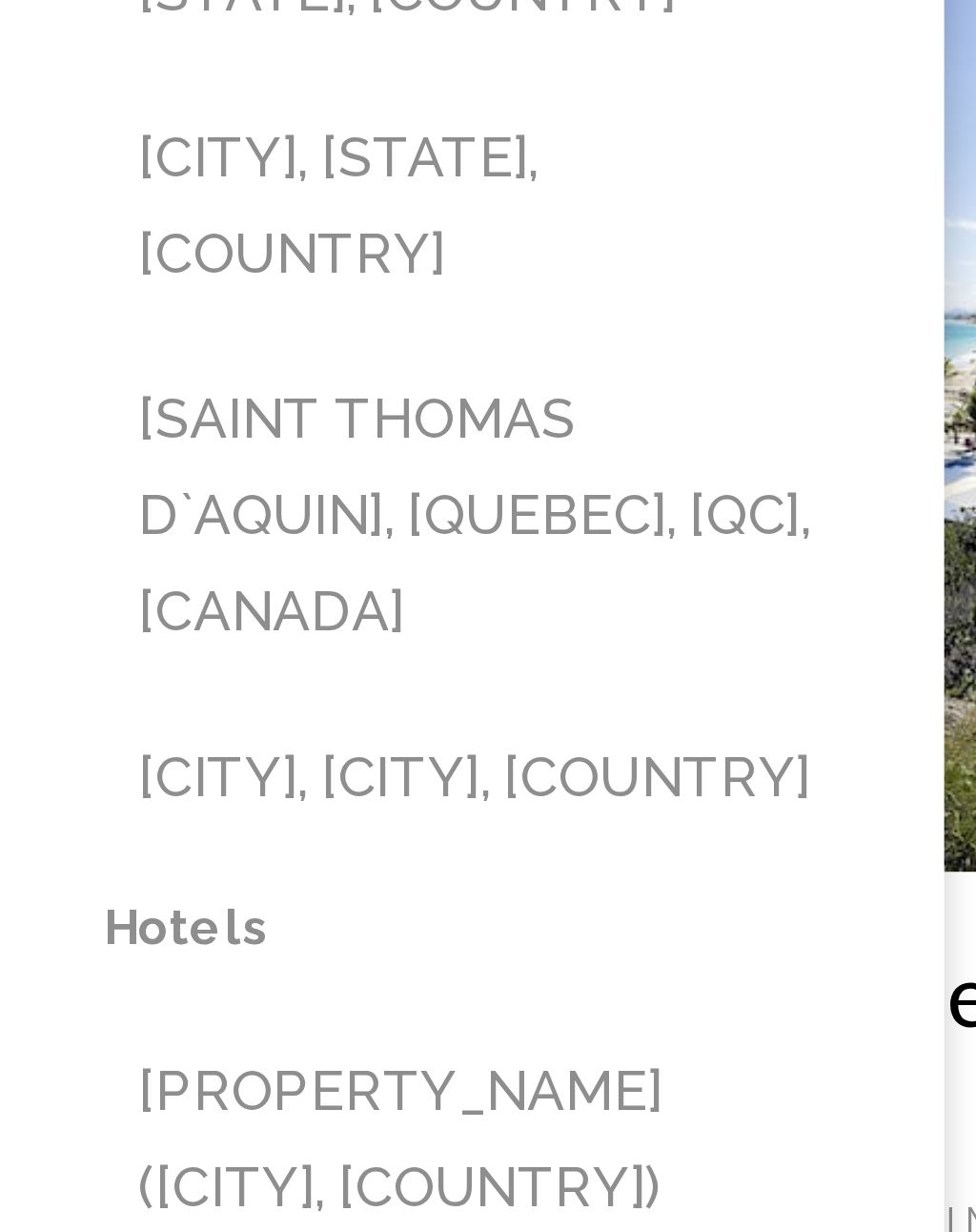 click on "[CITY], [CITY], [COUNTRY]" at bounding box center (153, 518) 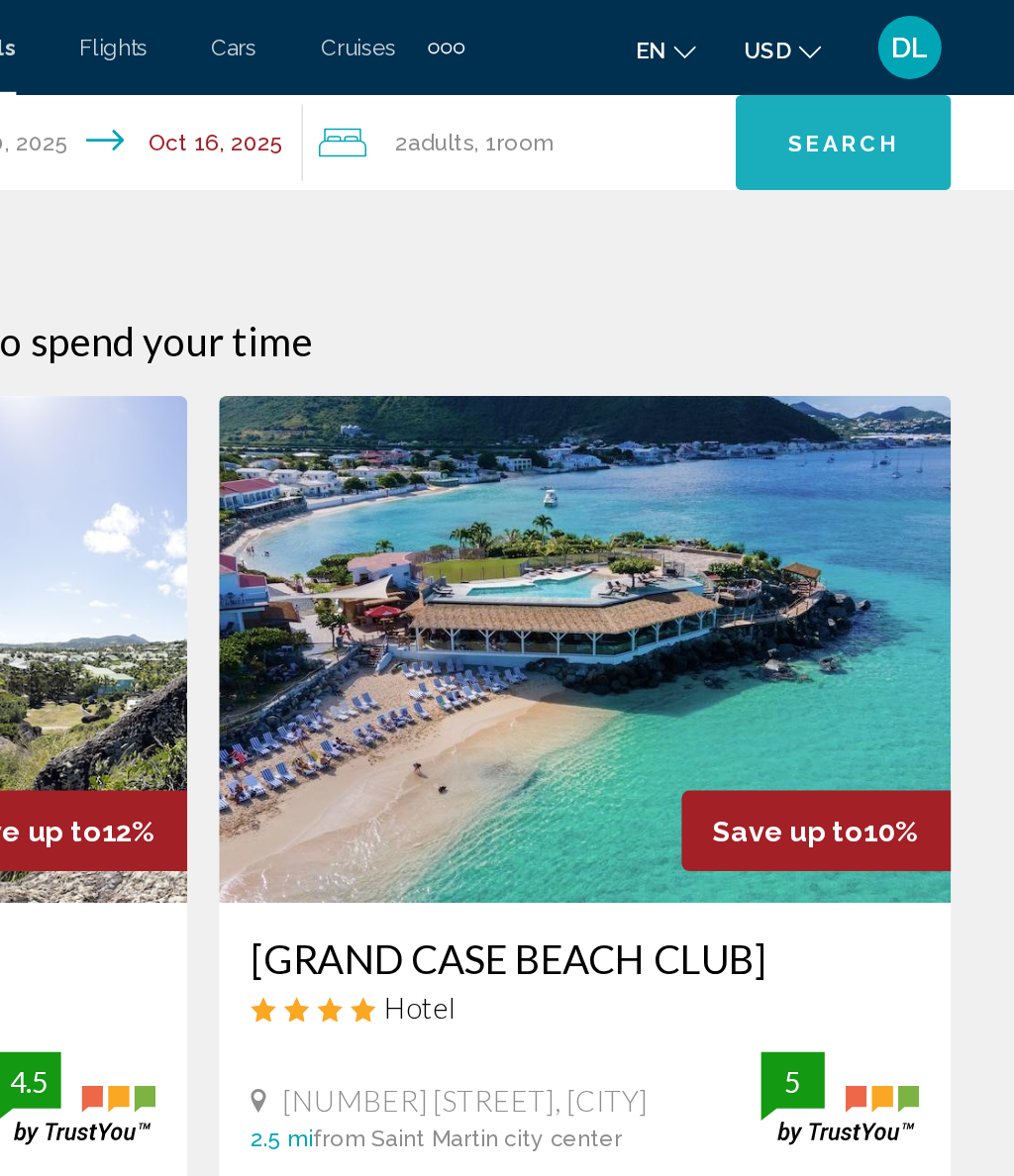 click on "Search" 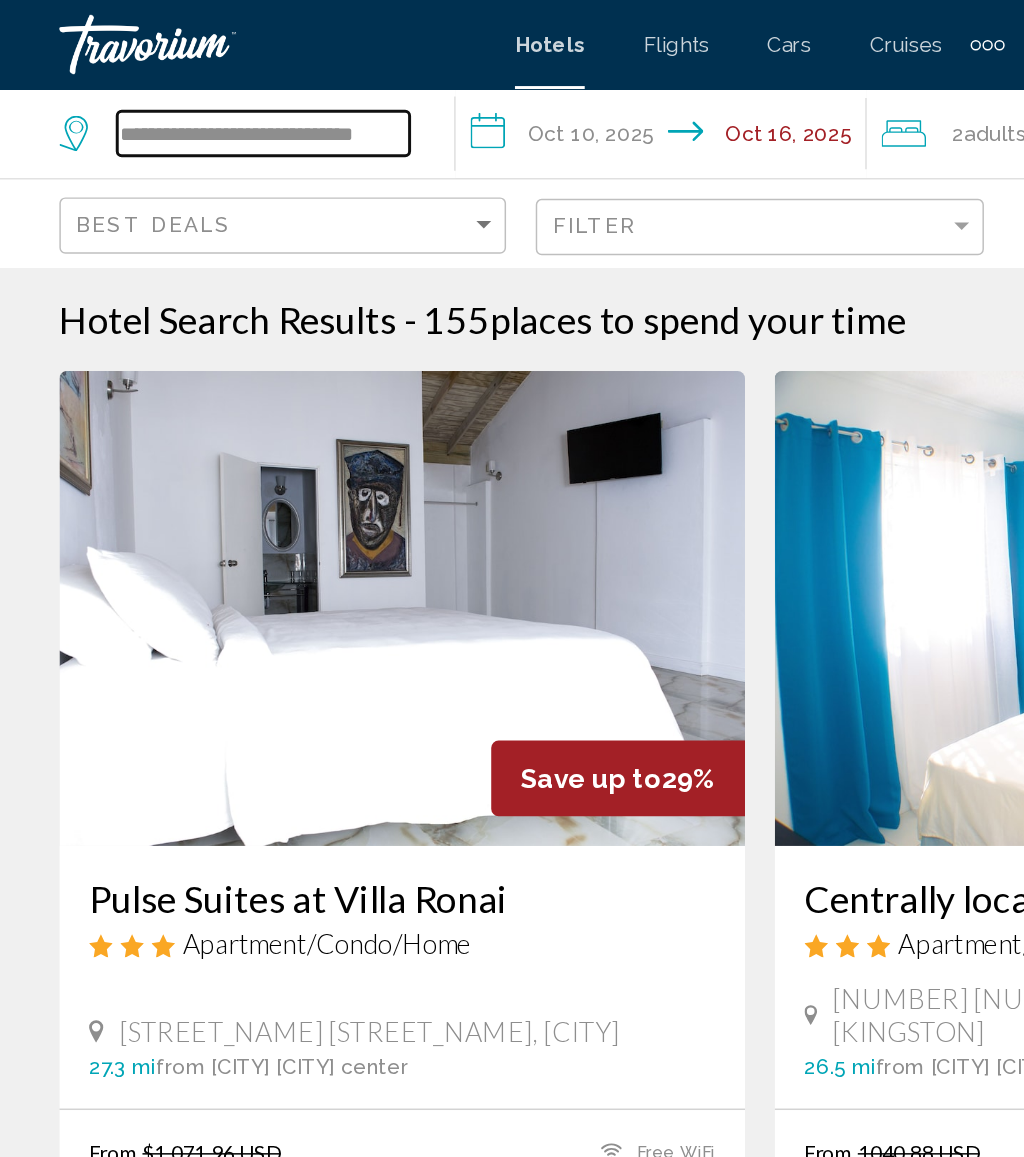 click on "**********" at bounding box center (177, 90) 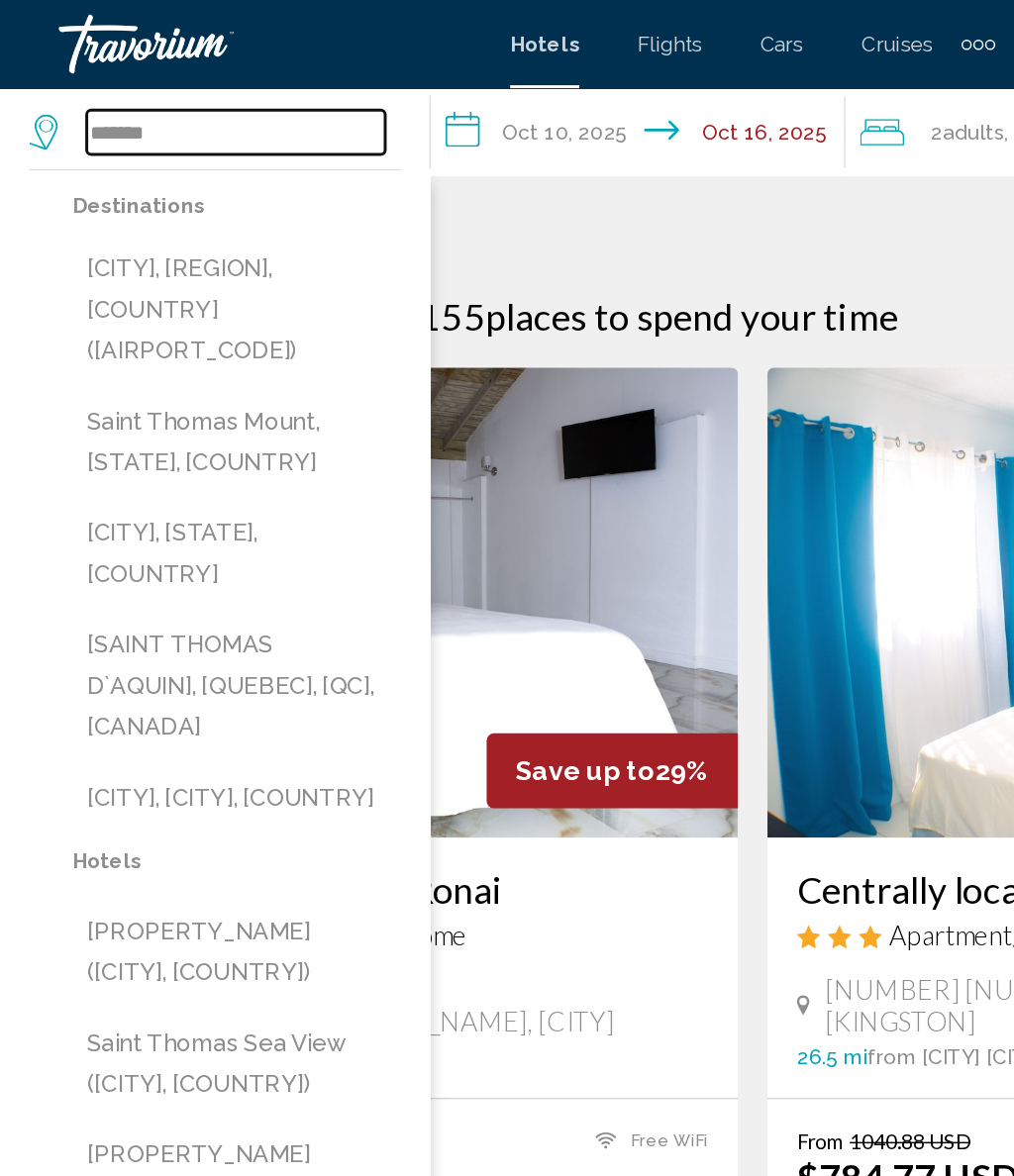 type on "*****" 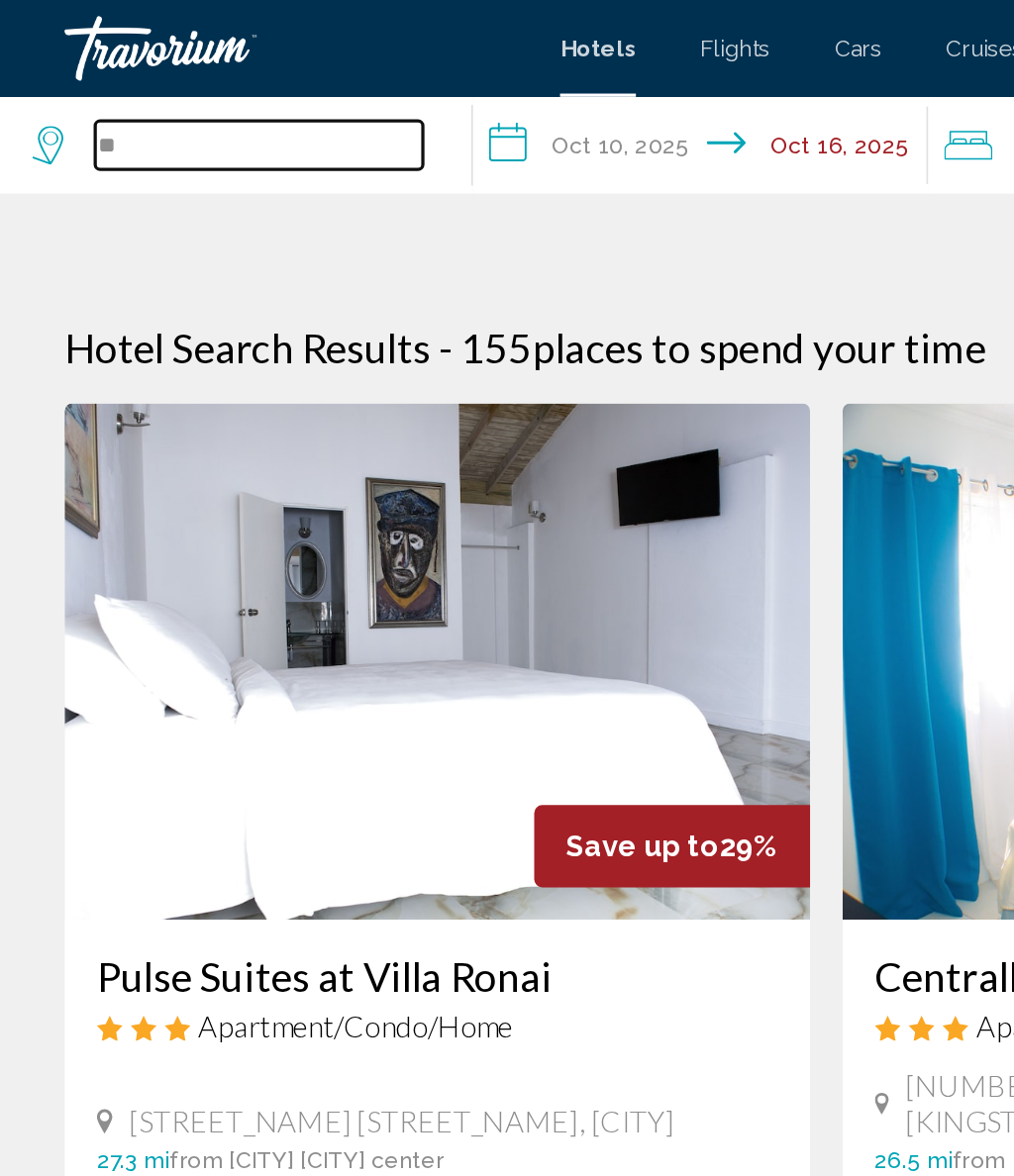 type on "*" 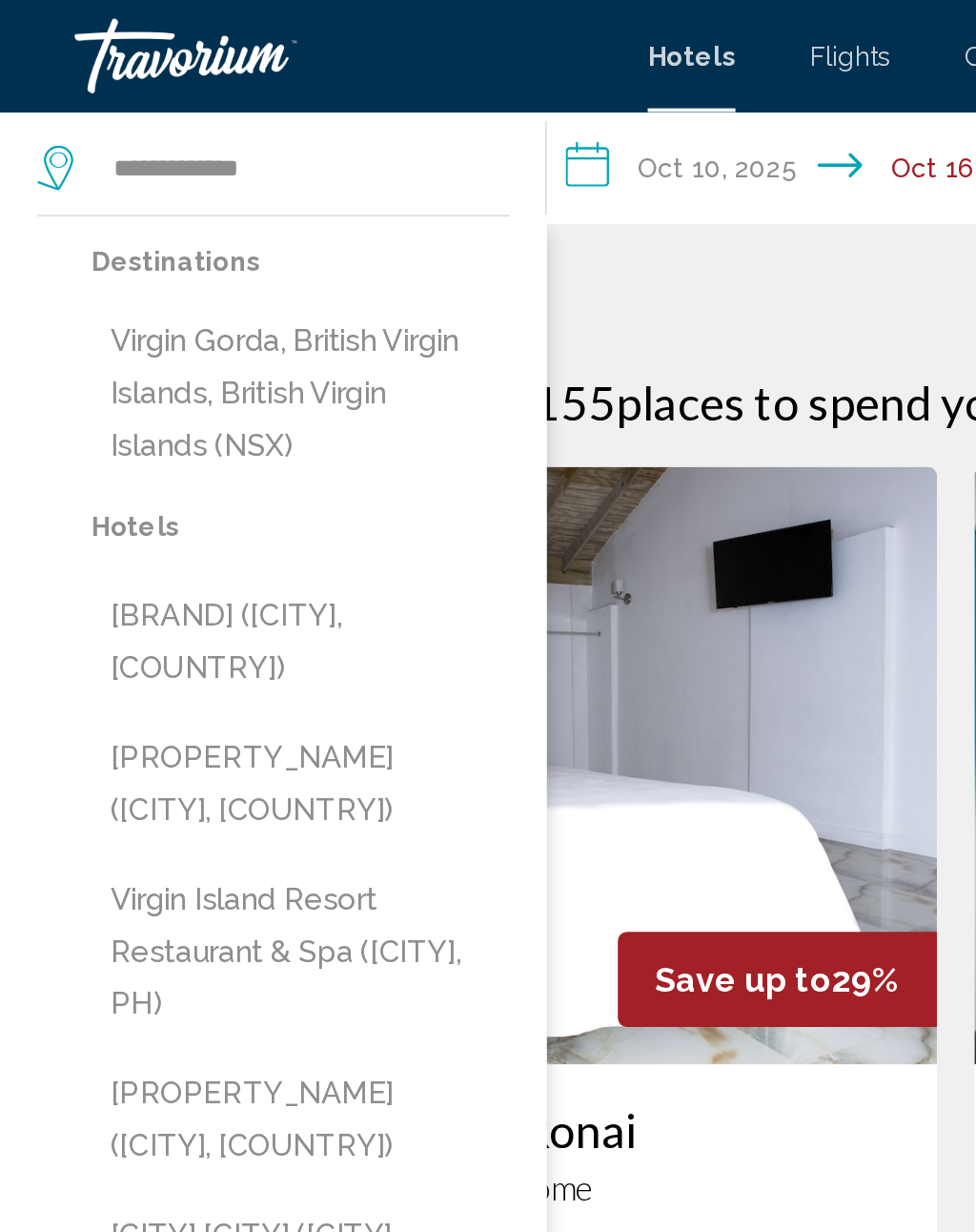 click on "Virgin Gorda, British Virgin Islands, British Virgin Islands (NSX)" at bounding box center (153, 201) 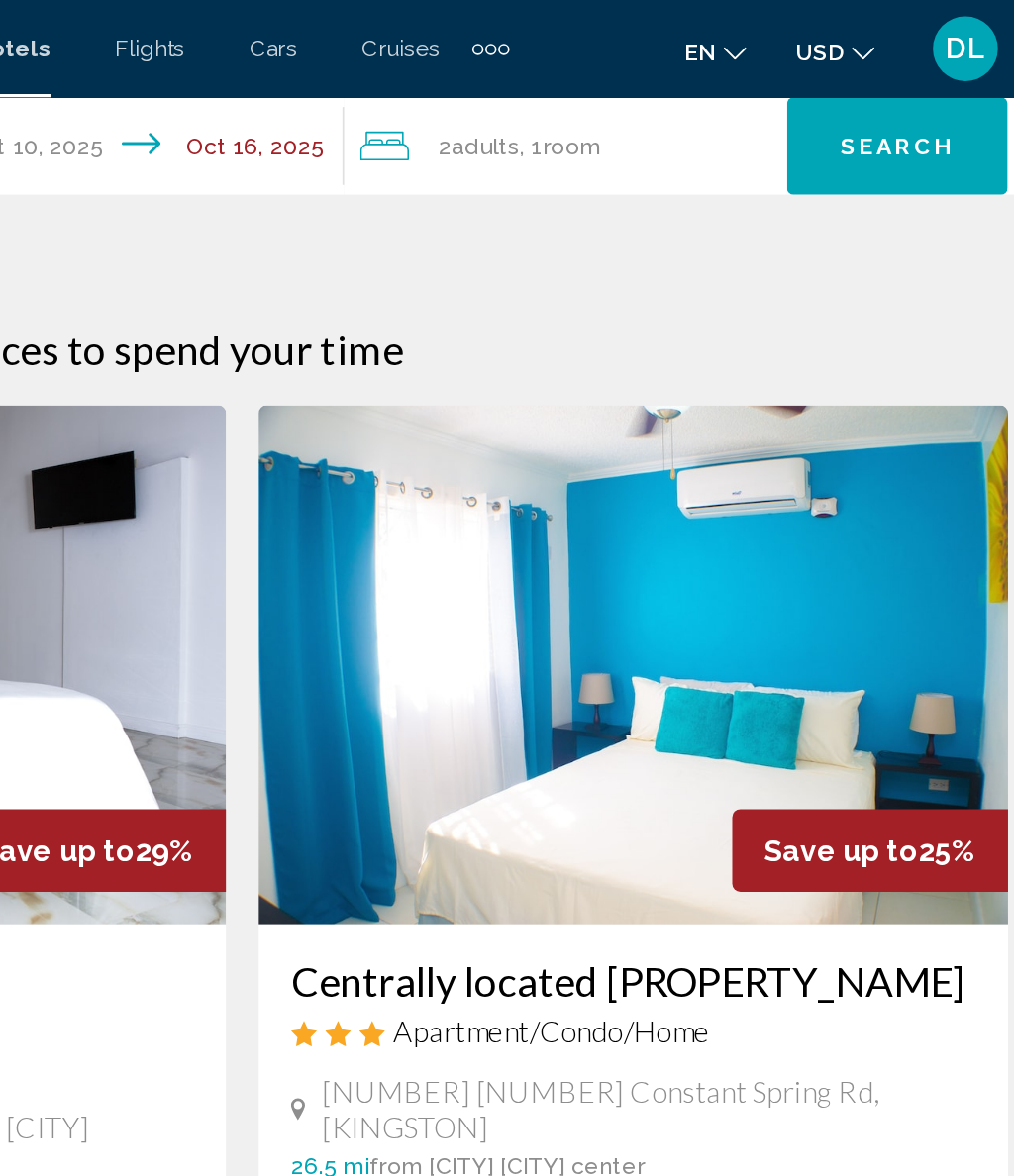 click on "Search" 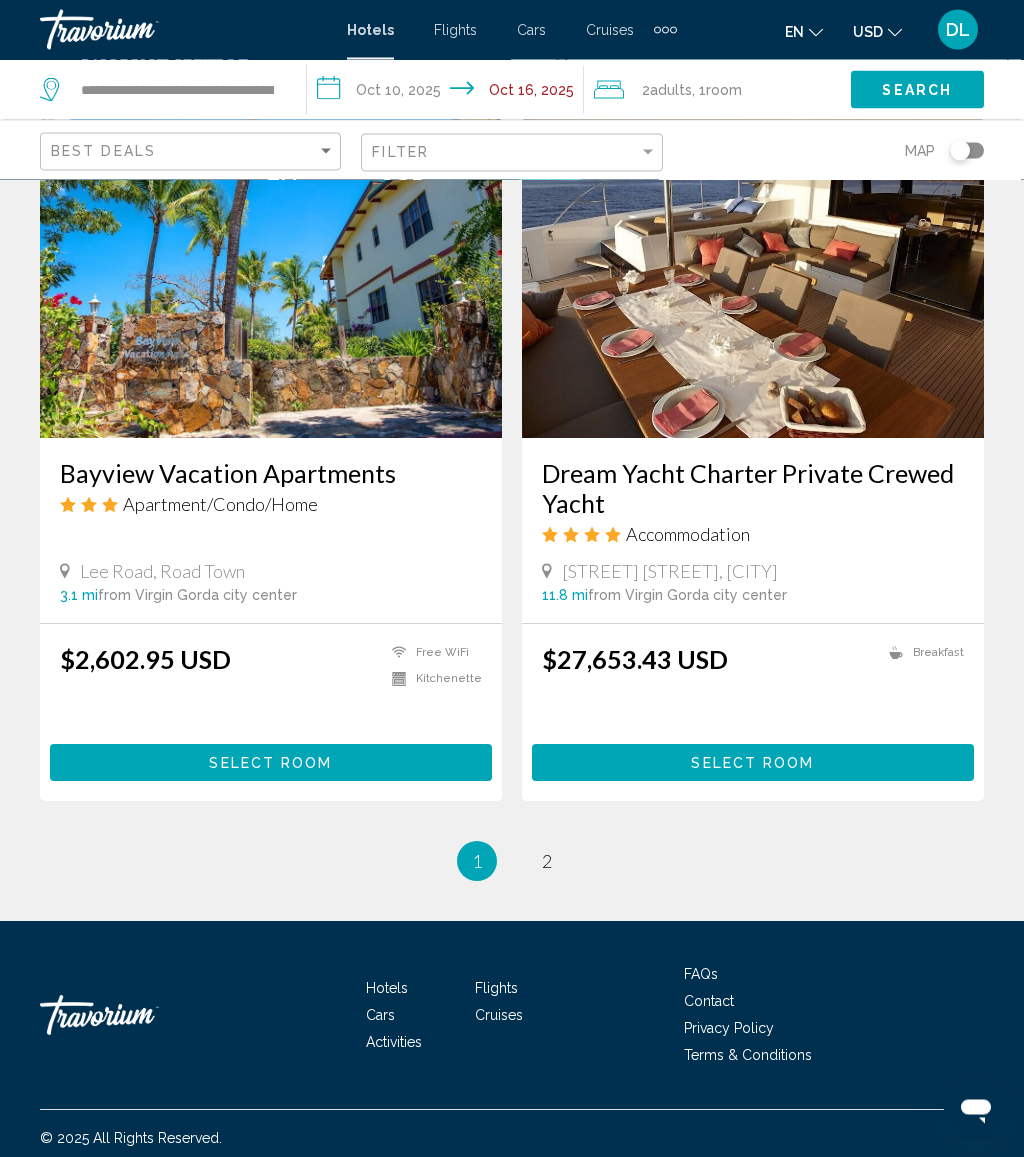 scroll, scrollTop: 3739, scrollLeft: 0, axis: vertical 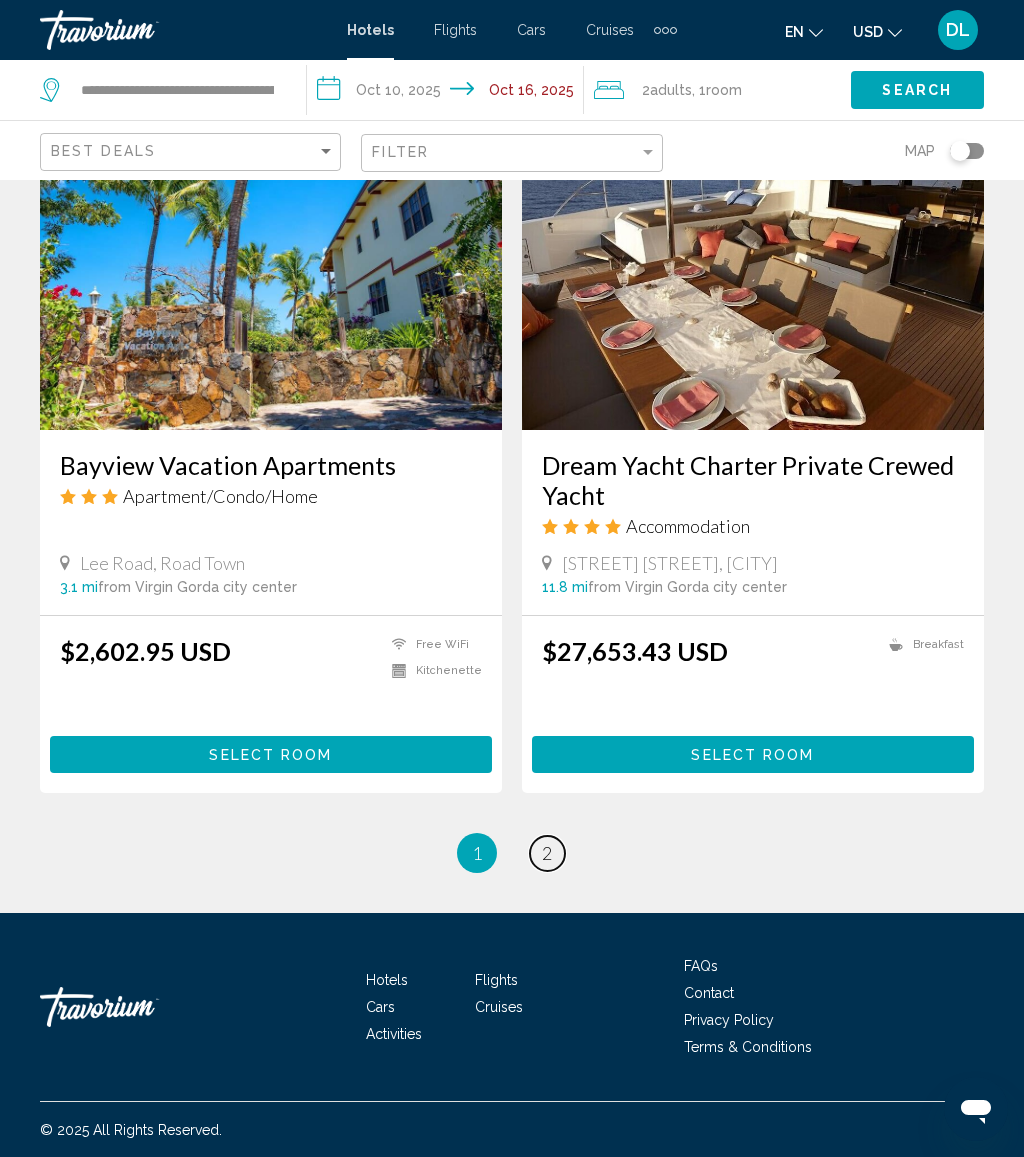 click on "page  2" at bounding box center (547, 853) 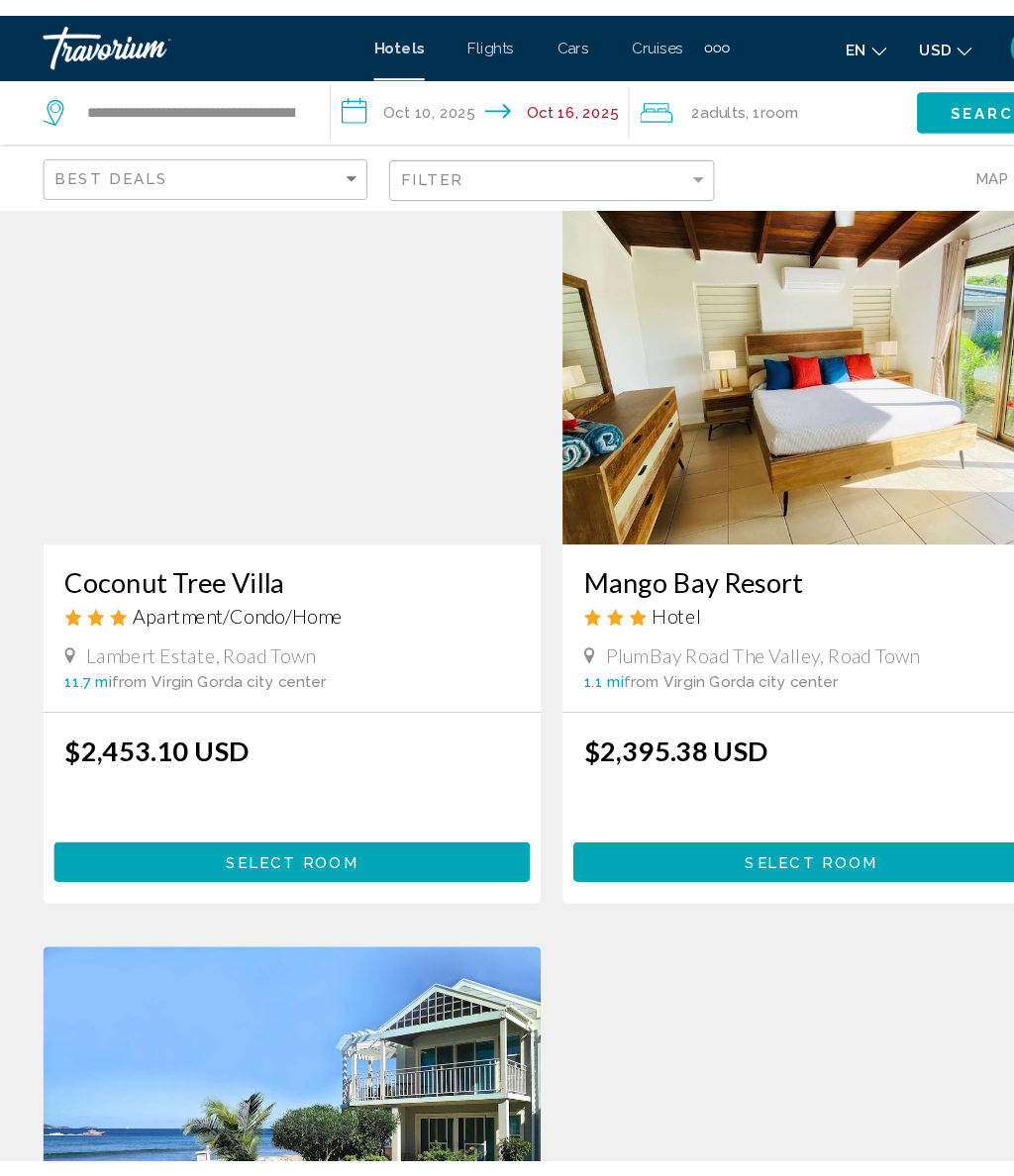 scroll, scrollTop: 0, scrollLeft: 0, axis: both 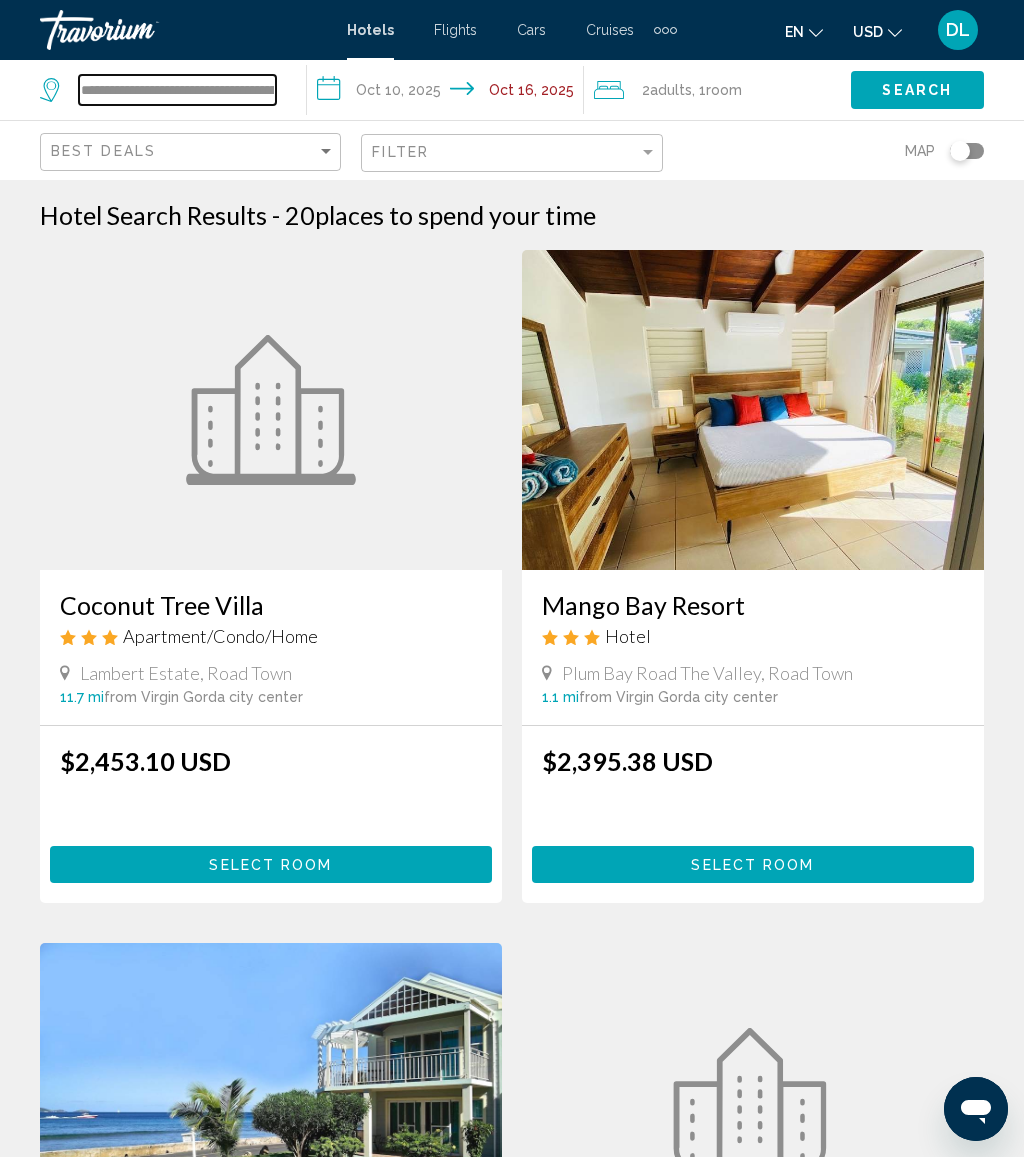 click on "**********" at bounding box center [177, 90] 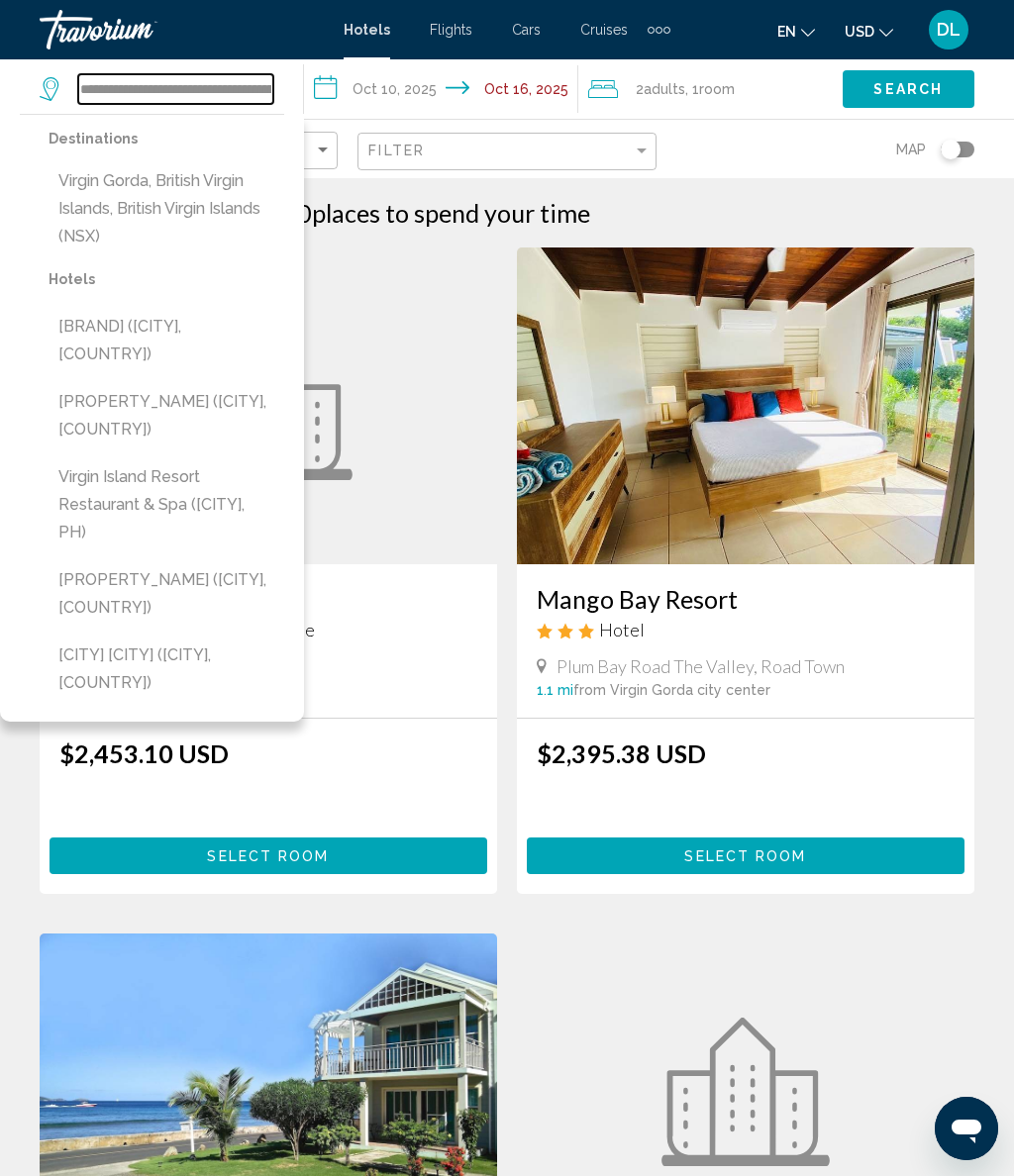 click on "**********" at bounding box center [175, 89] 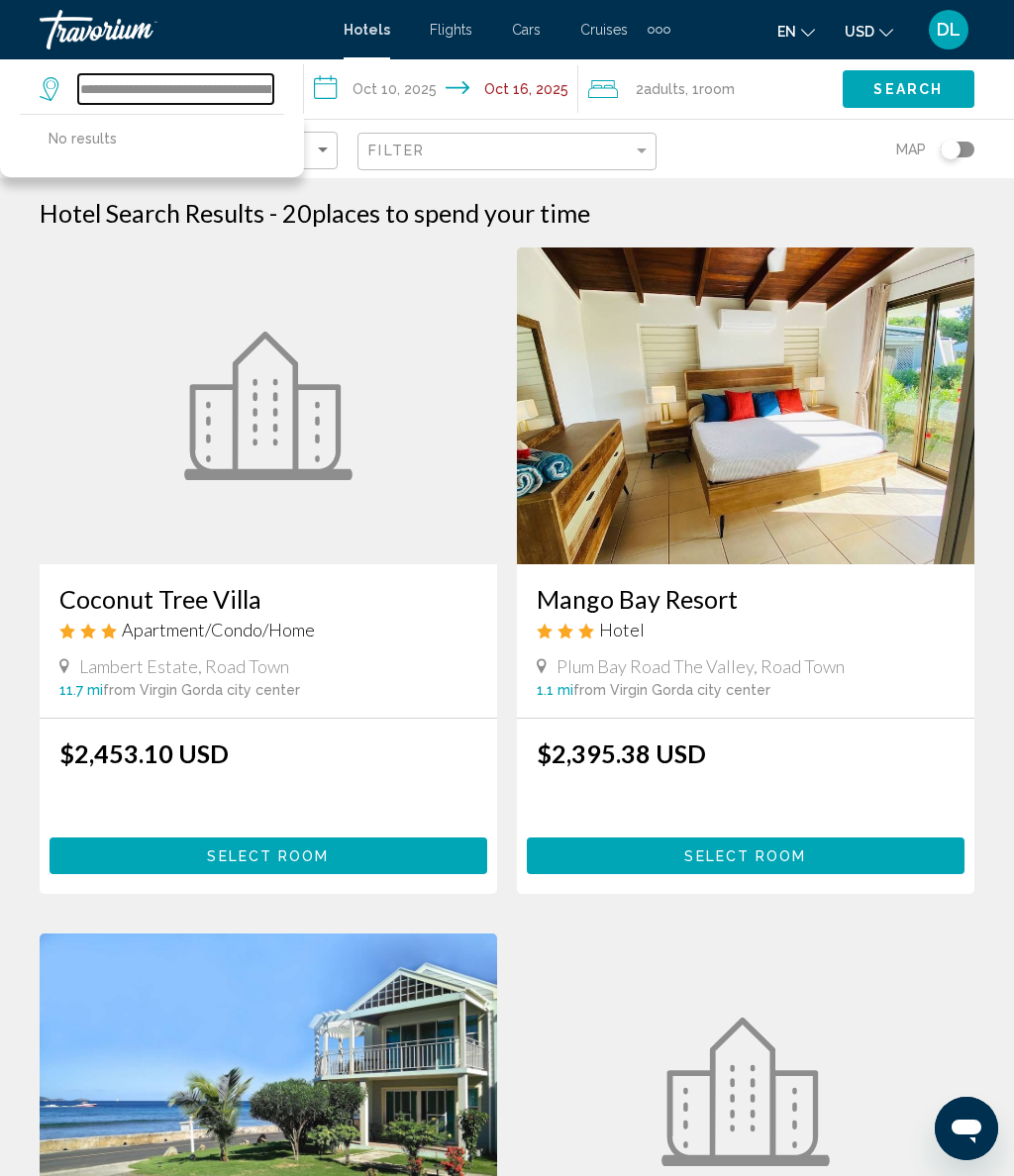 click on "**********" at bounding box center (175, 89) 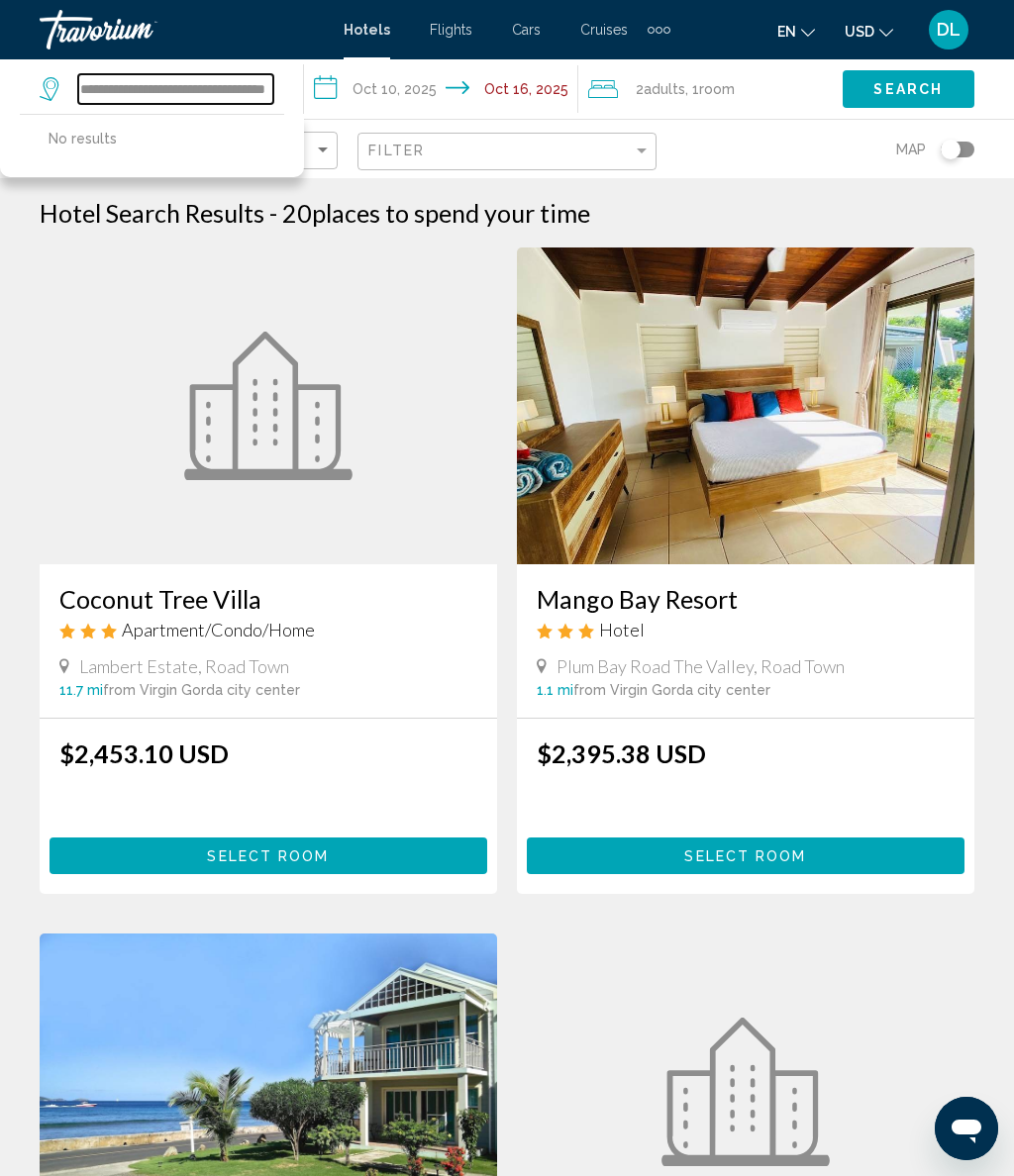 click on "**********" at bounding box center (175, 89) 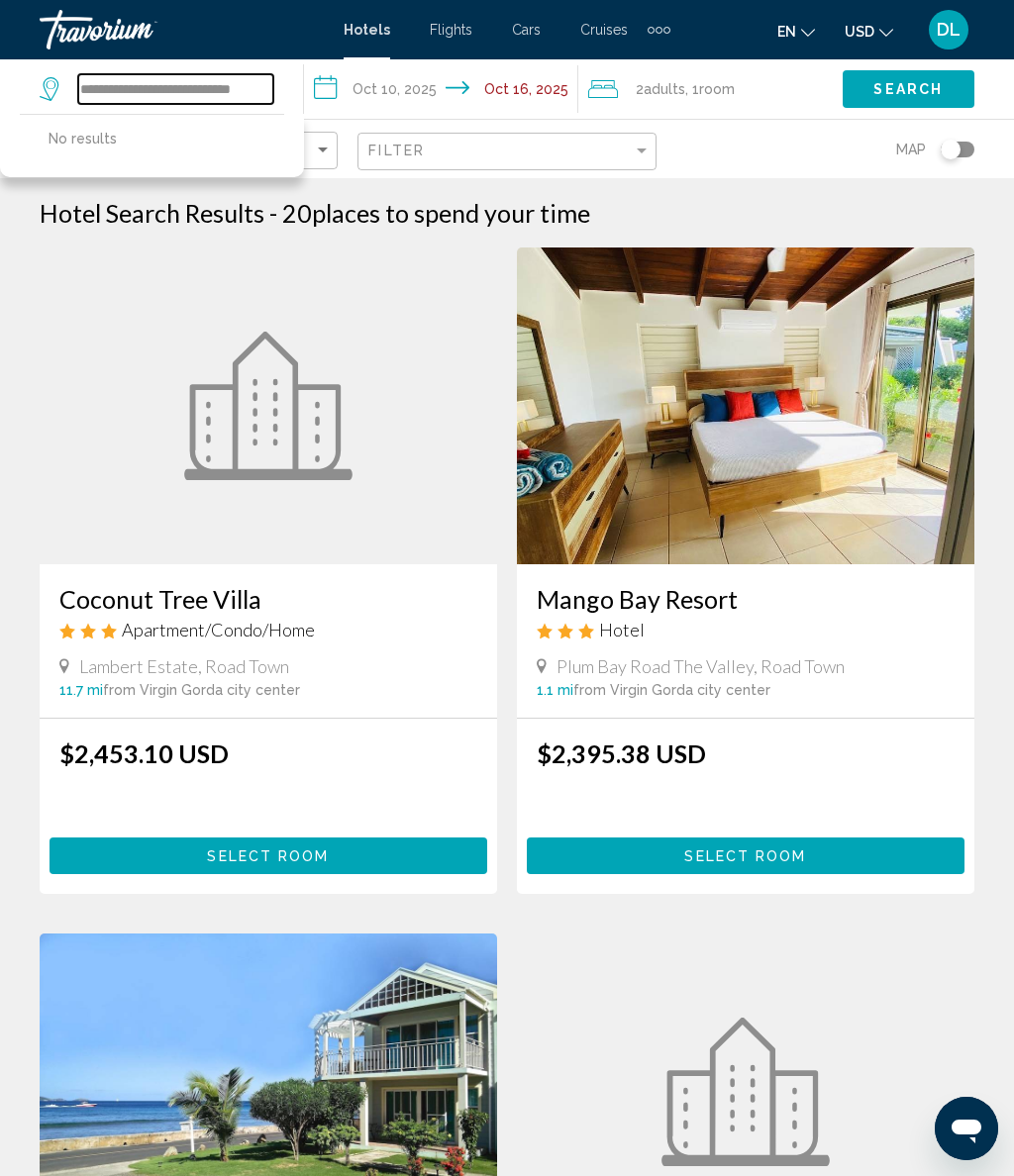 click on "**********" at bounding box center [175, 89] 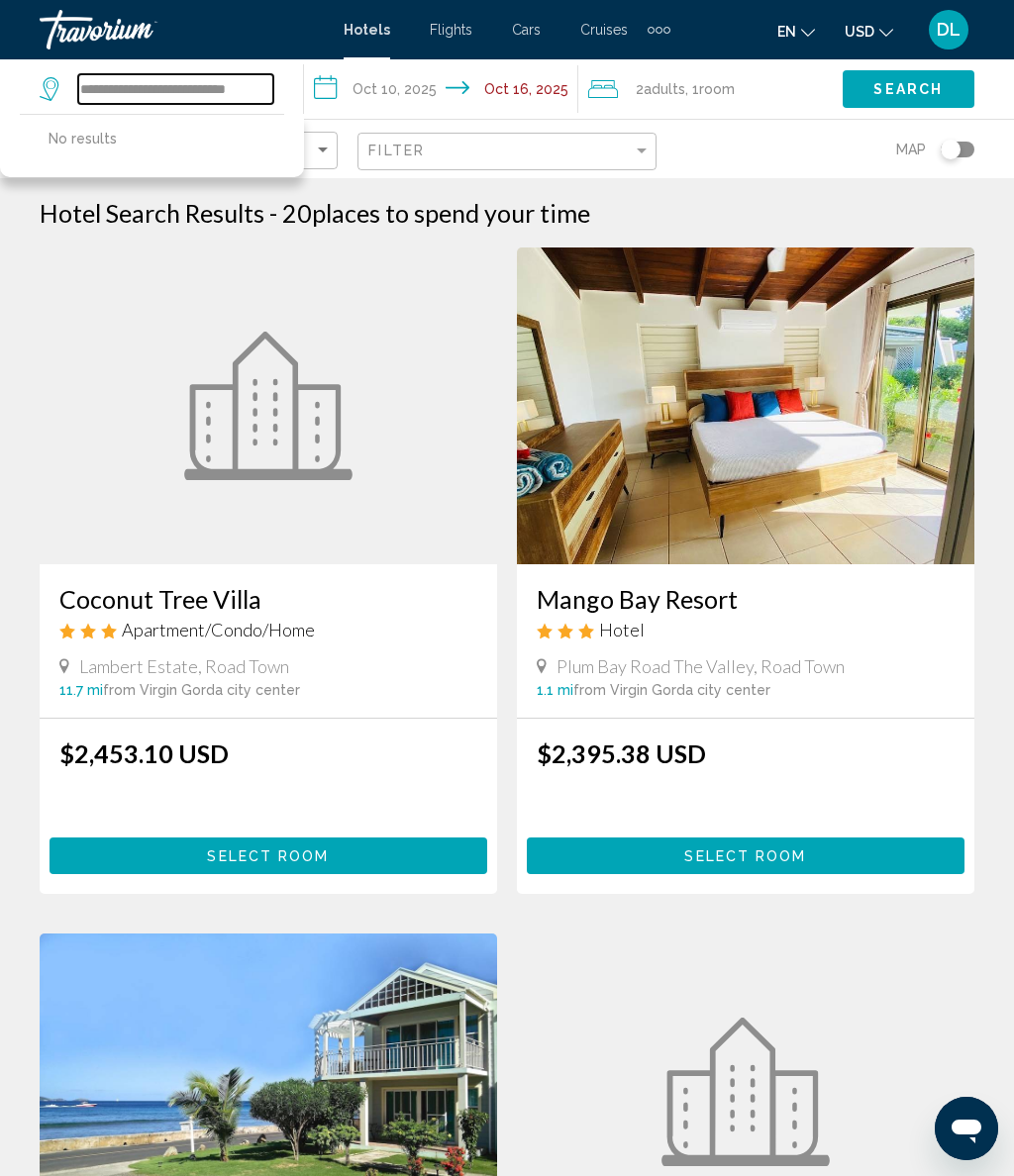 click on "**********" at bounding box center [175, 89] 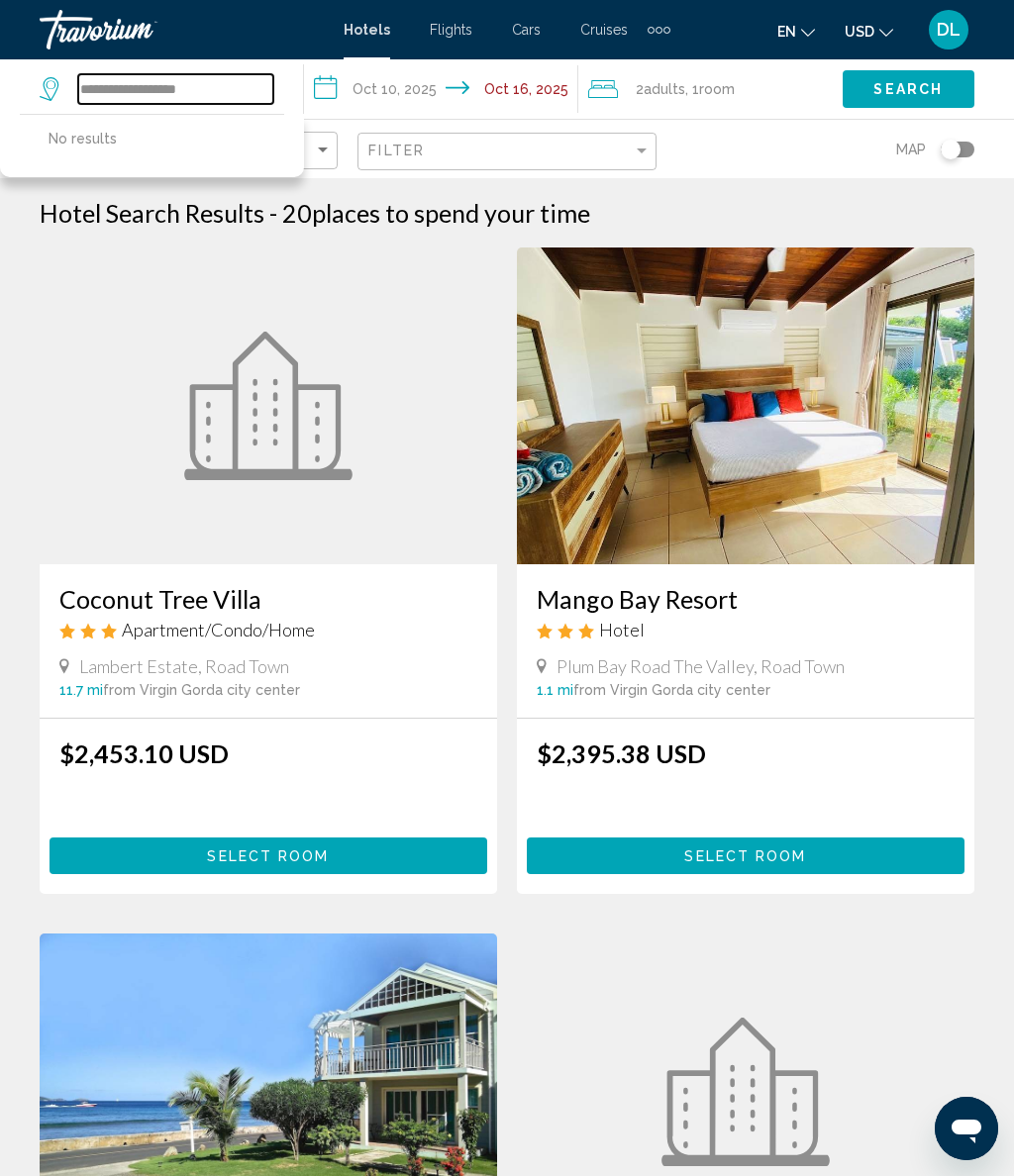 click on "**********" at bounding box center (175, 89) 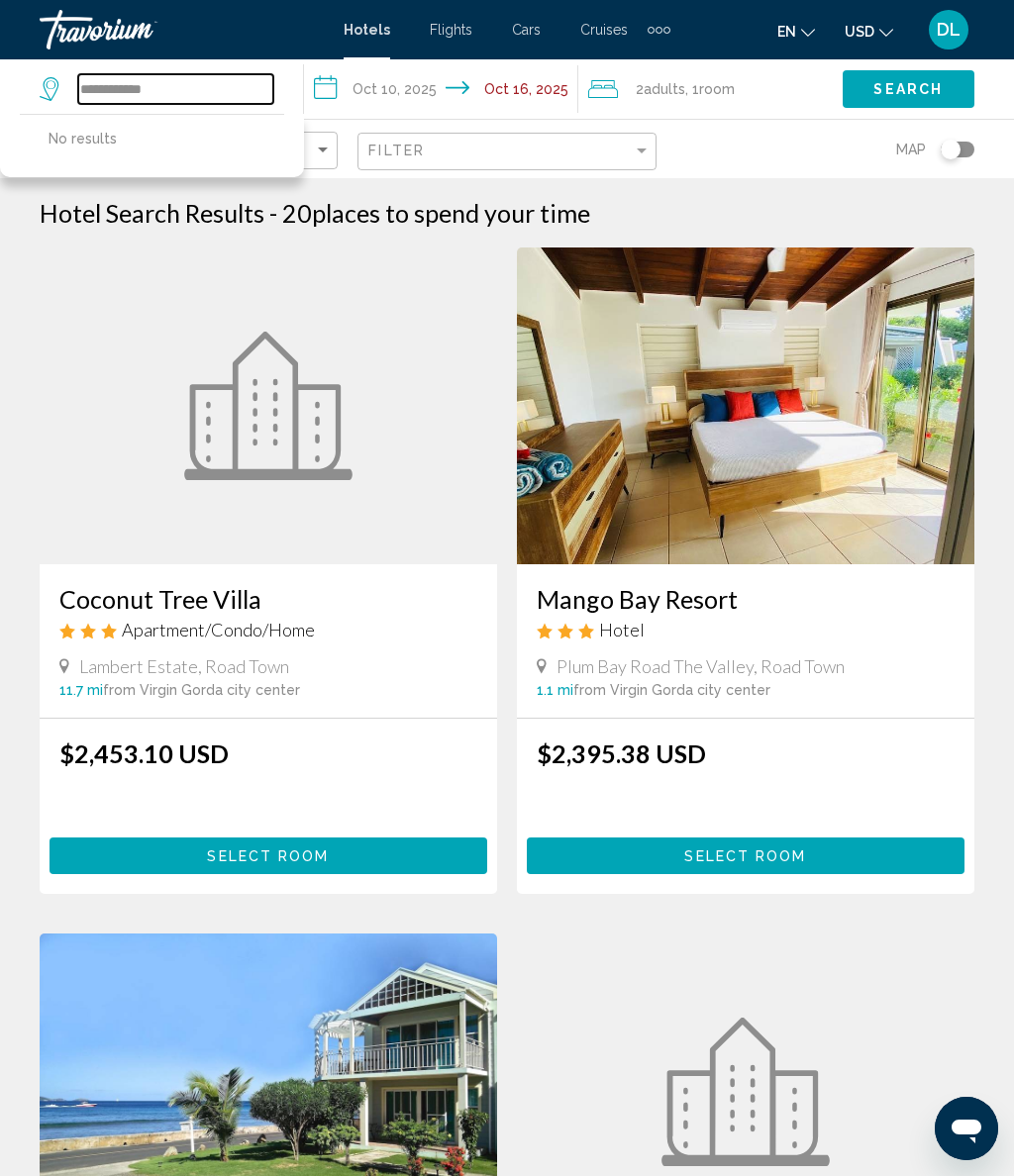 click on "**********" at bounding box center (175, 89) 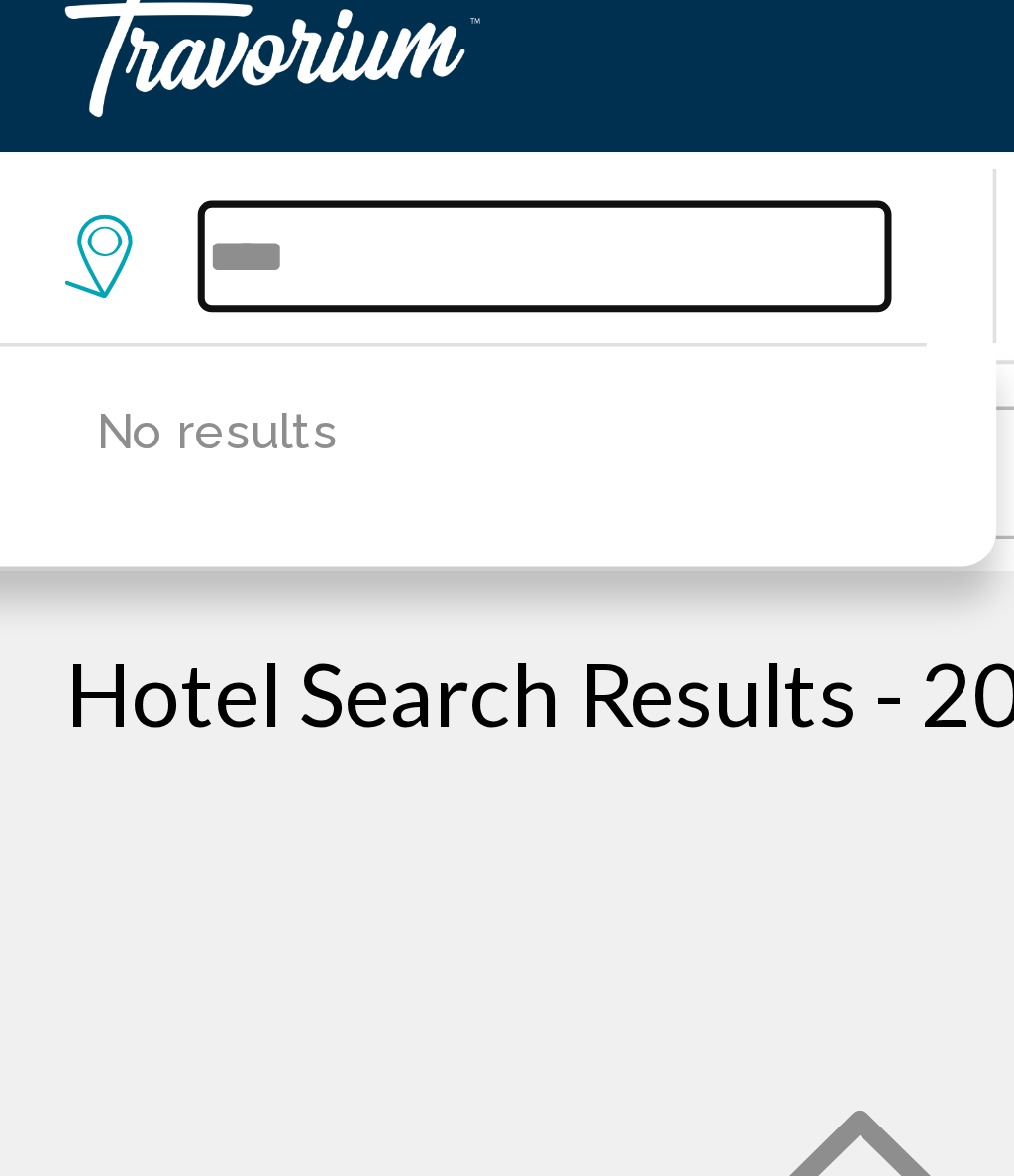 click on "****" at bounding box center (175, 89) 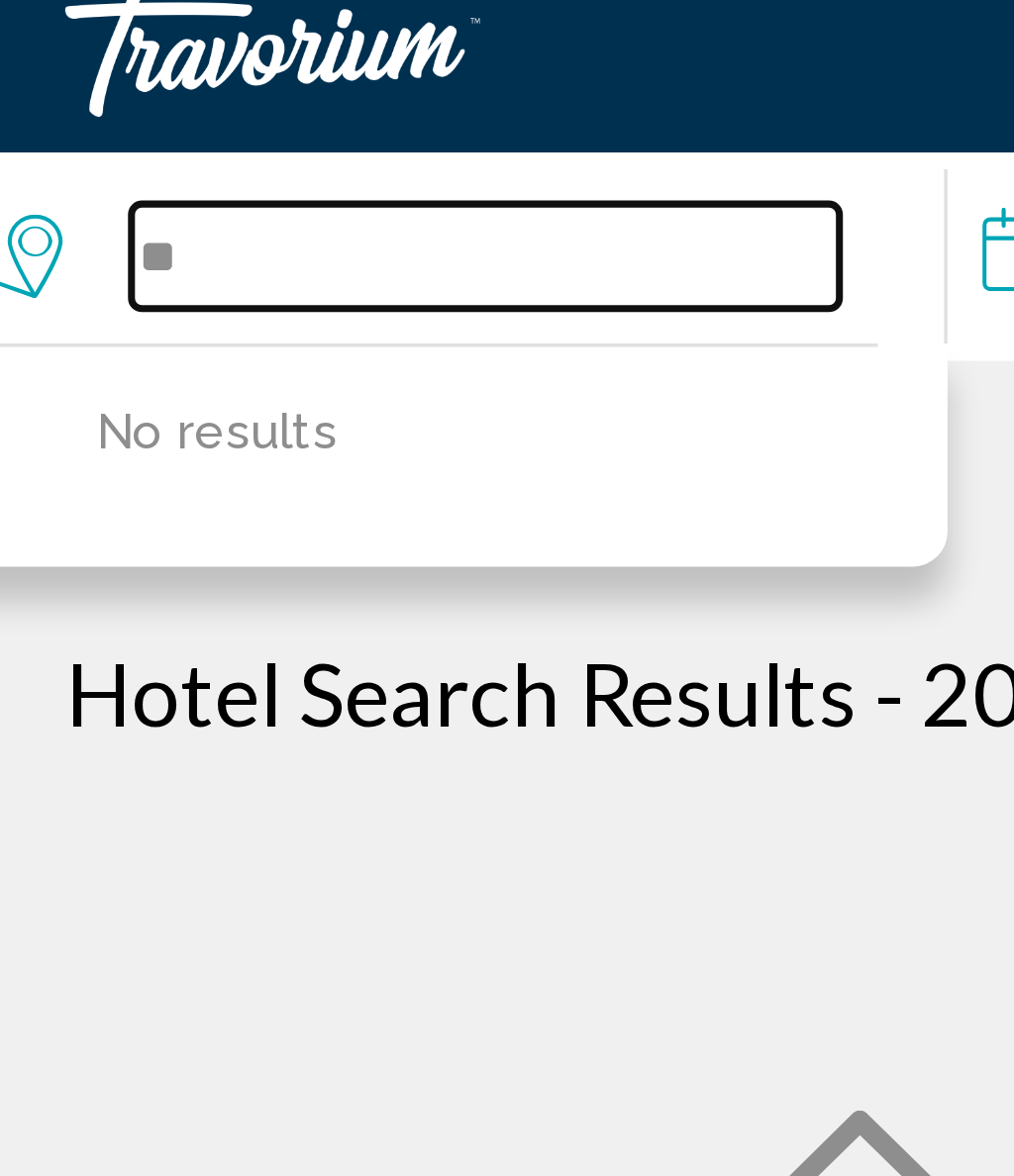 type on "*" 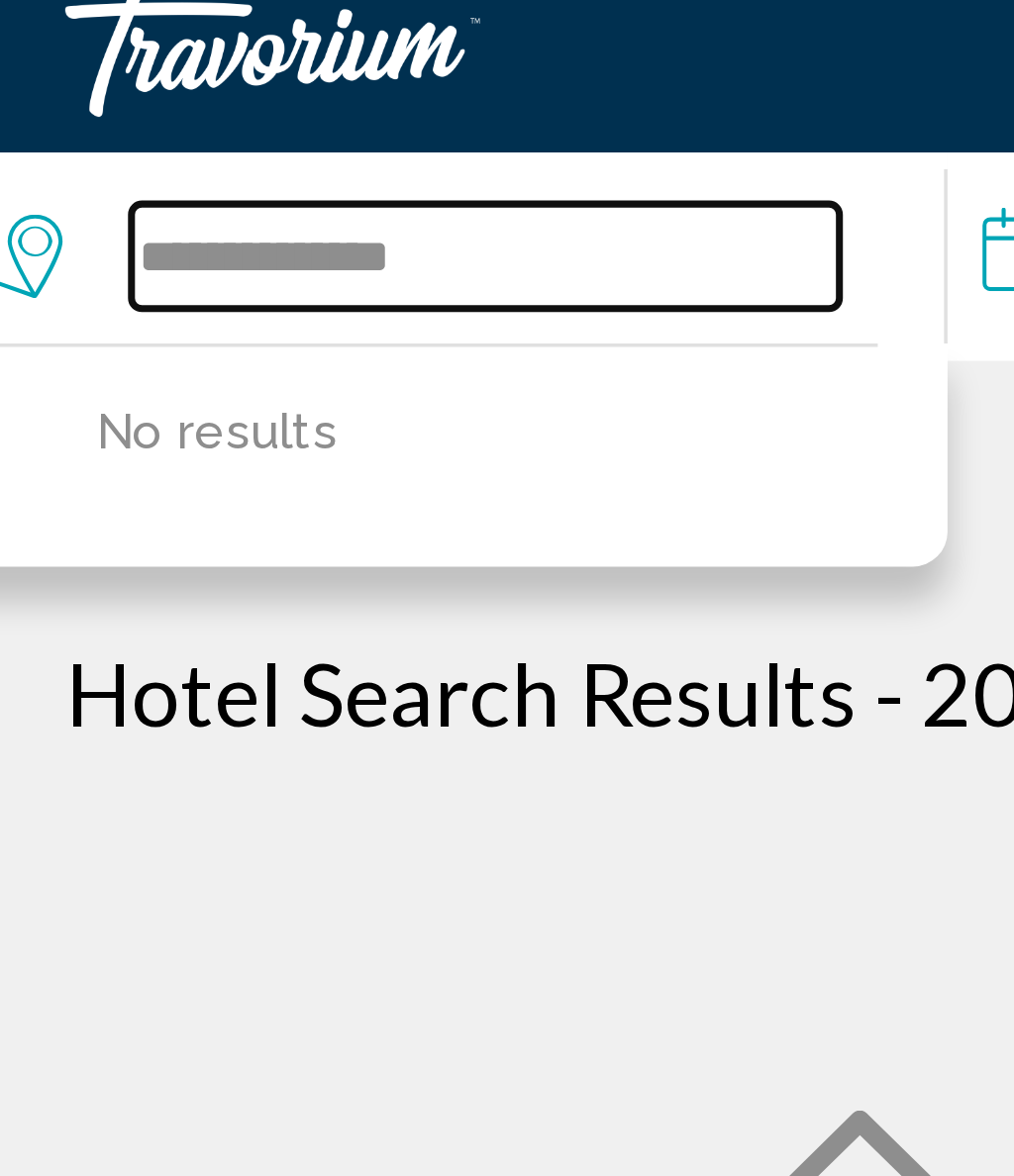click on "**********" at bounding box center [158, 89] 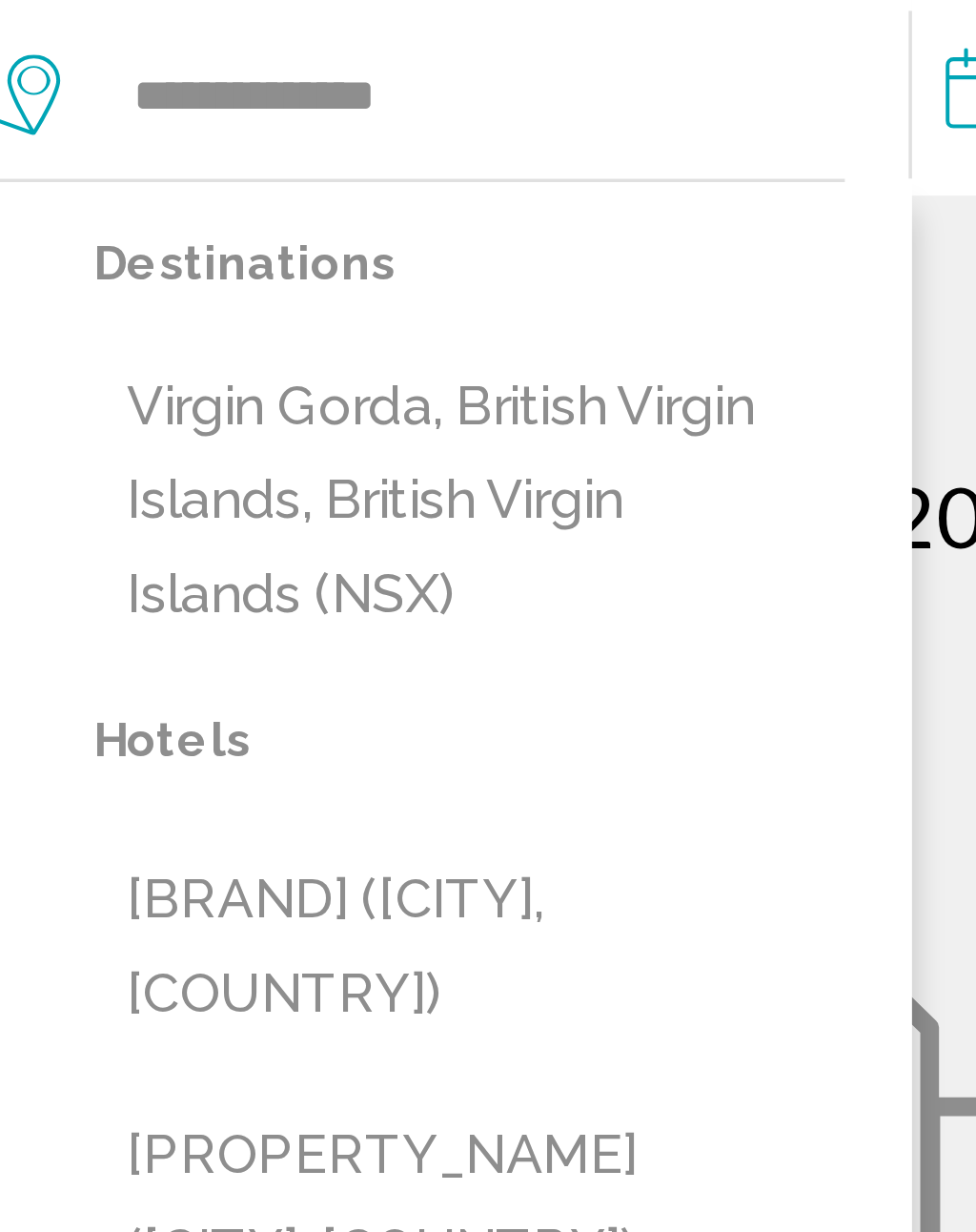 click on "Virgin Gorda, British Virgin Islands, British Virgin Islands (NSX)" at bounding box center [153, 201] 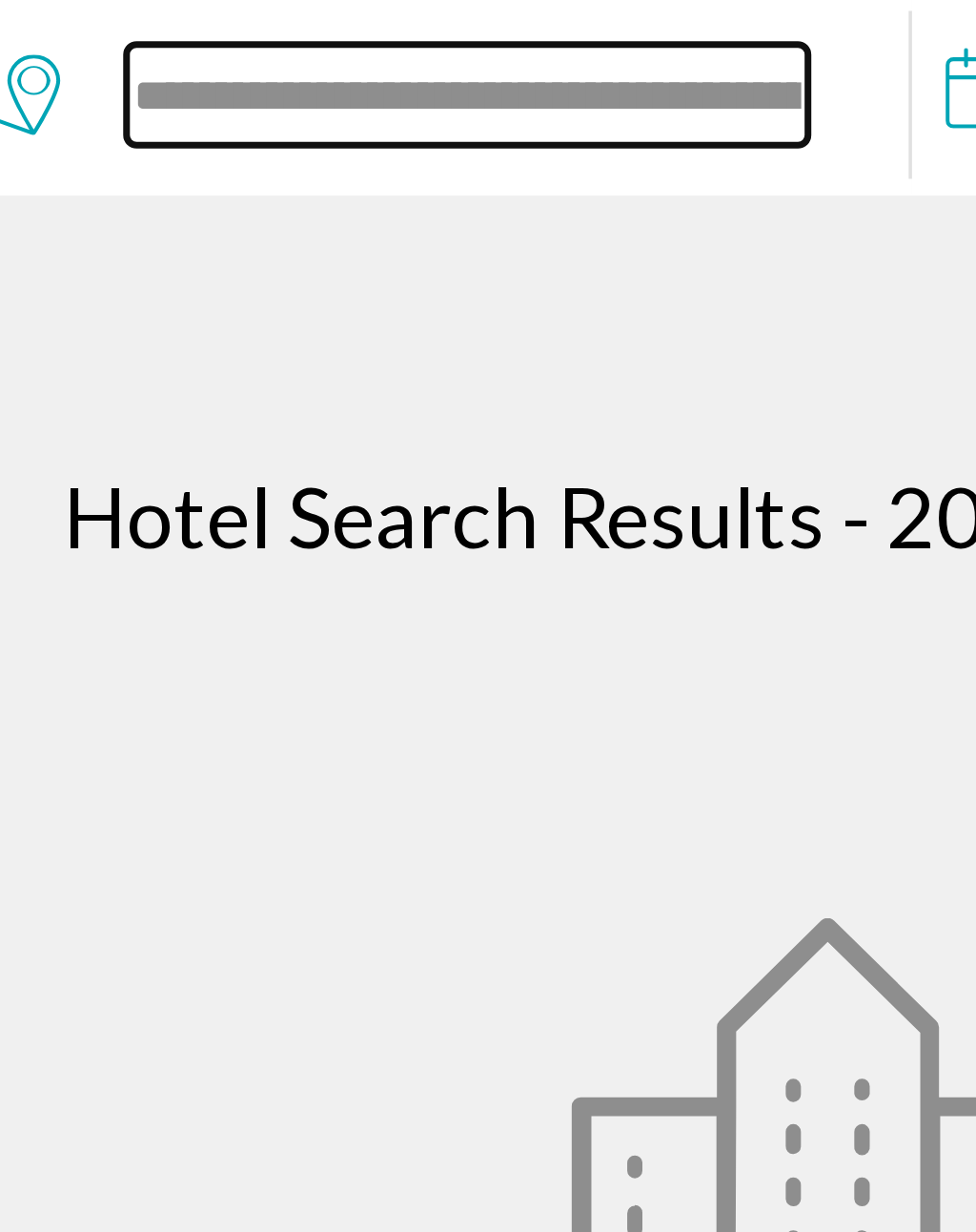 click on "**********" at bounding box center (152, 86) 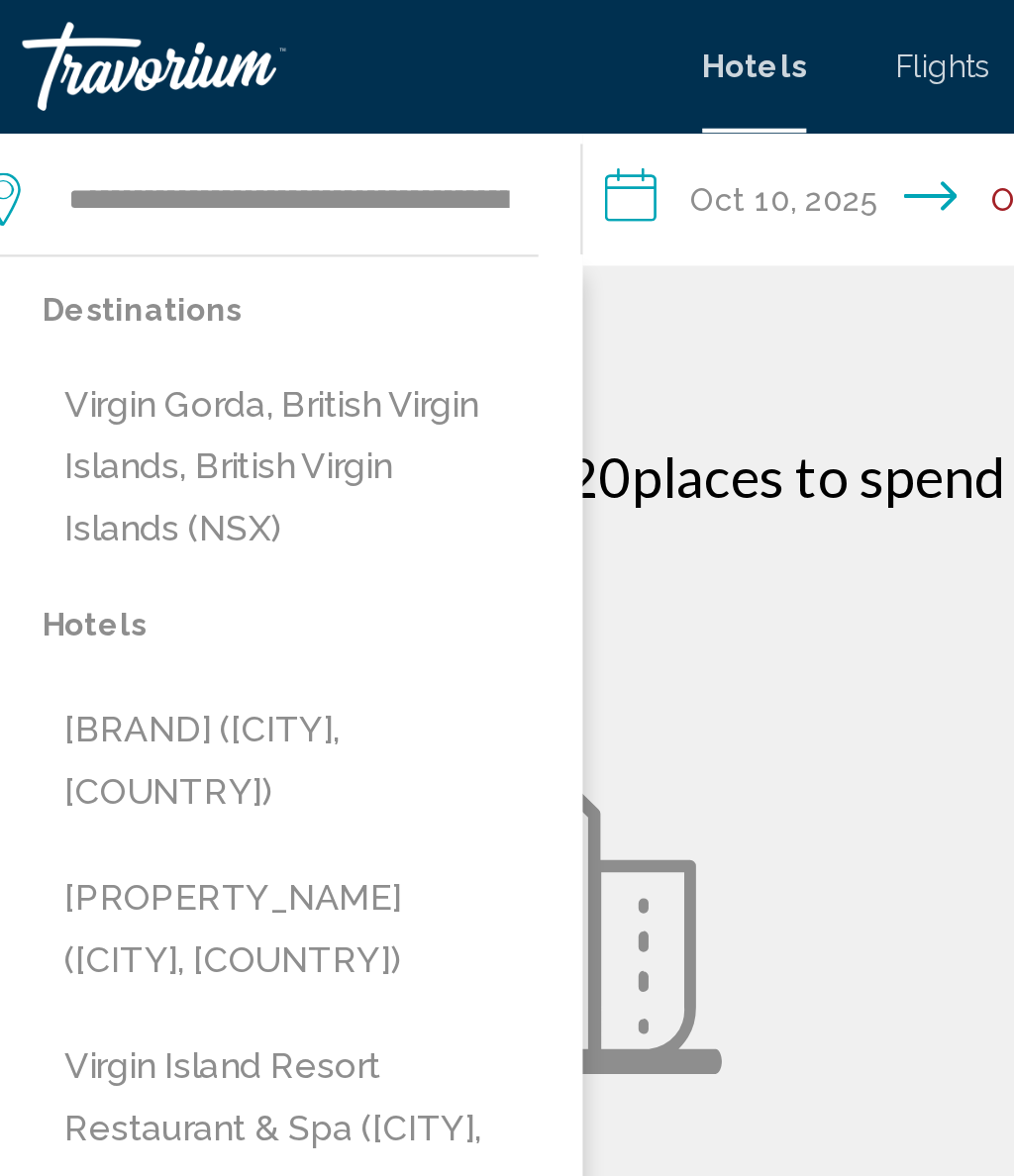 click on "**********" at bounding box center (507, 1550) 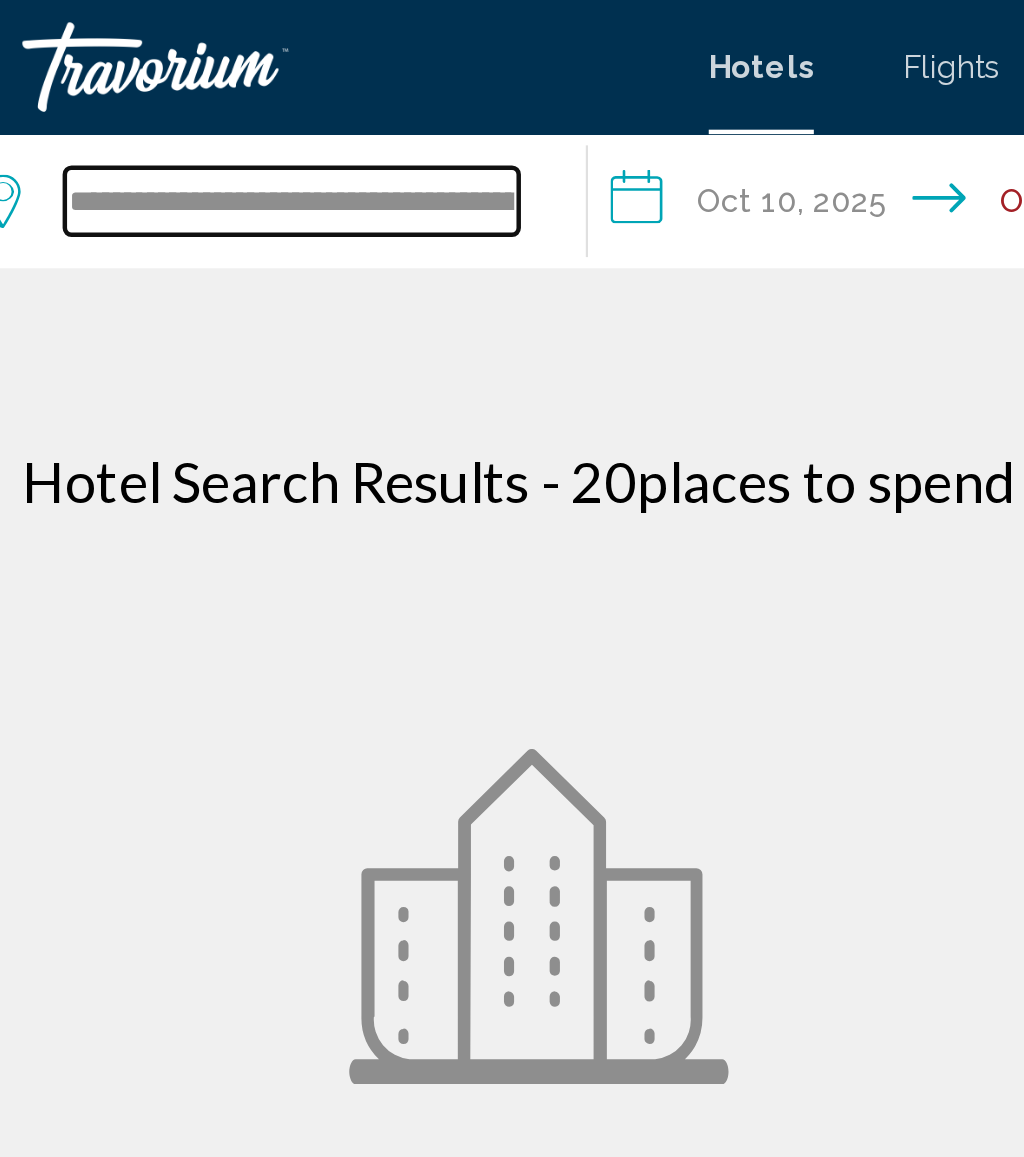 click on "**********" at bounding box center (160, 90) 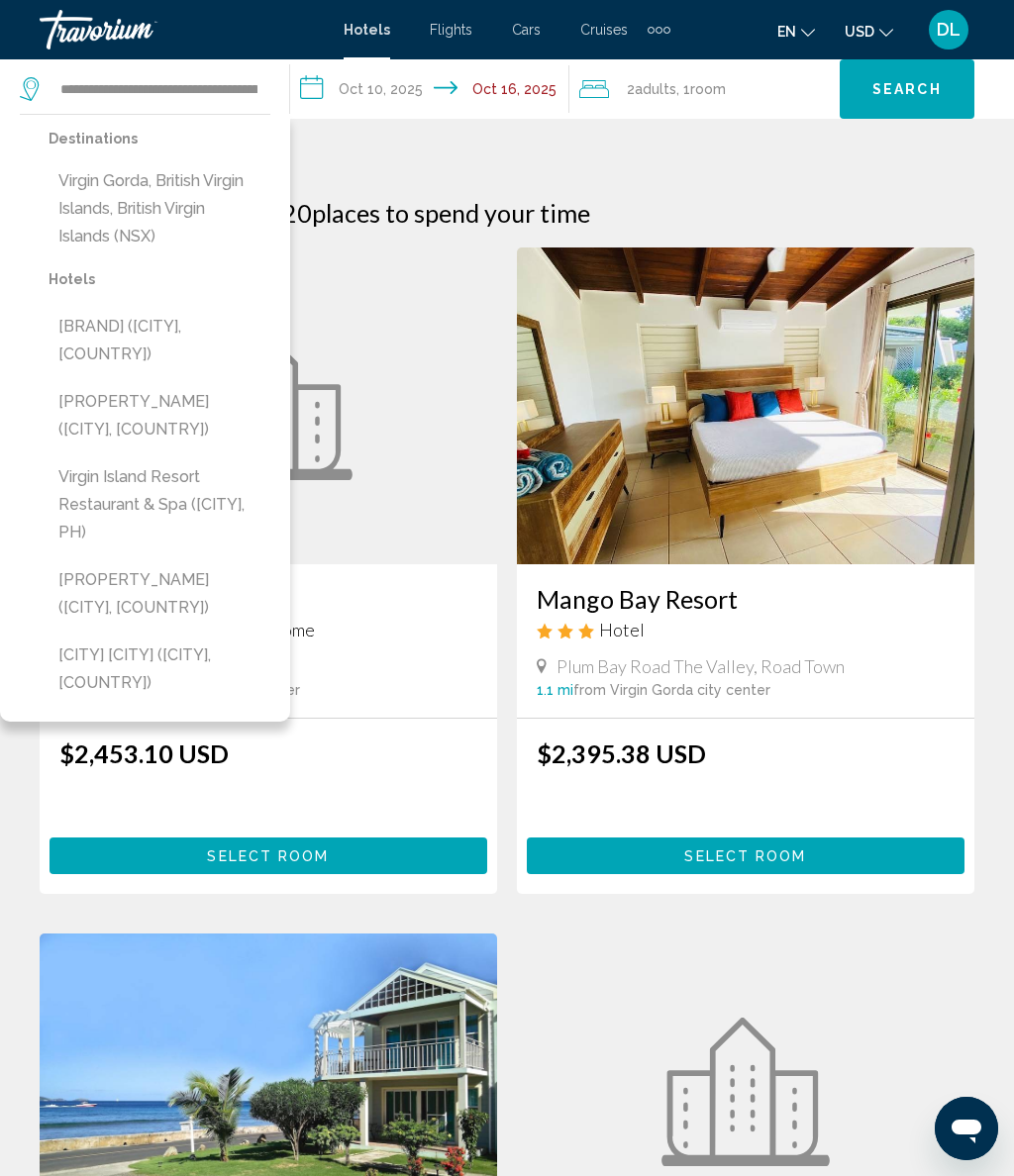 click on "Search" 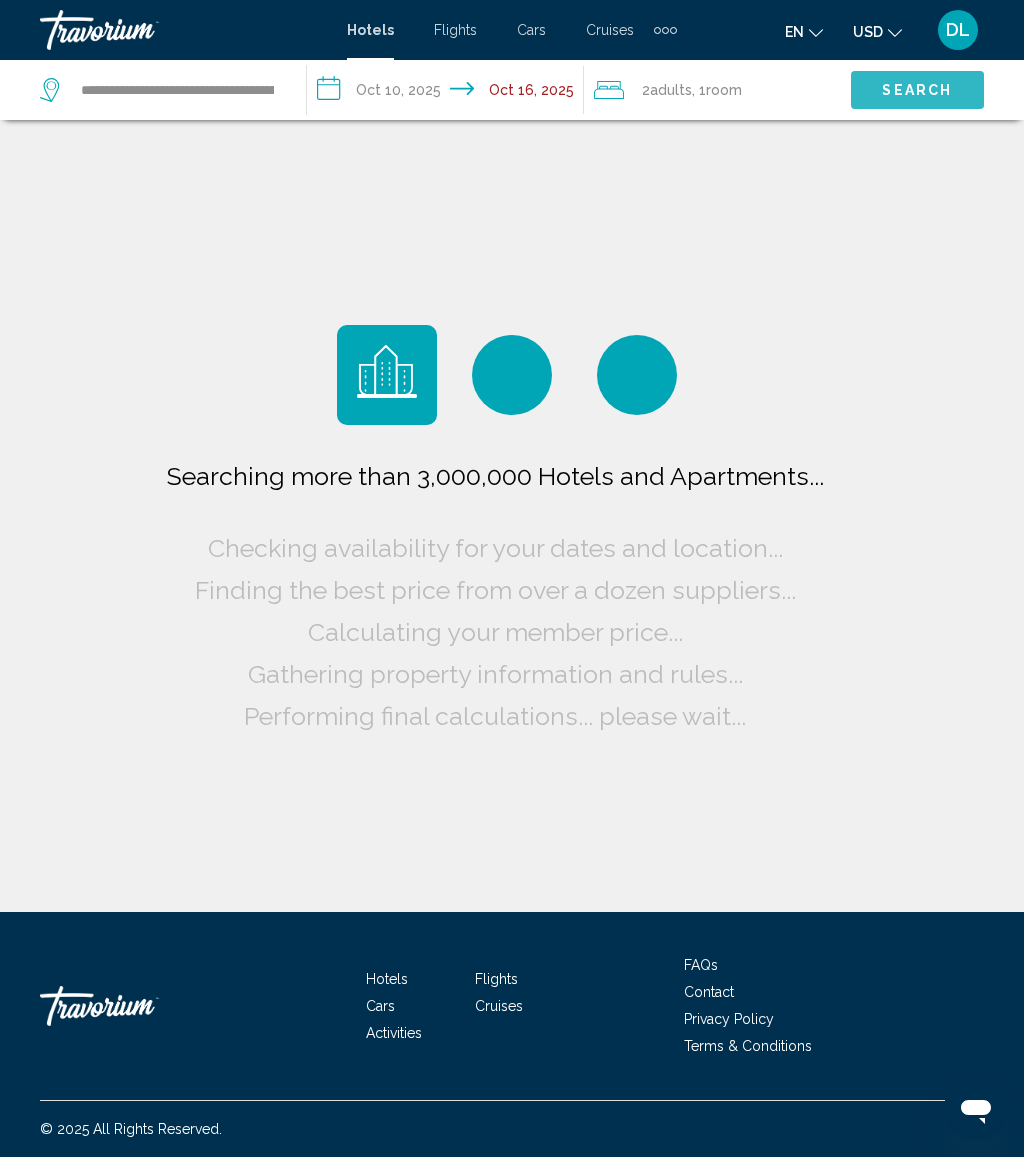 click on "Search" 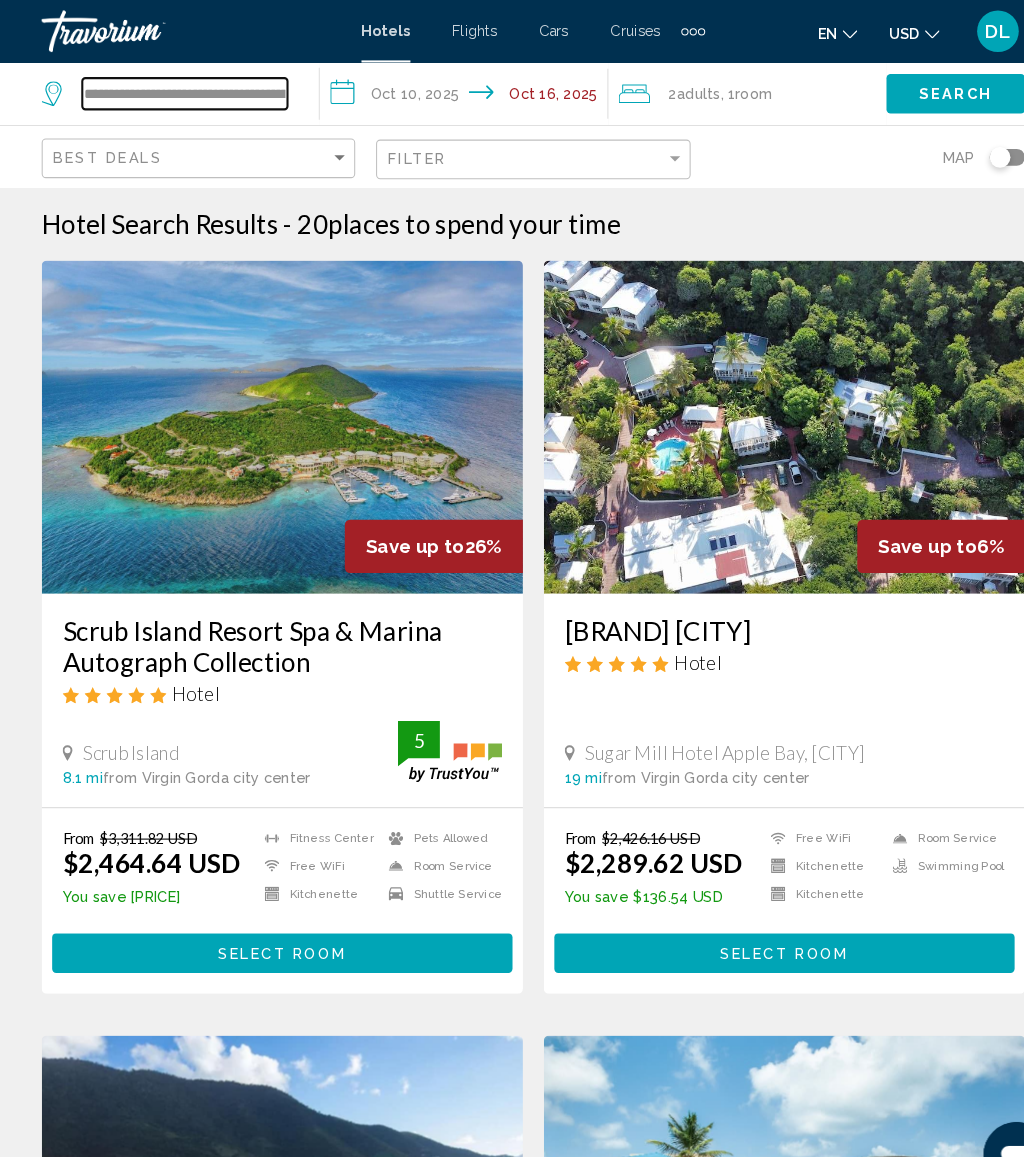 click on "**********" at bounding box center [177, 90] 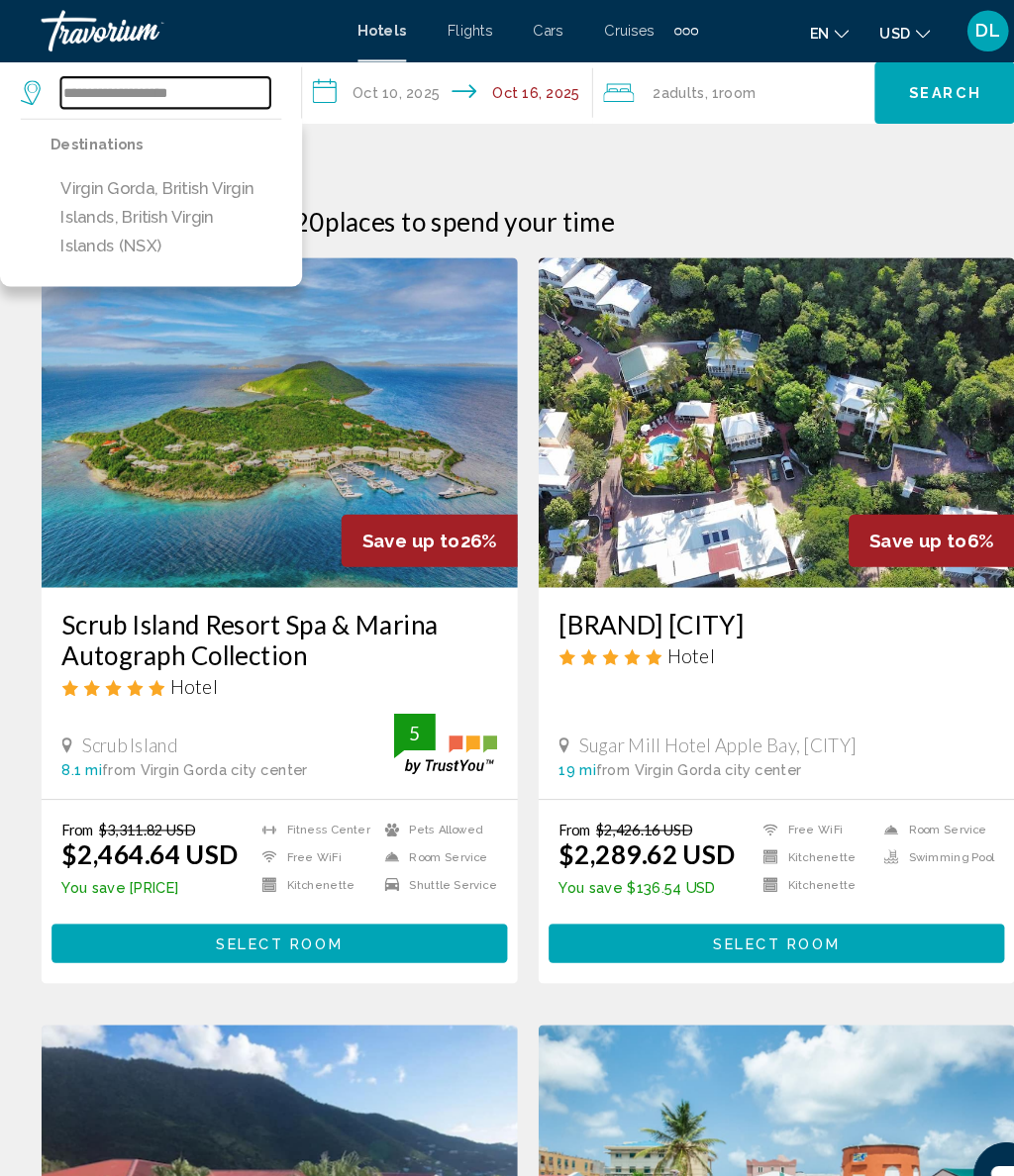 click on "**********" at bounding box center (158, 89) 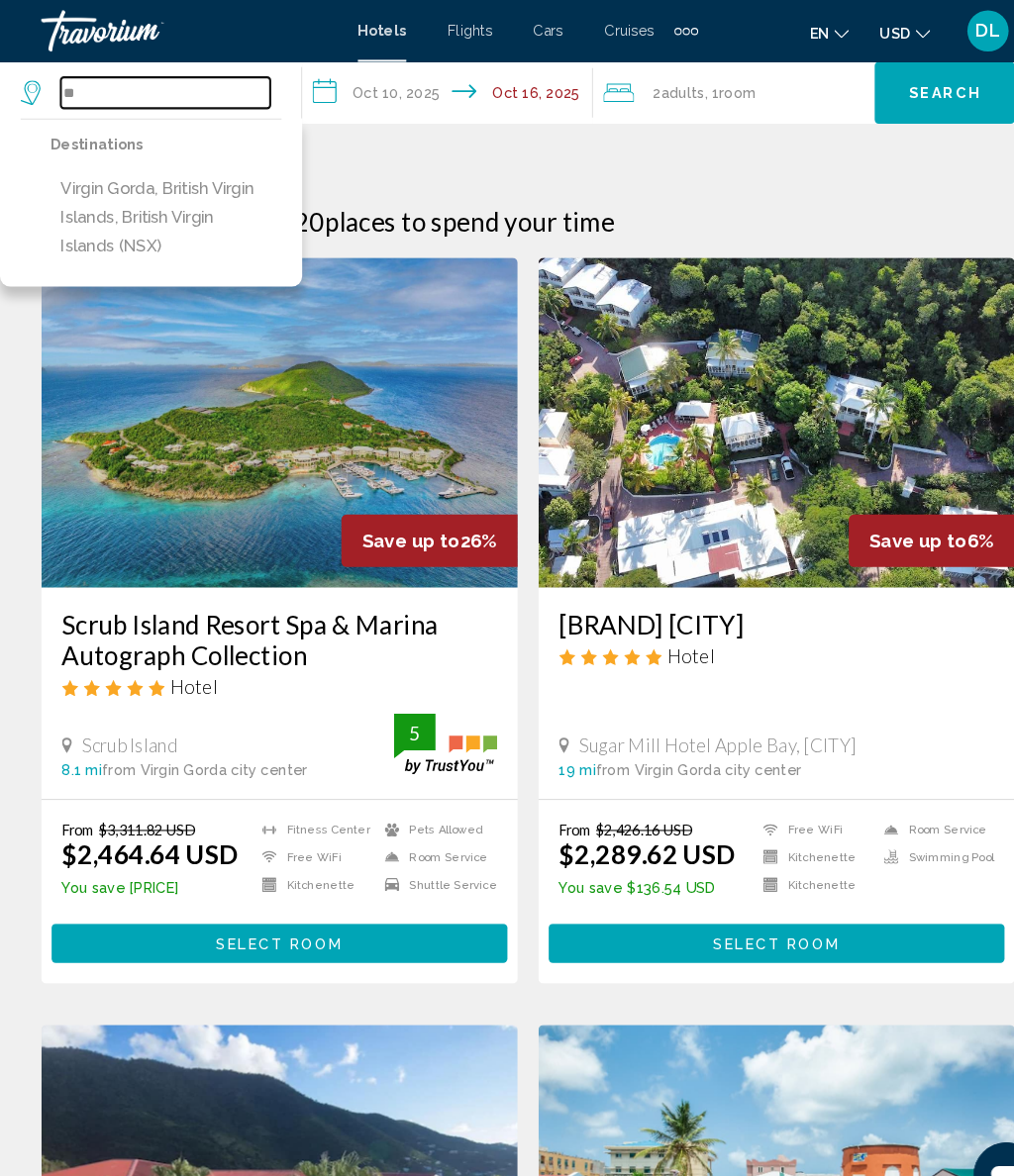 type on "*" 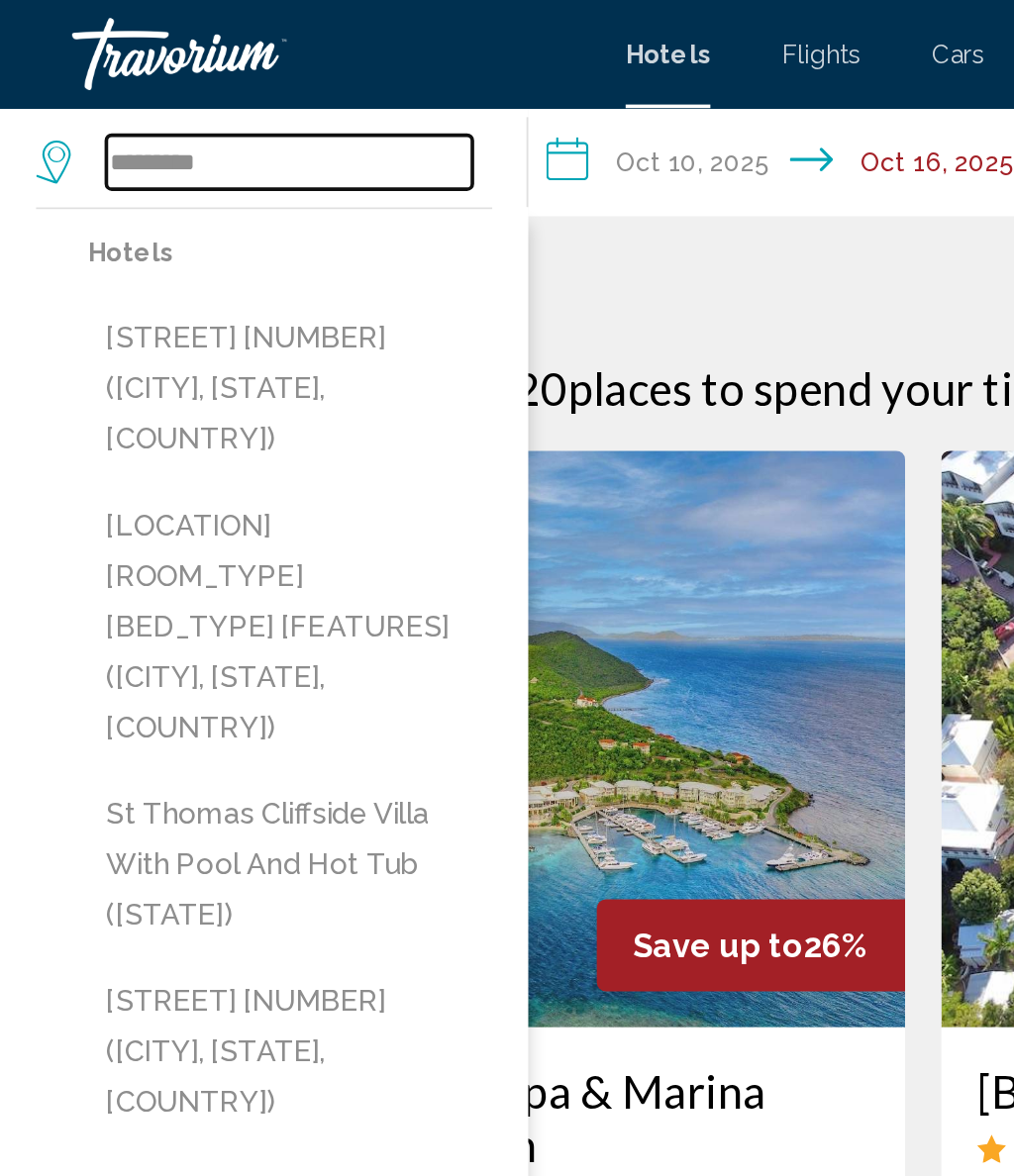 click on "*********" at bounding box center (158, 89) 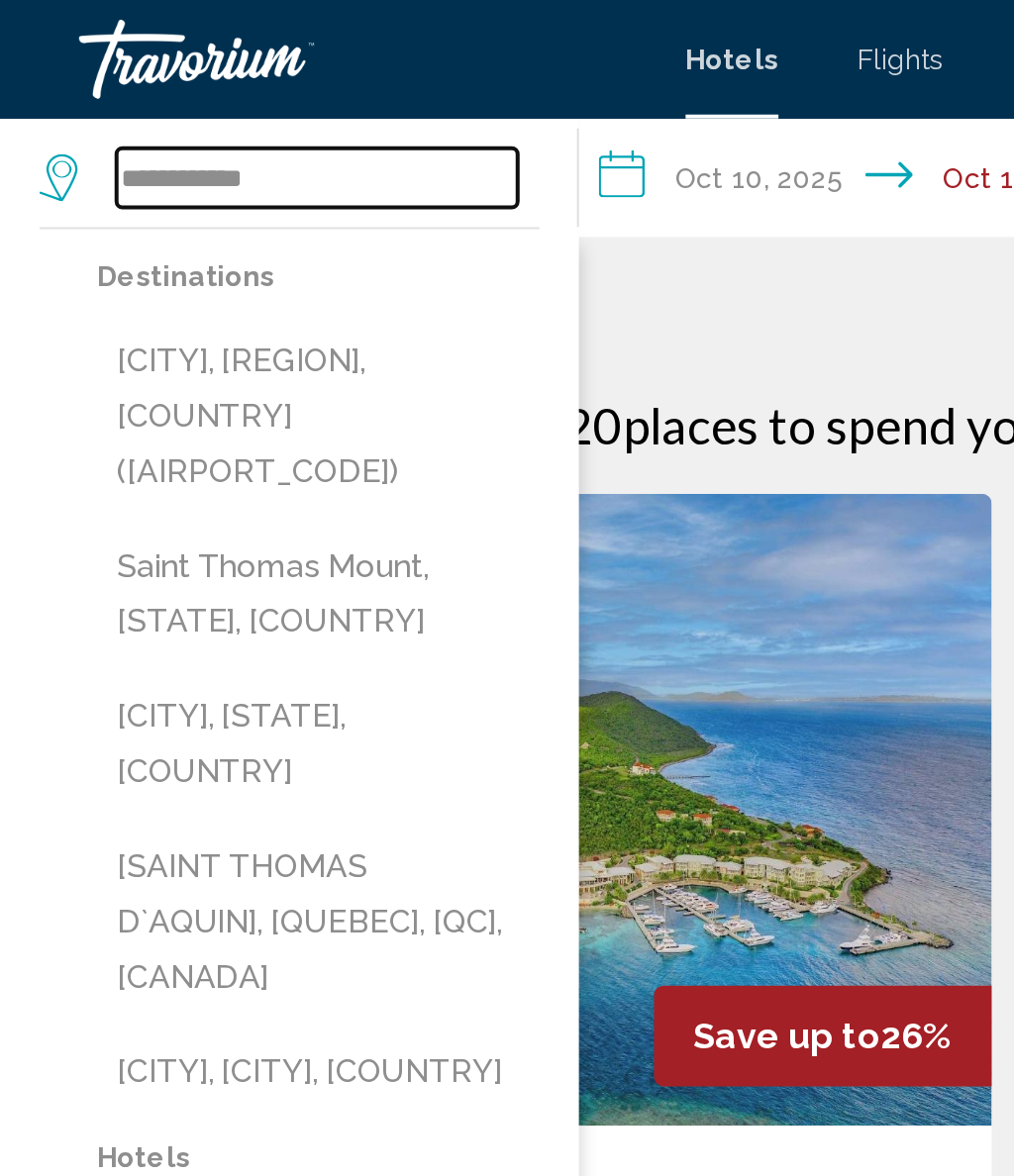 click on "**********" at bounding box center [158, 89] 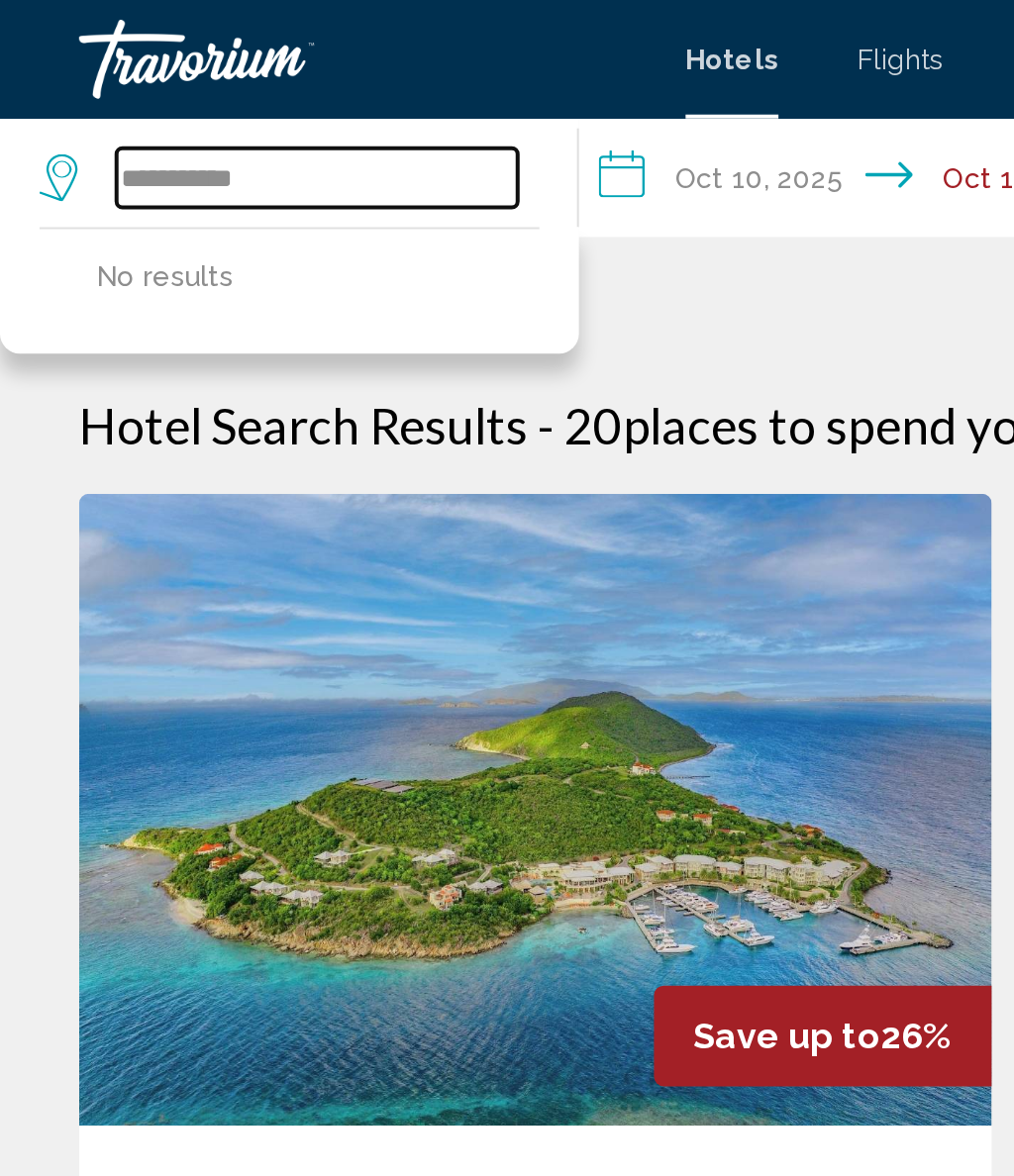 type on "**********" 